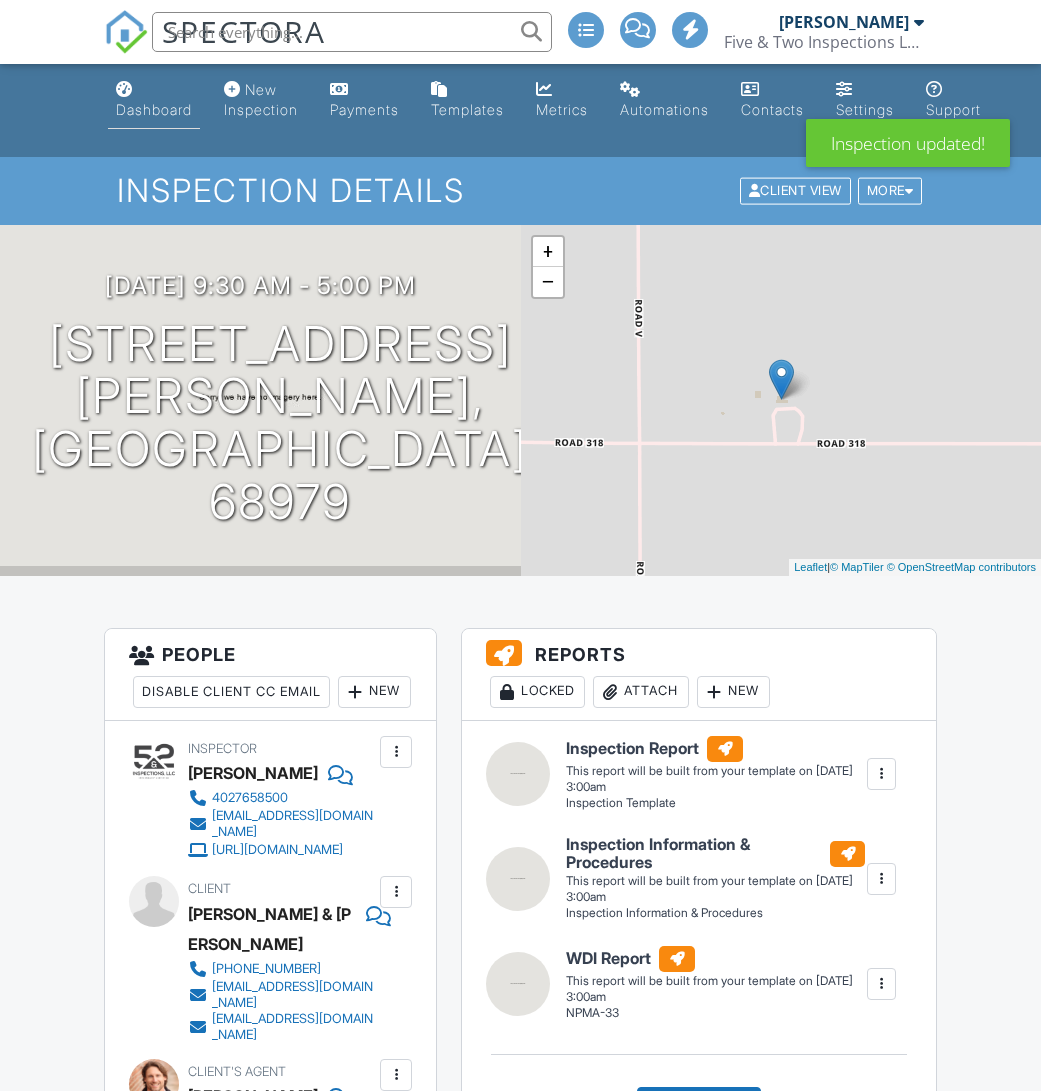 scroll, scrollTop: 0, scrollLeft: 0, axis: both 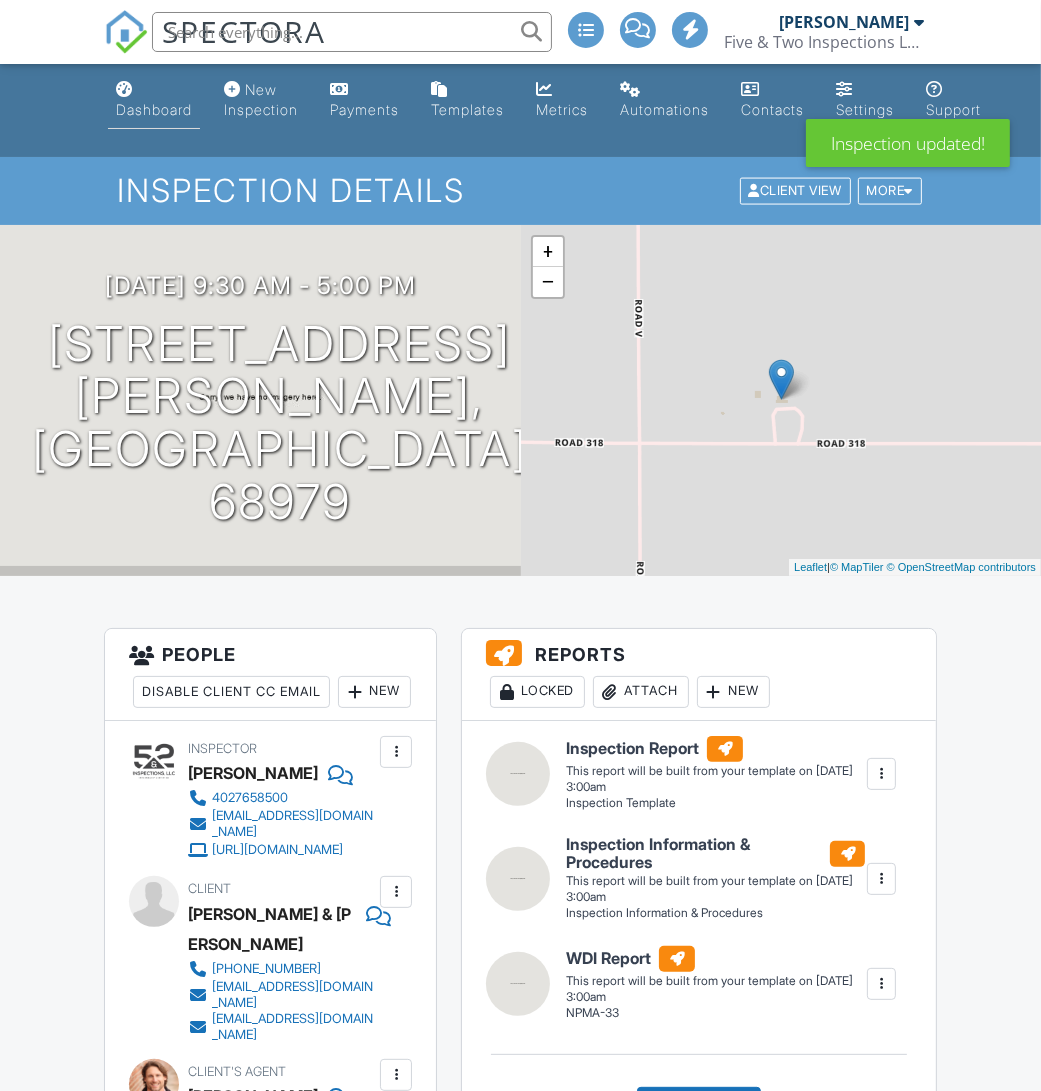 click on "Dashboard" at bounding box center (154, 109) 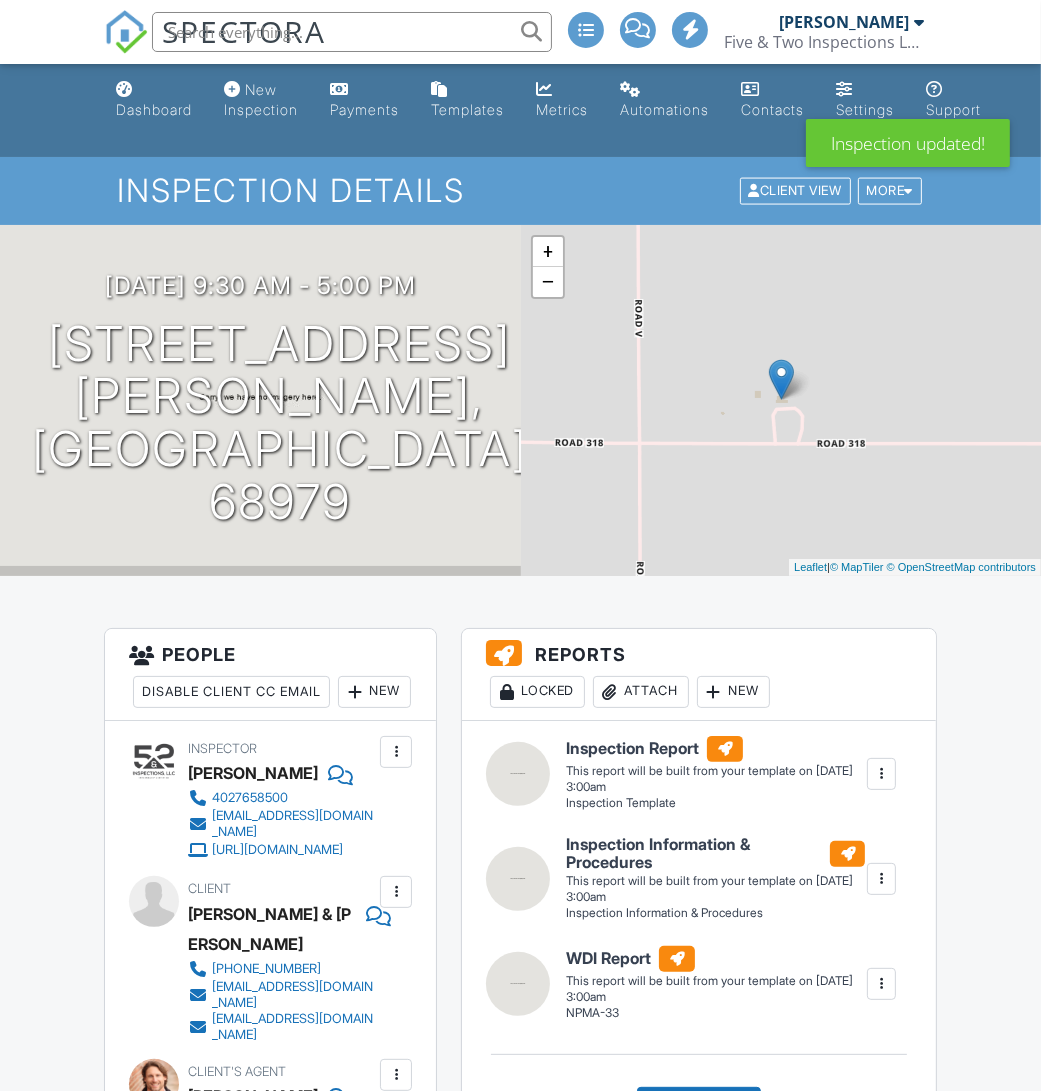 click at bounding box center (0, 0) 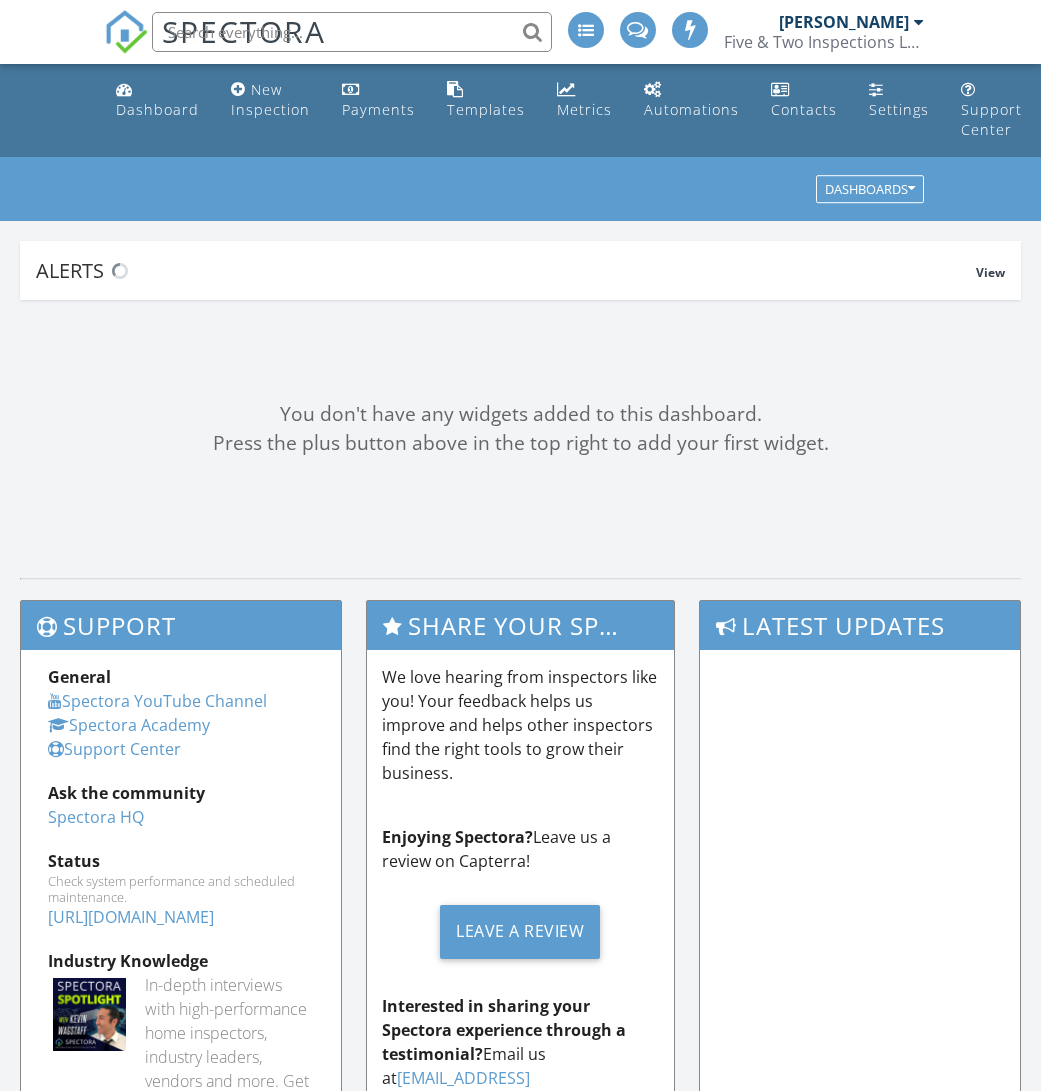 scroll, scrollTop: 0, scrollLeft: 0, axis: both 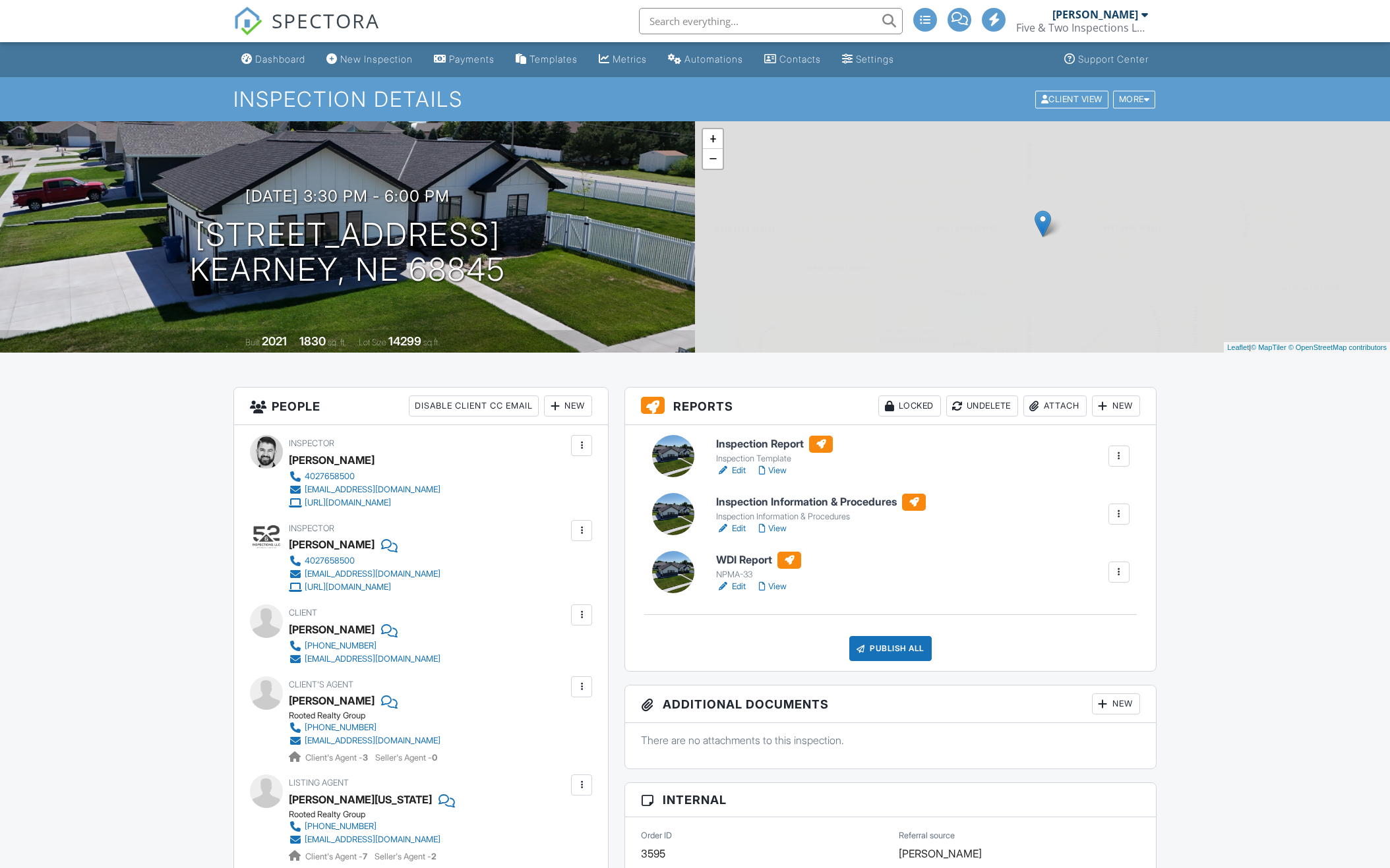 click on "Locked" at bounding box center [909, 406] 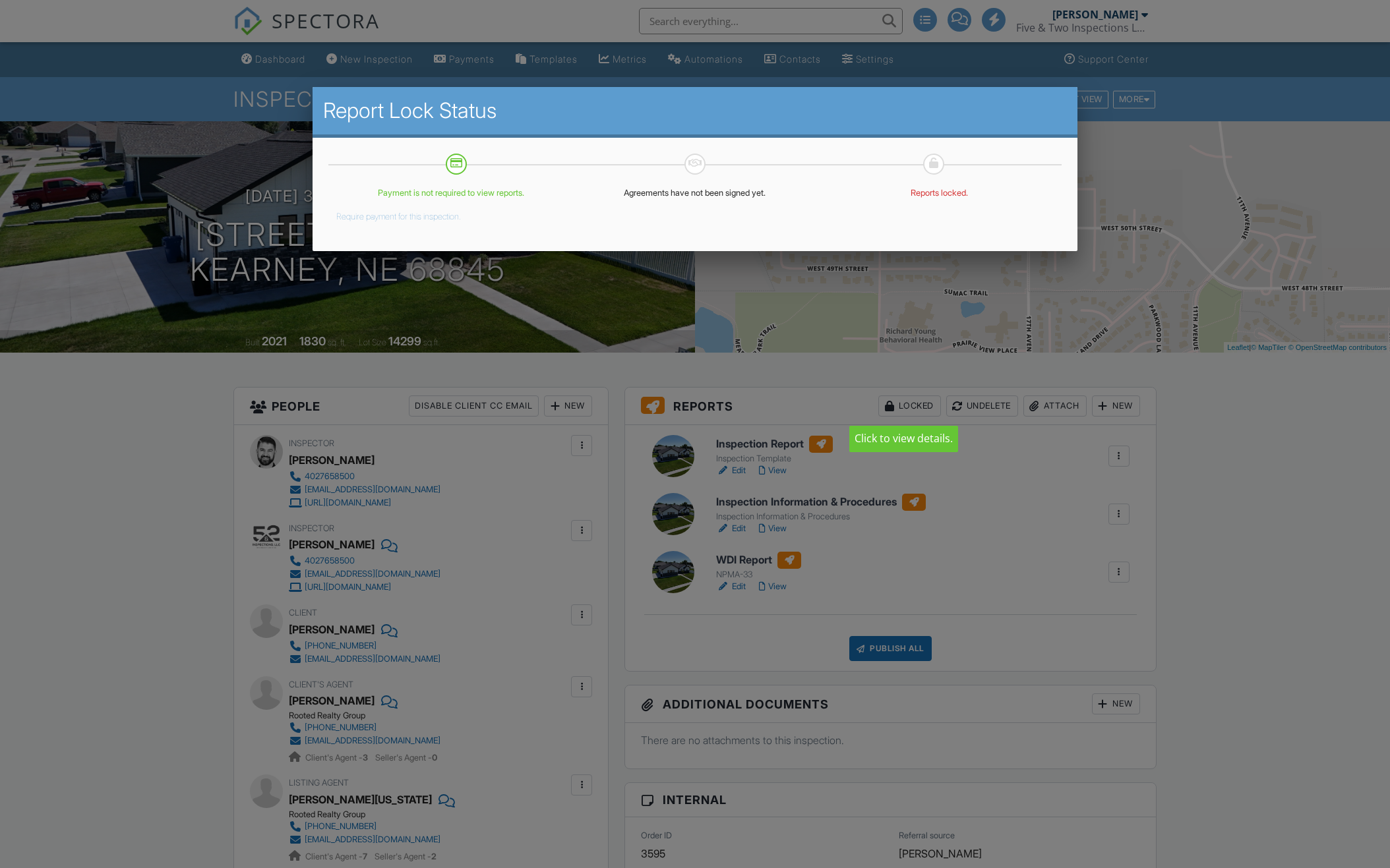 scroll, scrollTop: 0, scrollLeft: 0, axis: both 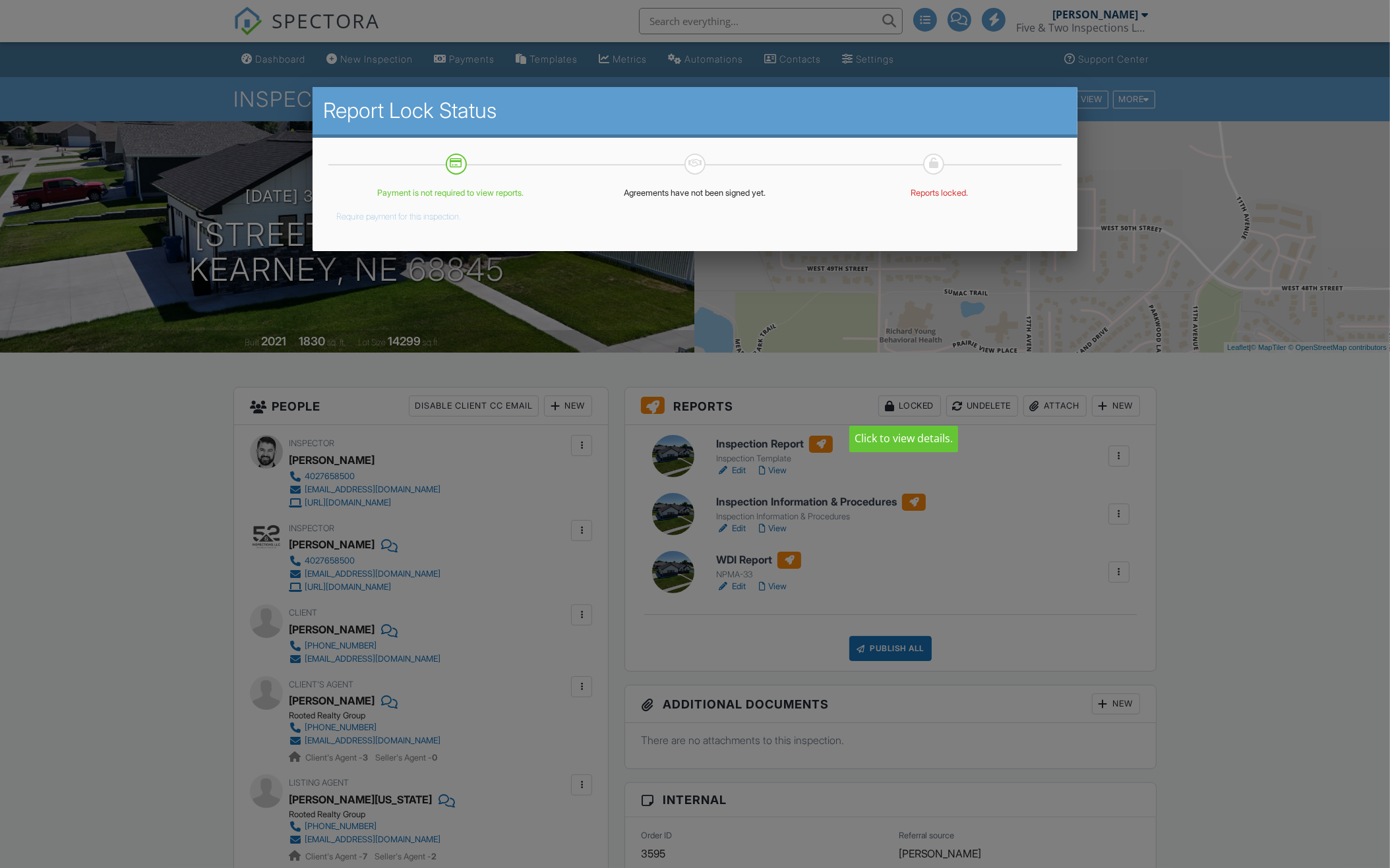 click at bounding box center (695, 477) 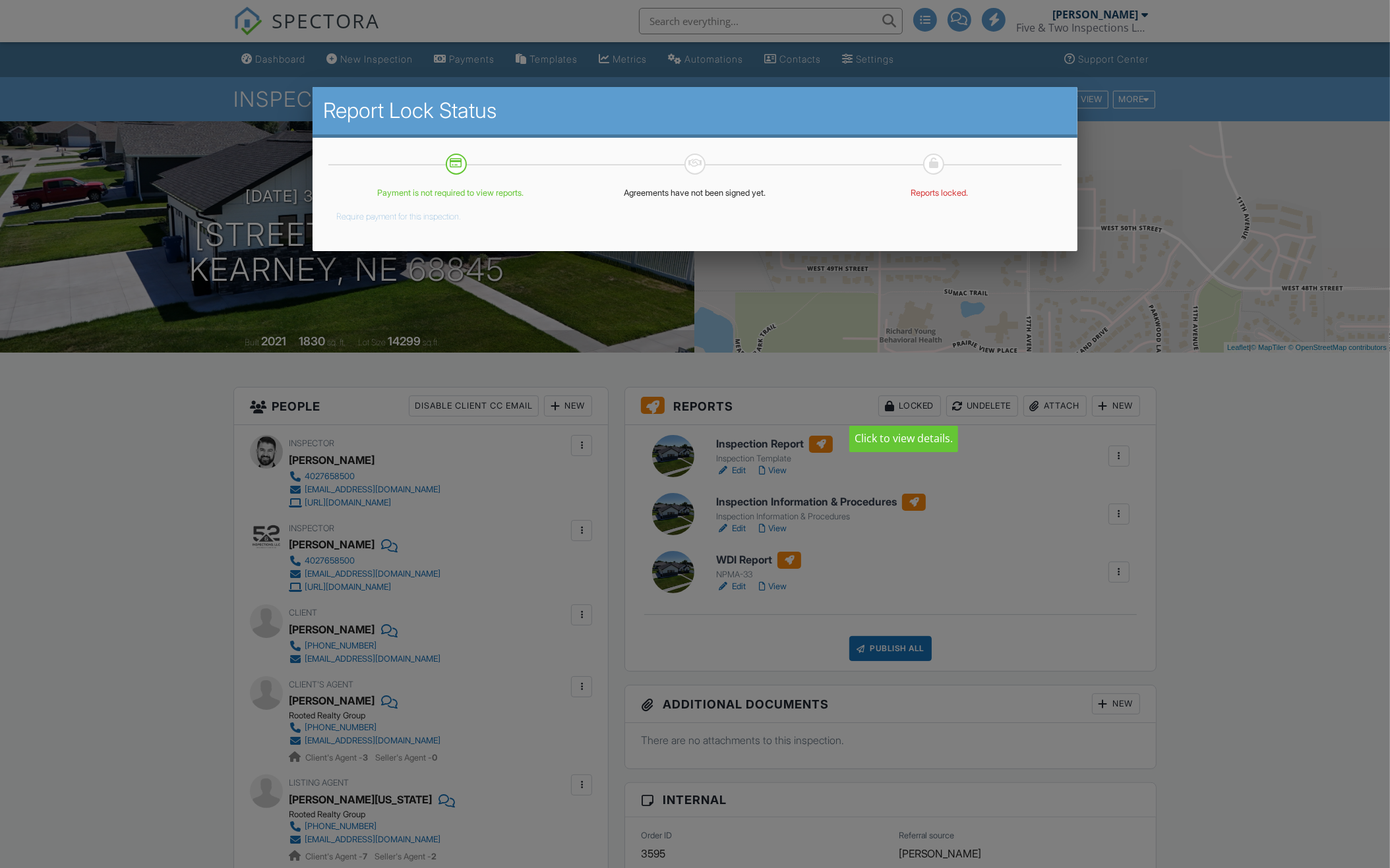 scroll, scrollTop: 0, scrollLeft: 0, axis: both 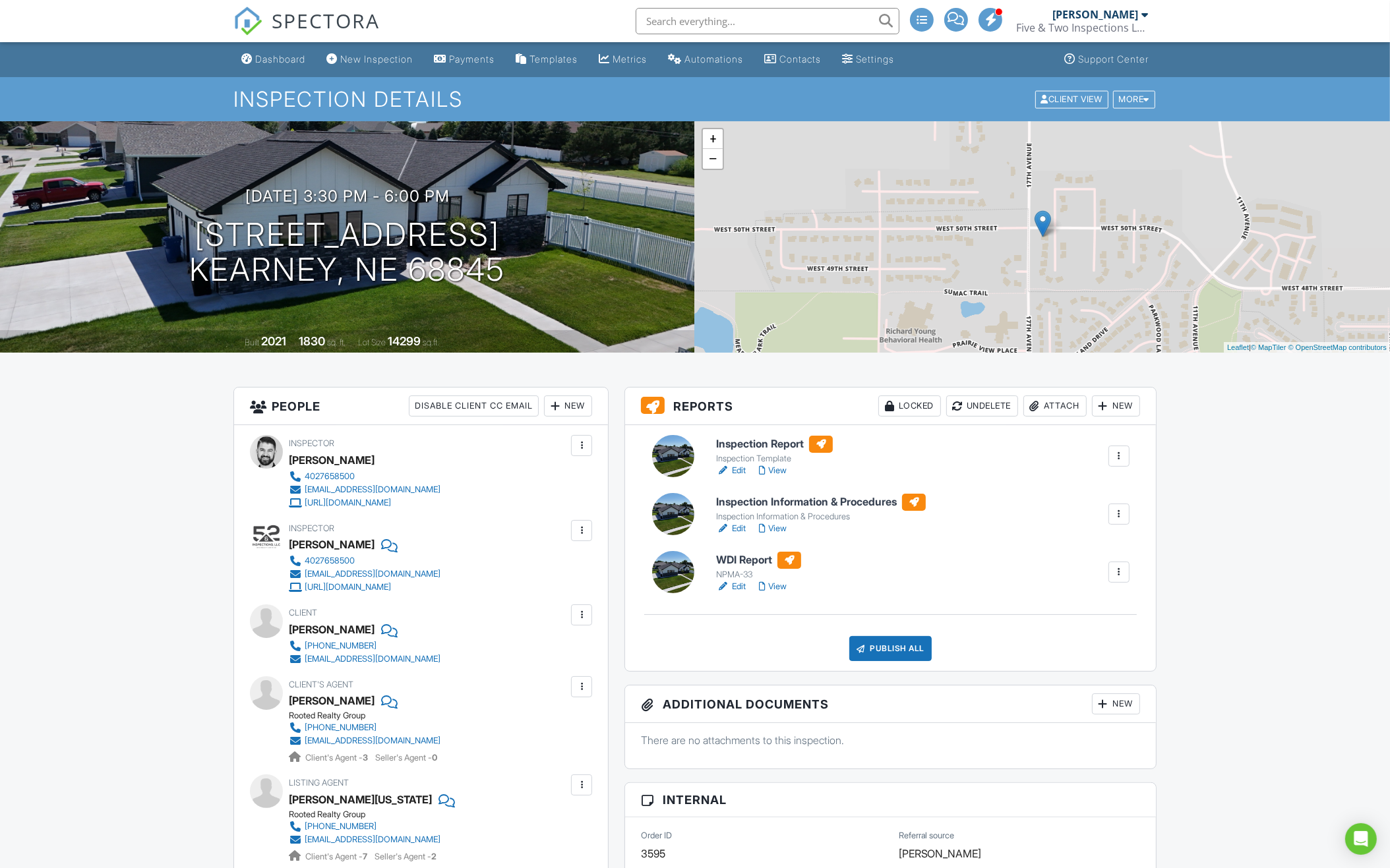 click on "Inspection Report" at bounding box center [774, 444] 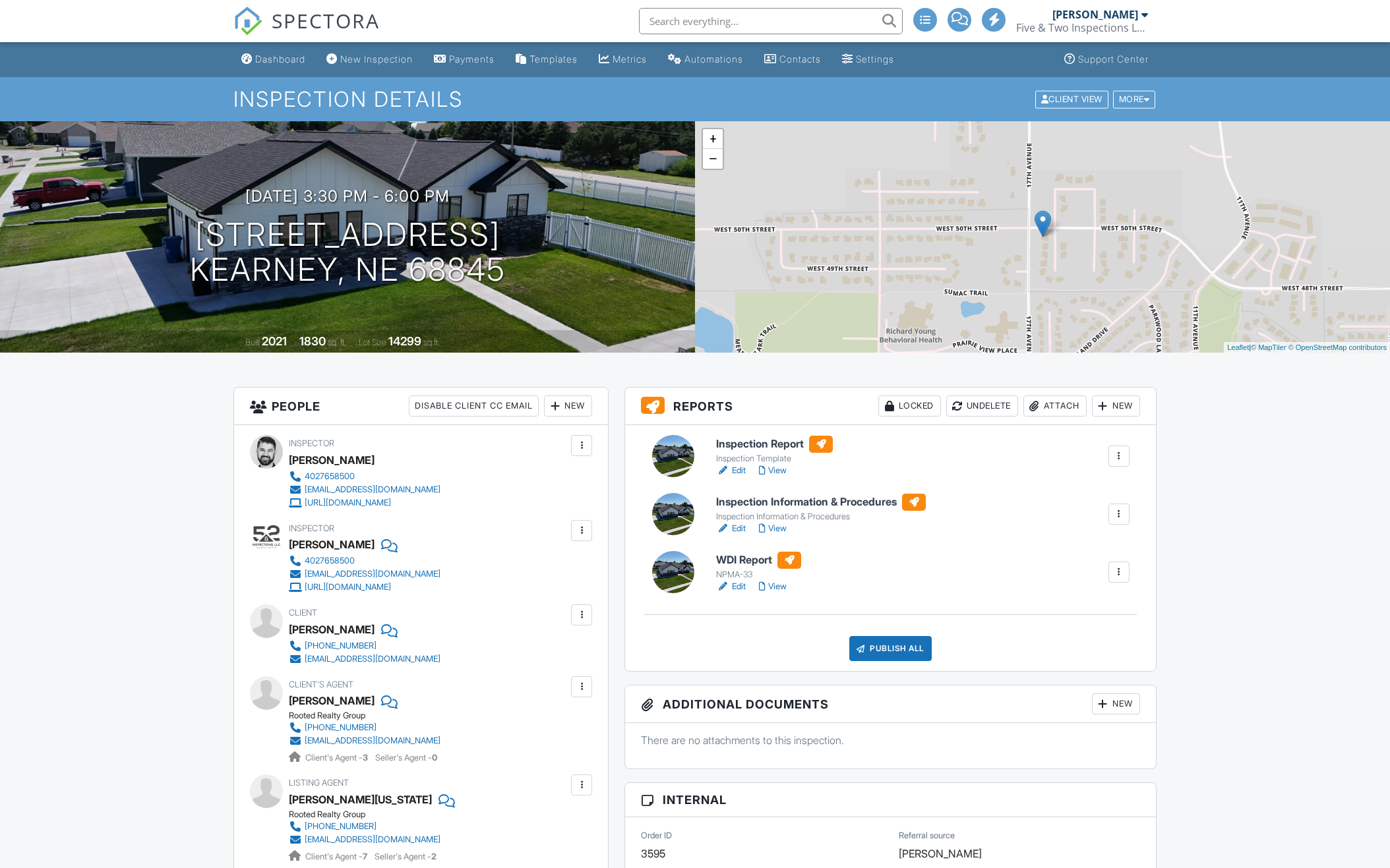 scroll, scrollTop: 0, scrollLeft: 0, axis: both 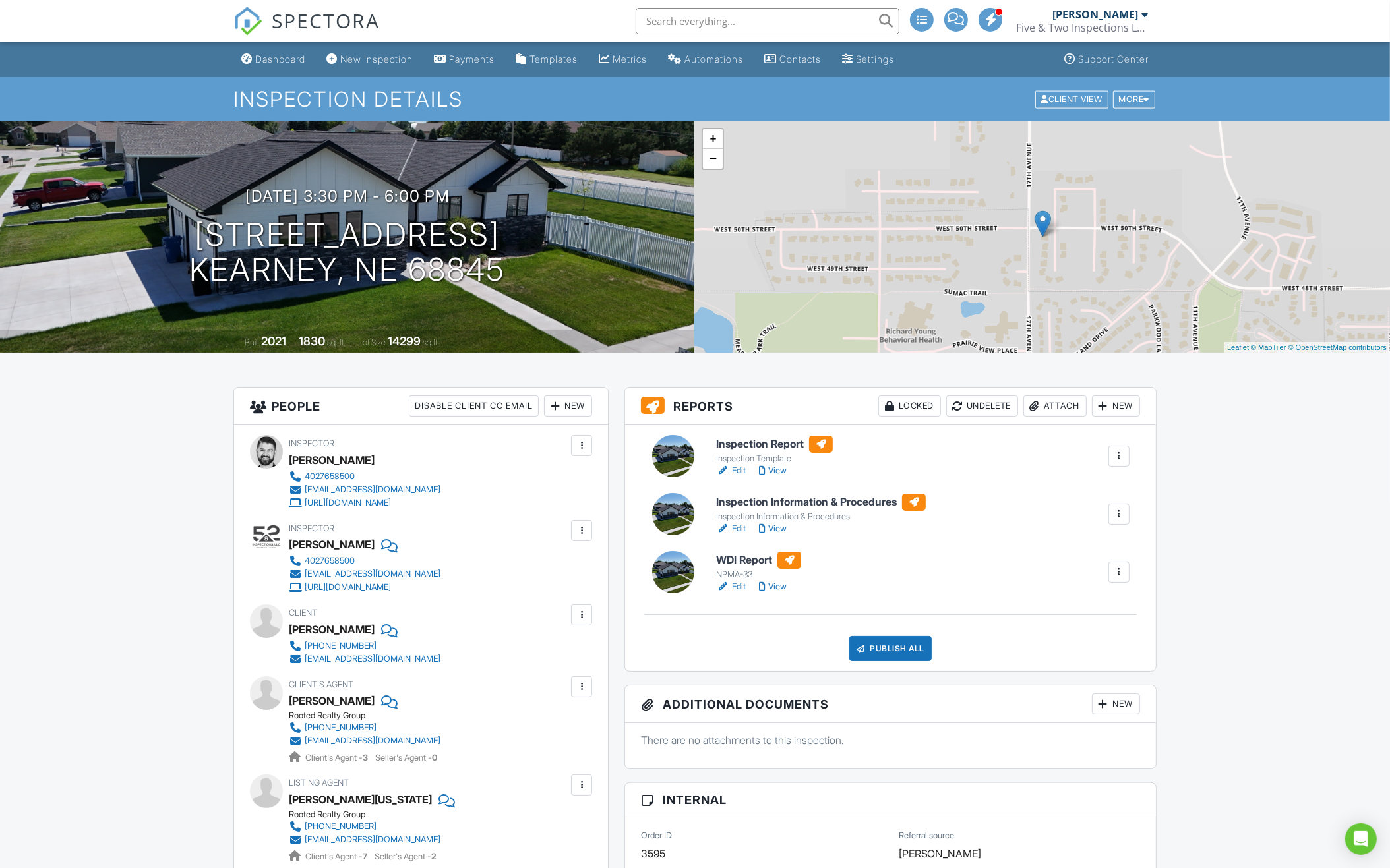 click on "Locked" at bounding box center (909, 406) 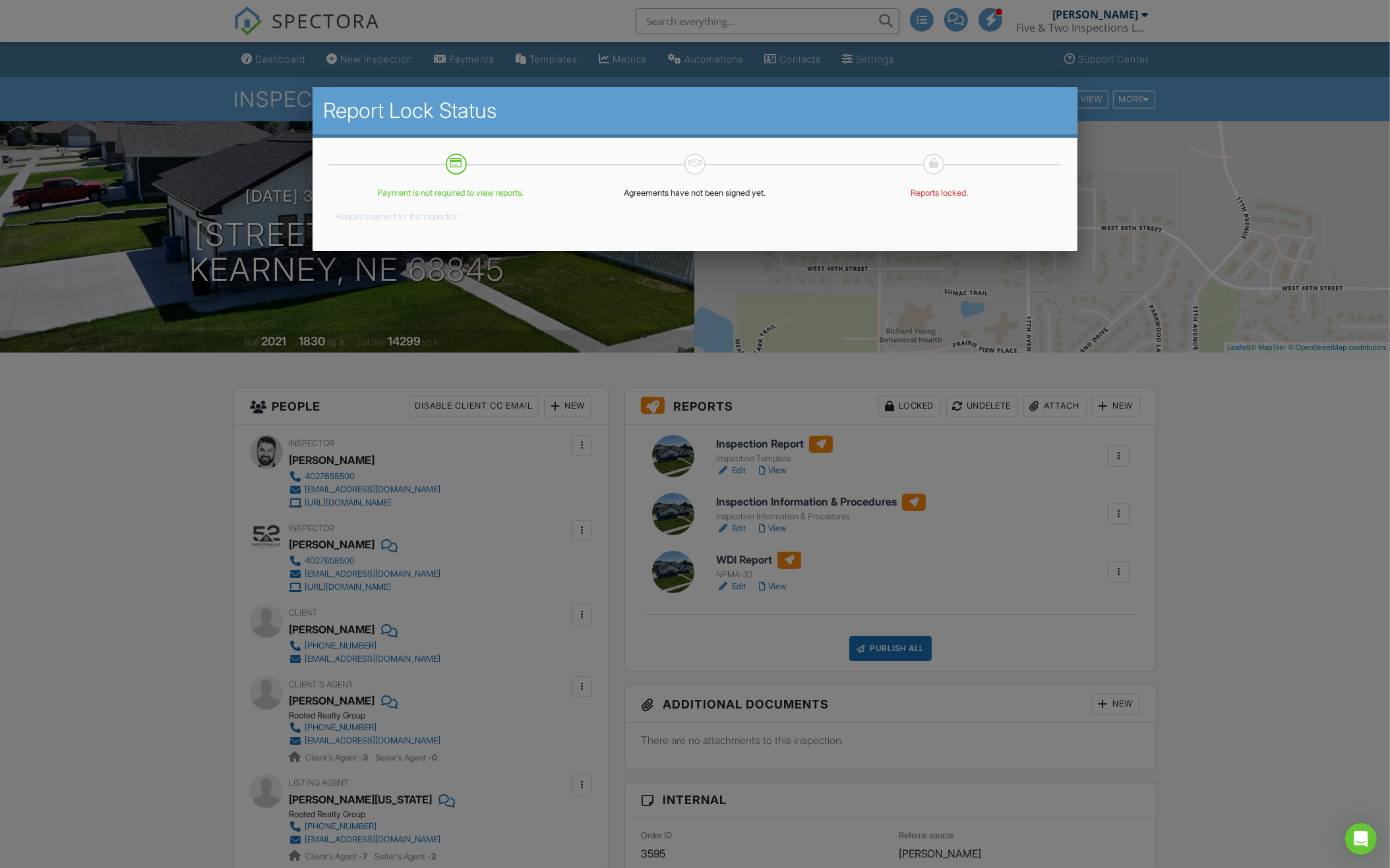 click at bounding box center [695, 477] 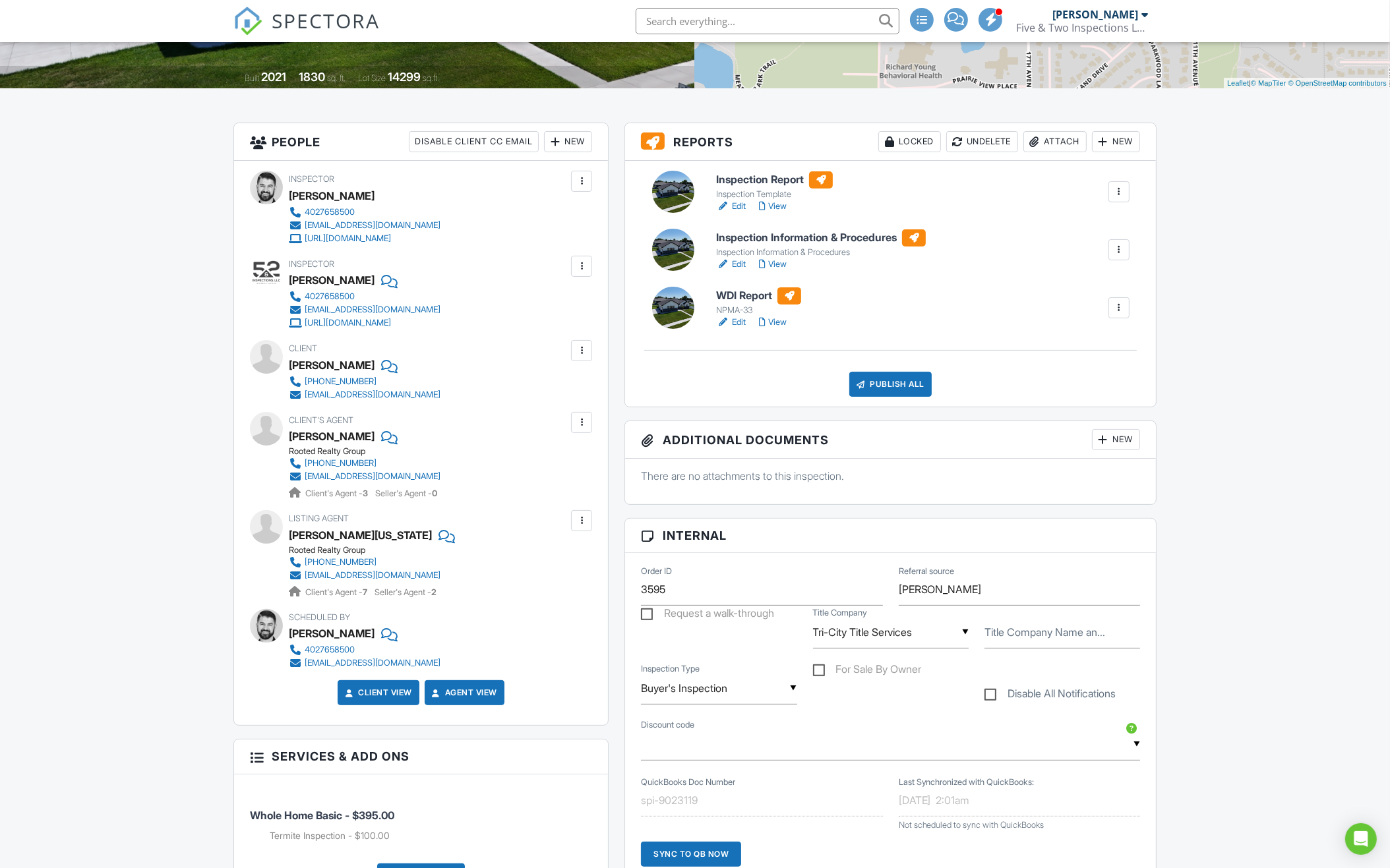 scroll, scrollTop: 272, scrollLeft: 0, axis: vertical 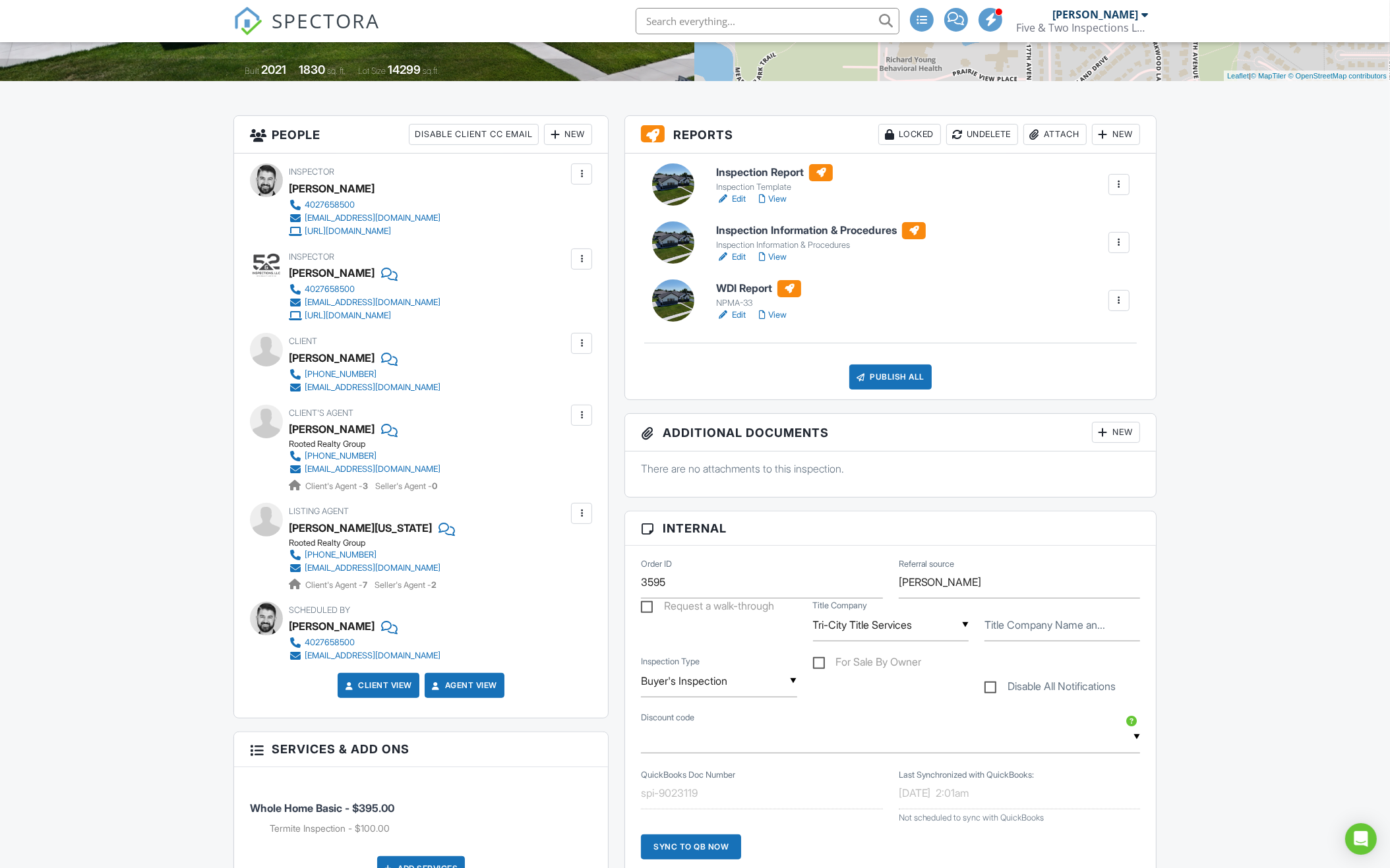 click on "Locked" at bounding box center [909, 134] 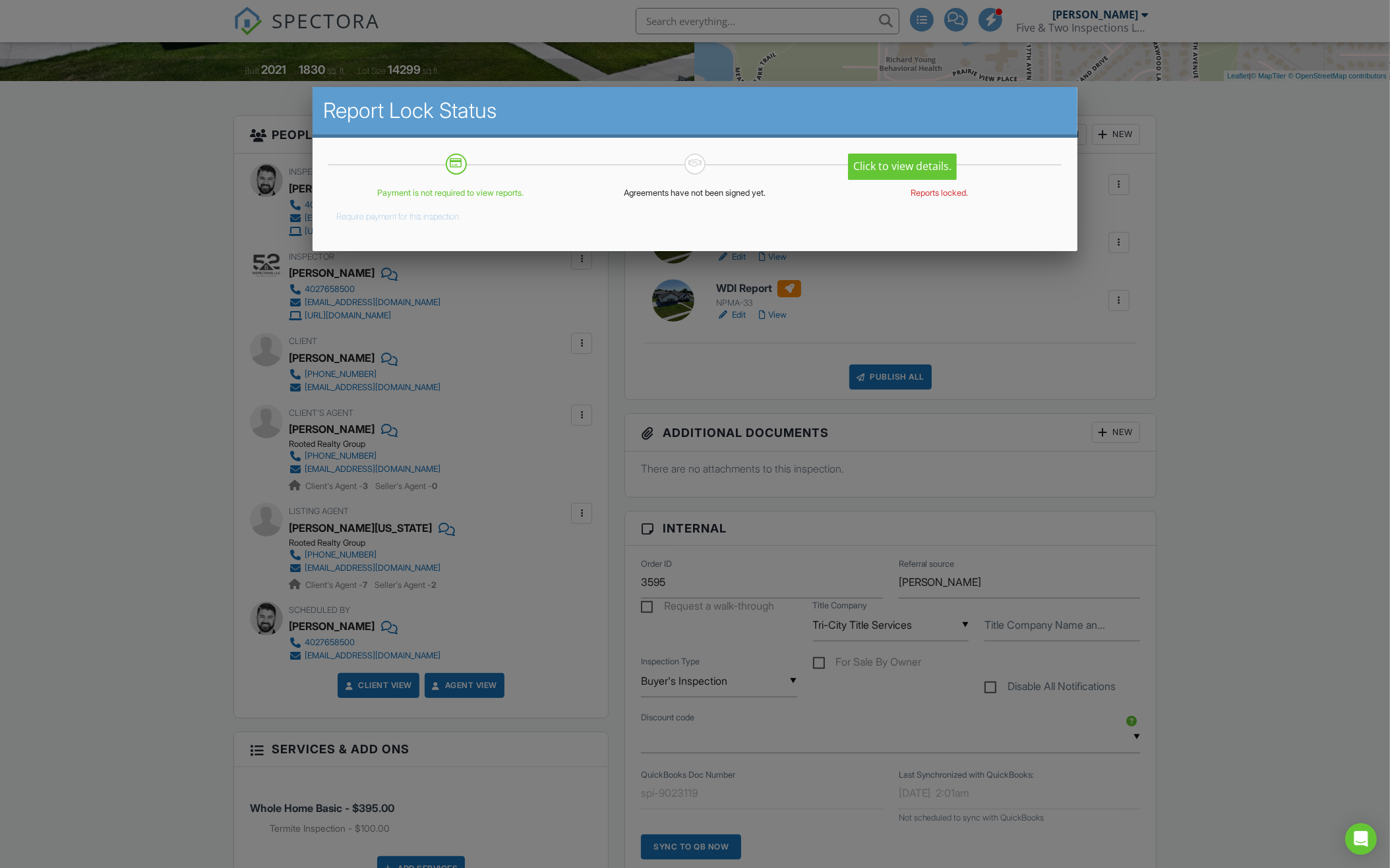 click at bounding box center [695, 477] 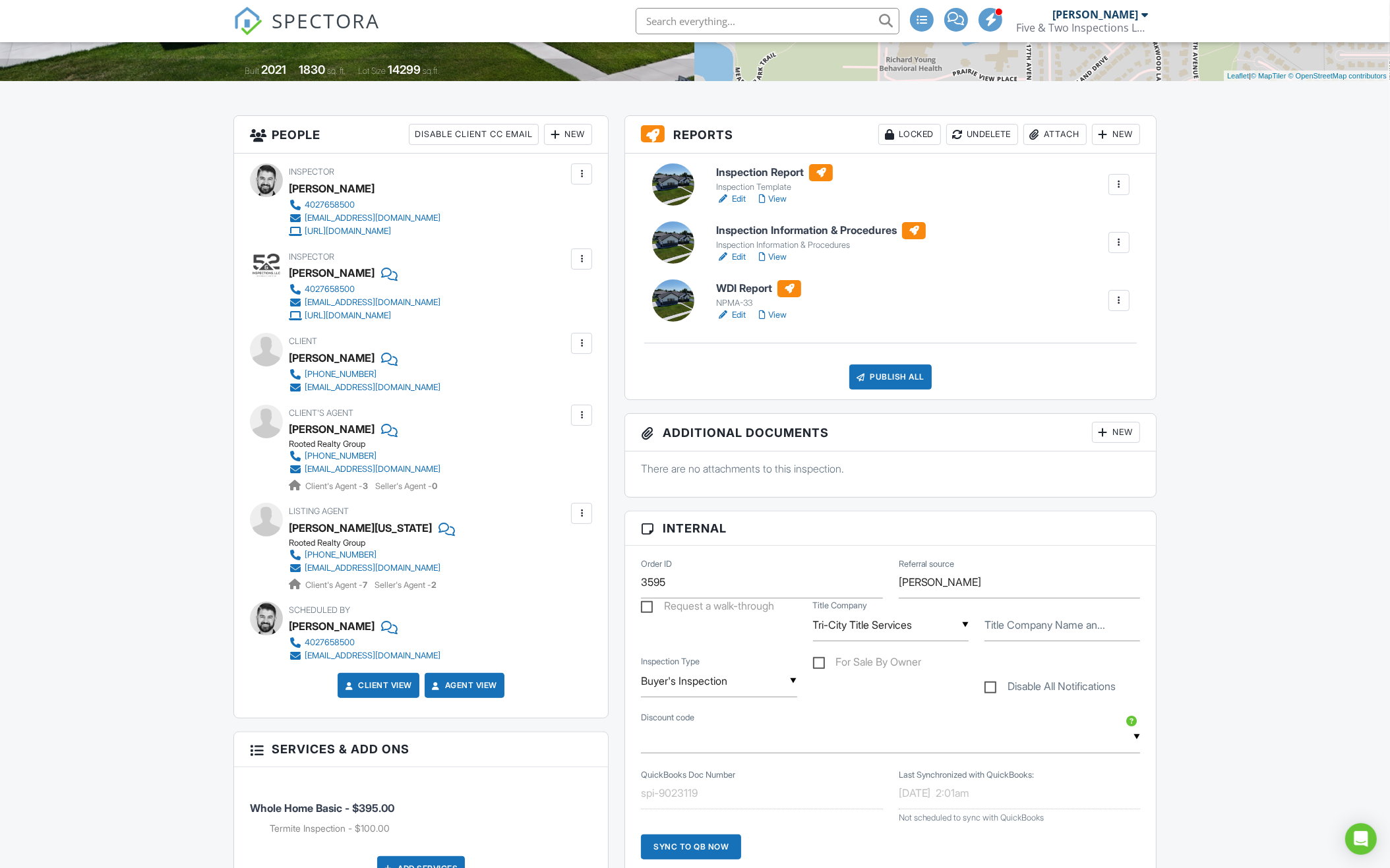 click on "Publish All
Checking report completion" at bounding box center [890, 377] 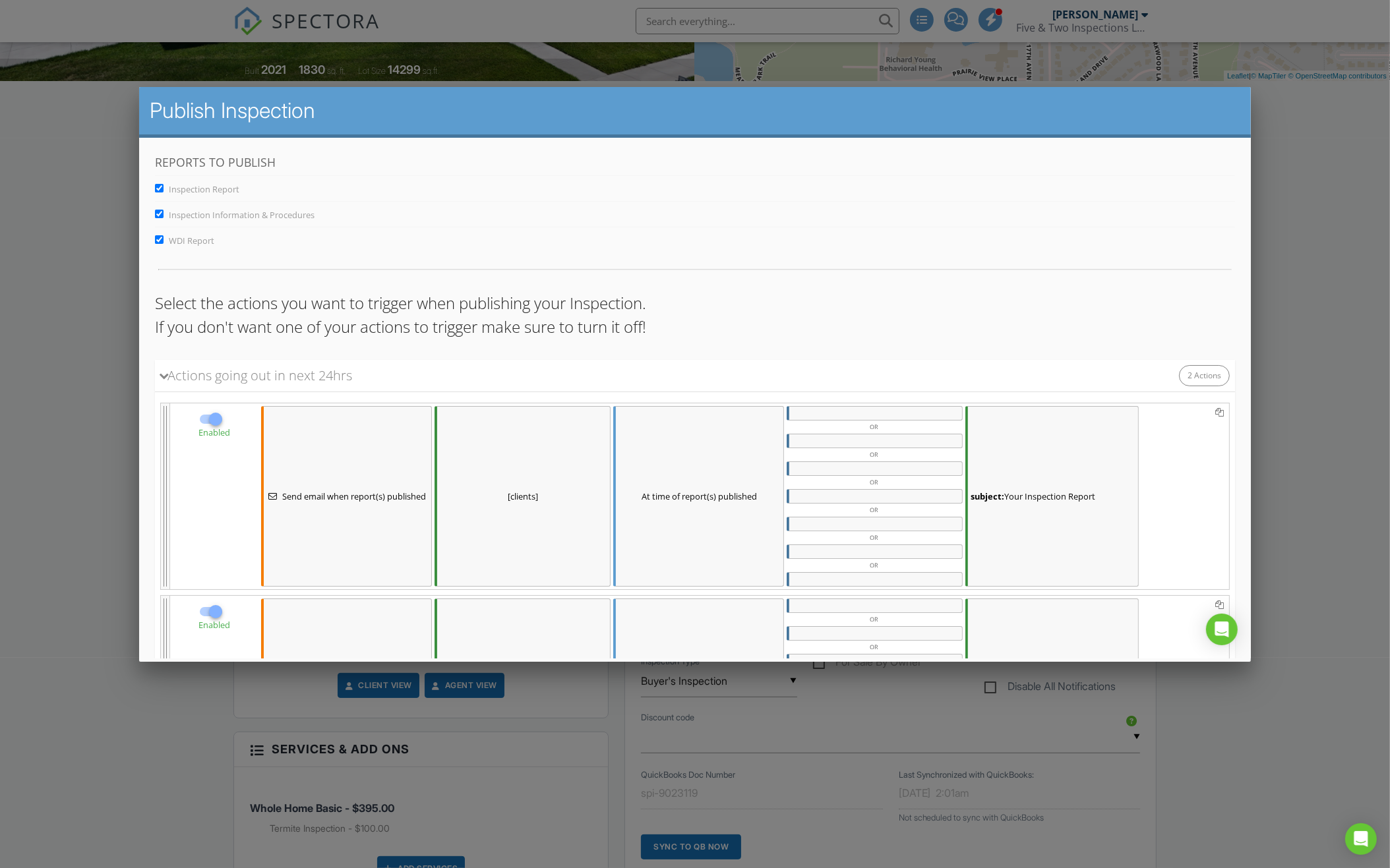 scroll, scrollTop: 0, scrollLeft: 0, axis: both 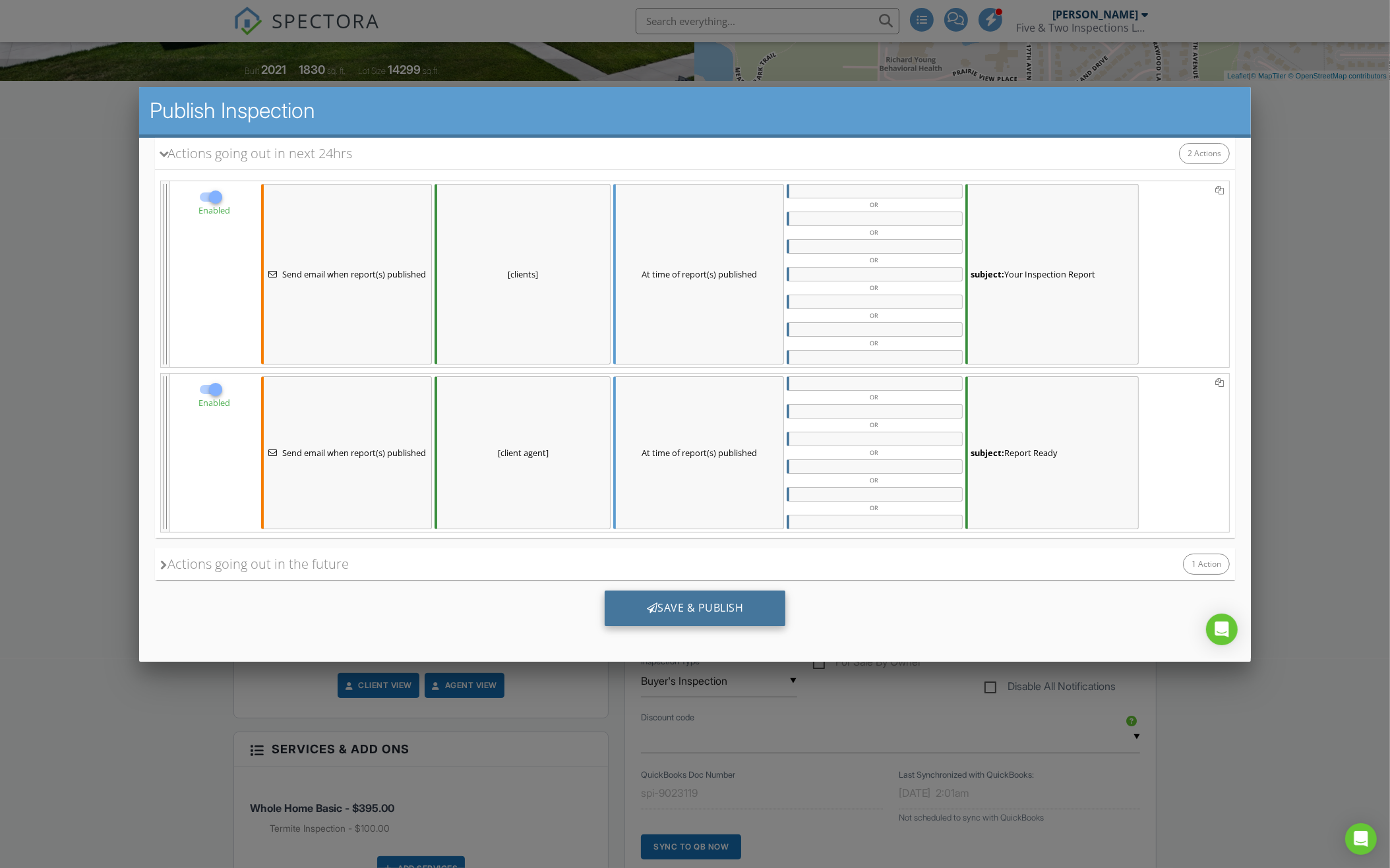 click on "Save & Publish" at bounding box center (694, 608) 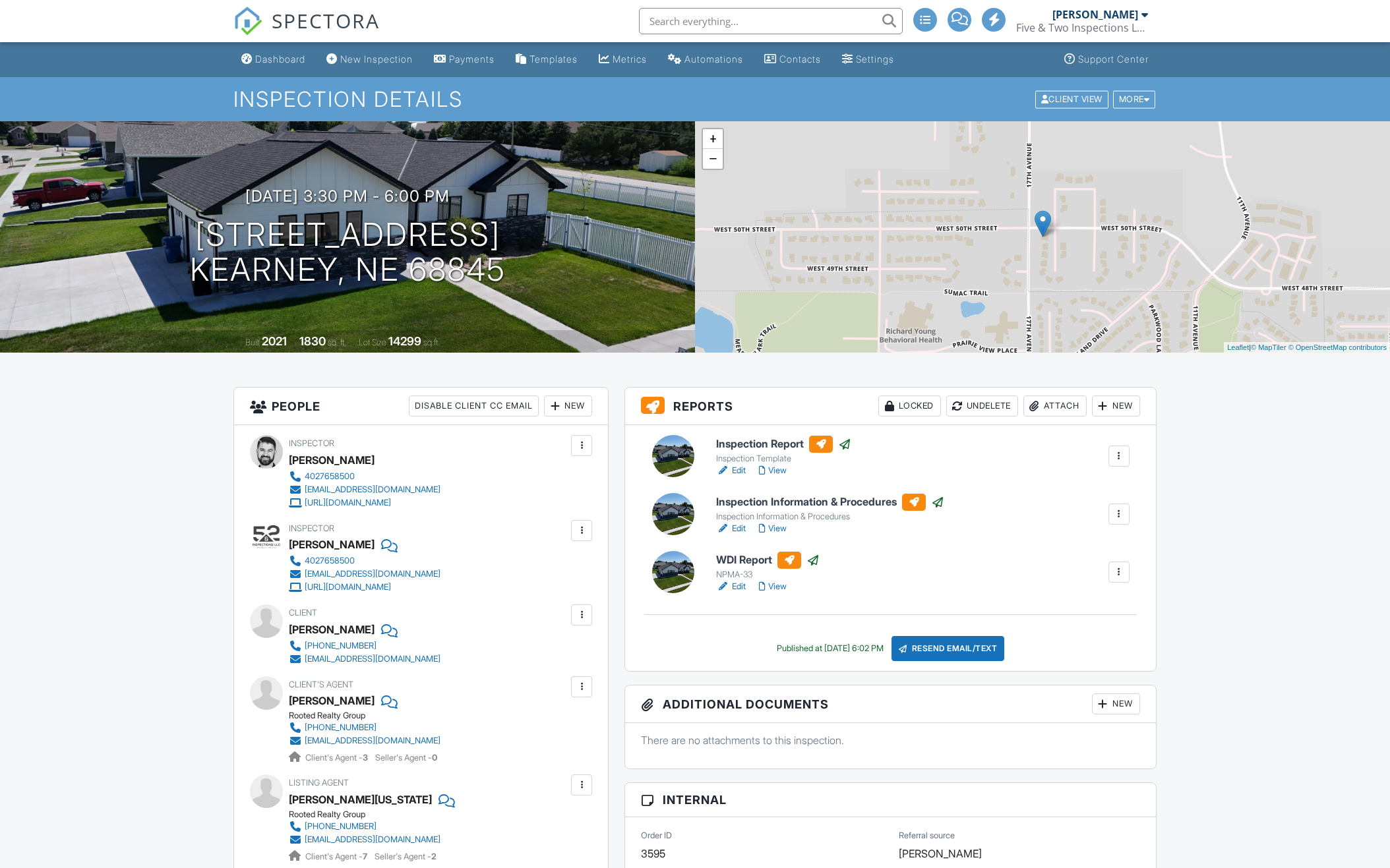 click at bounding box center [582, 446] 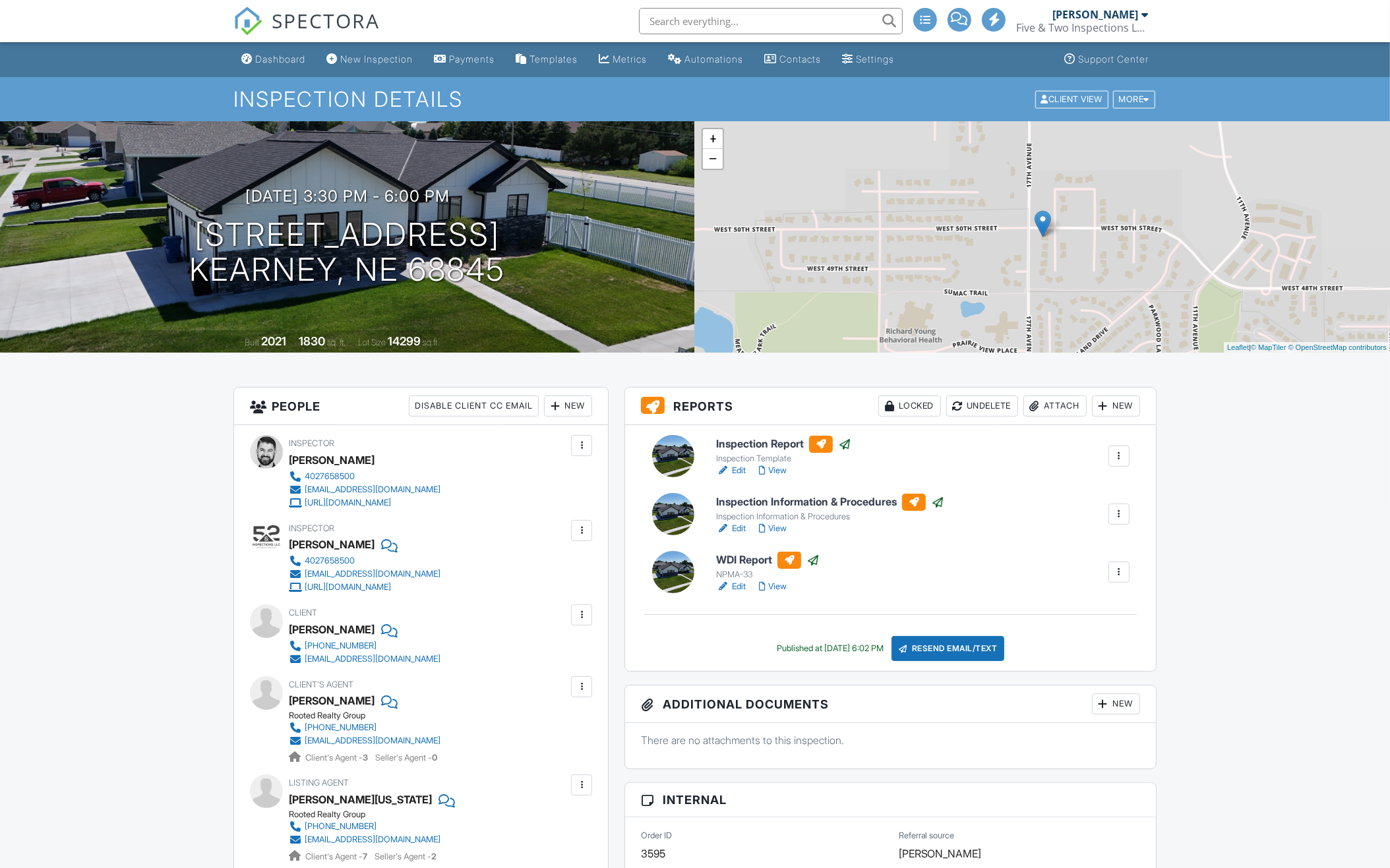click at bounding box center (582, 446) 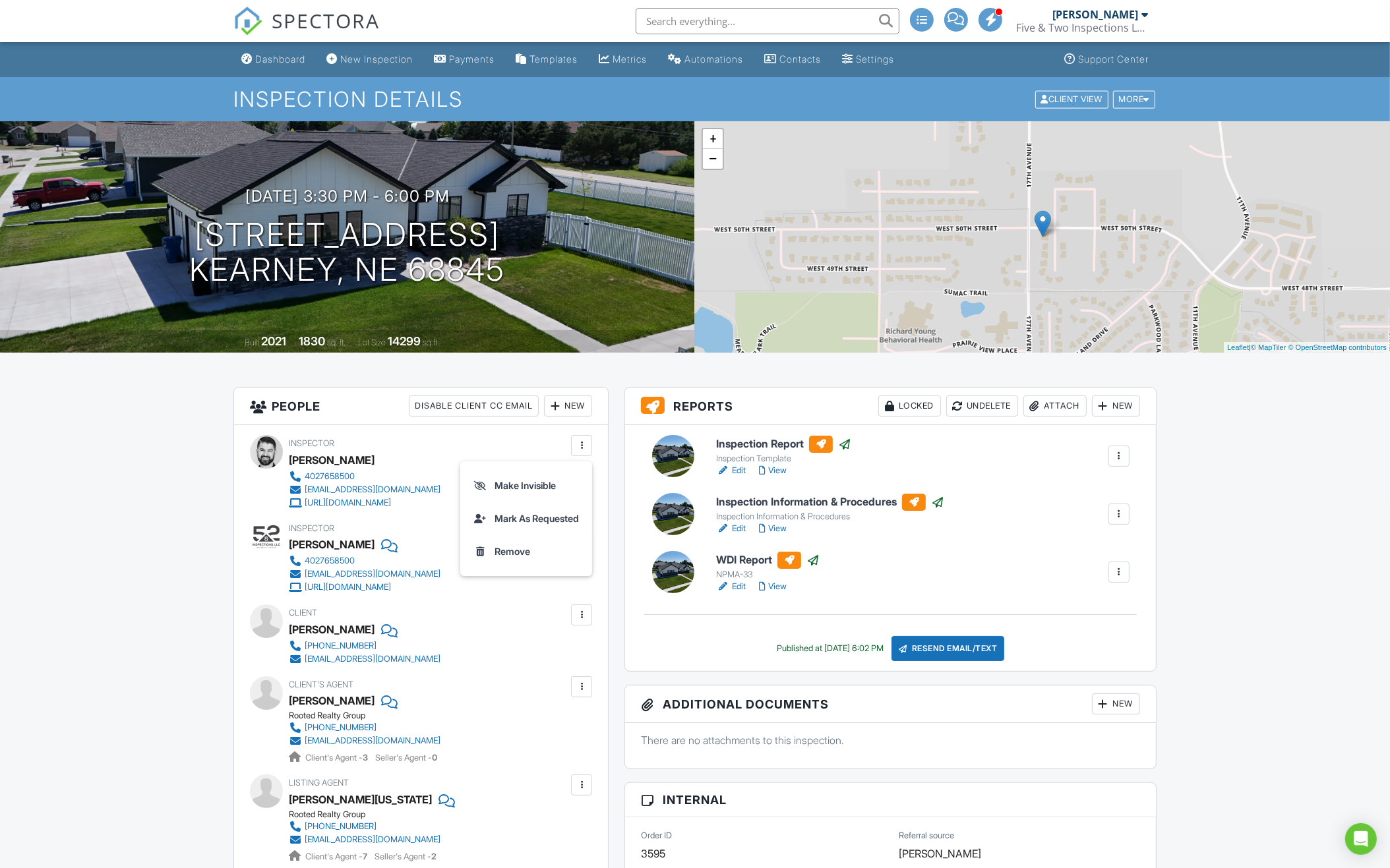 scroll, scrollTop: 0, scrollLeft: 0, axis: both 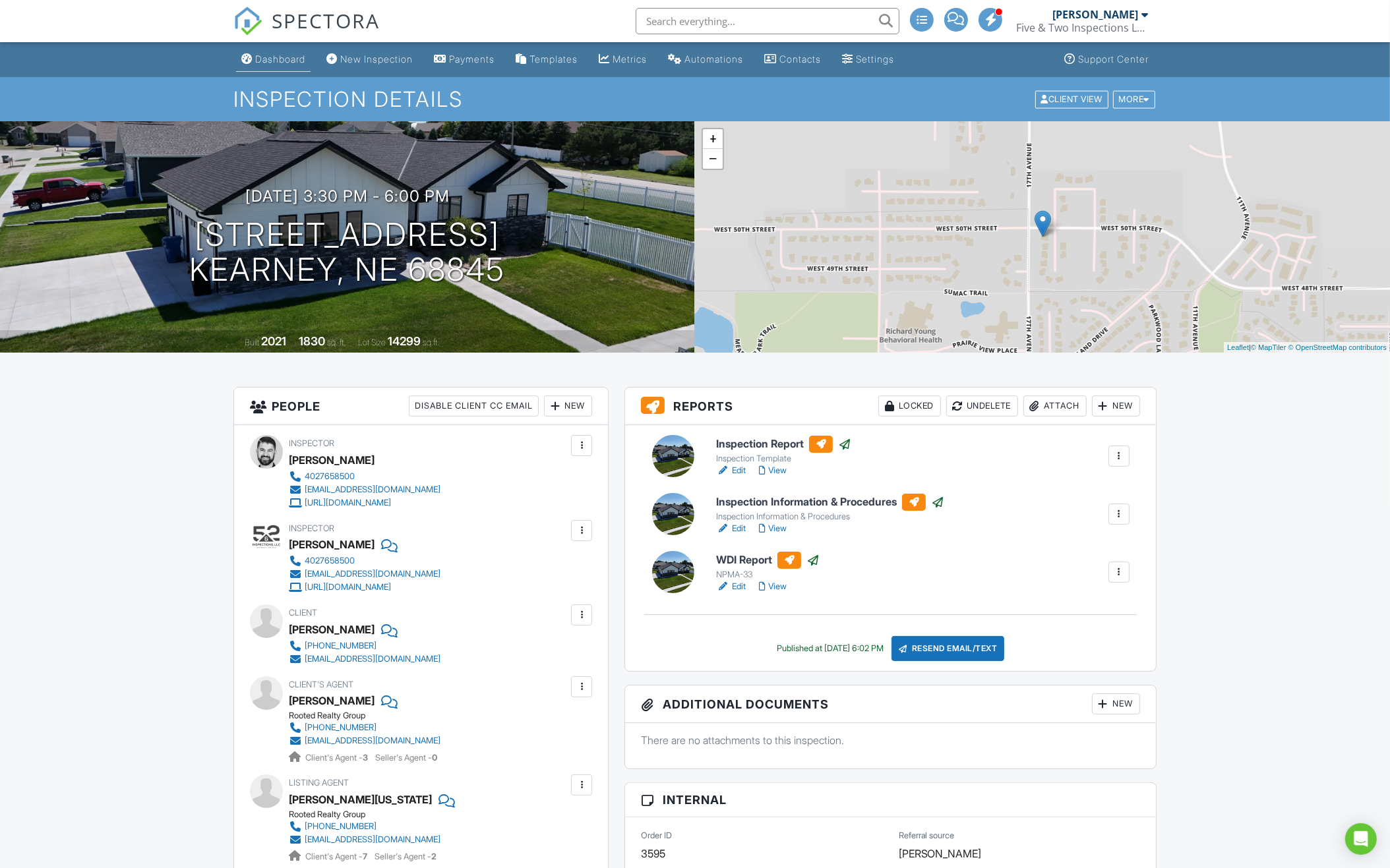 click on "Dashboard" at bounding box center [280, 59] 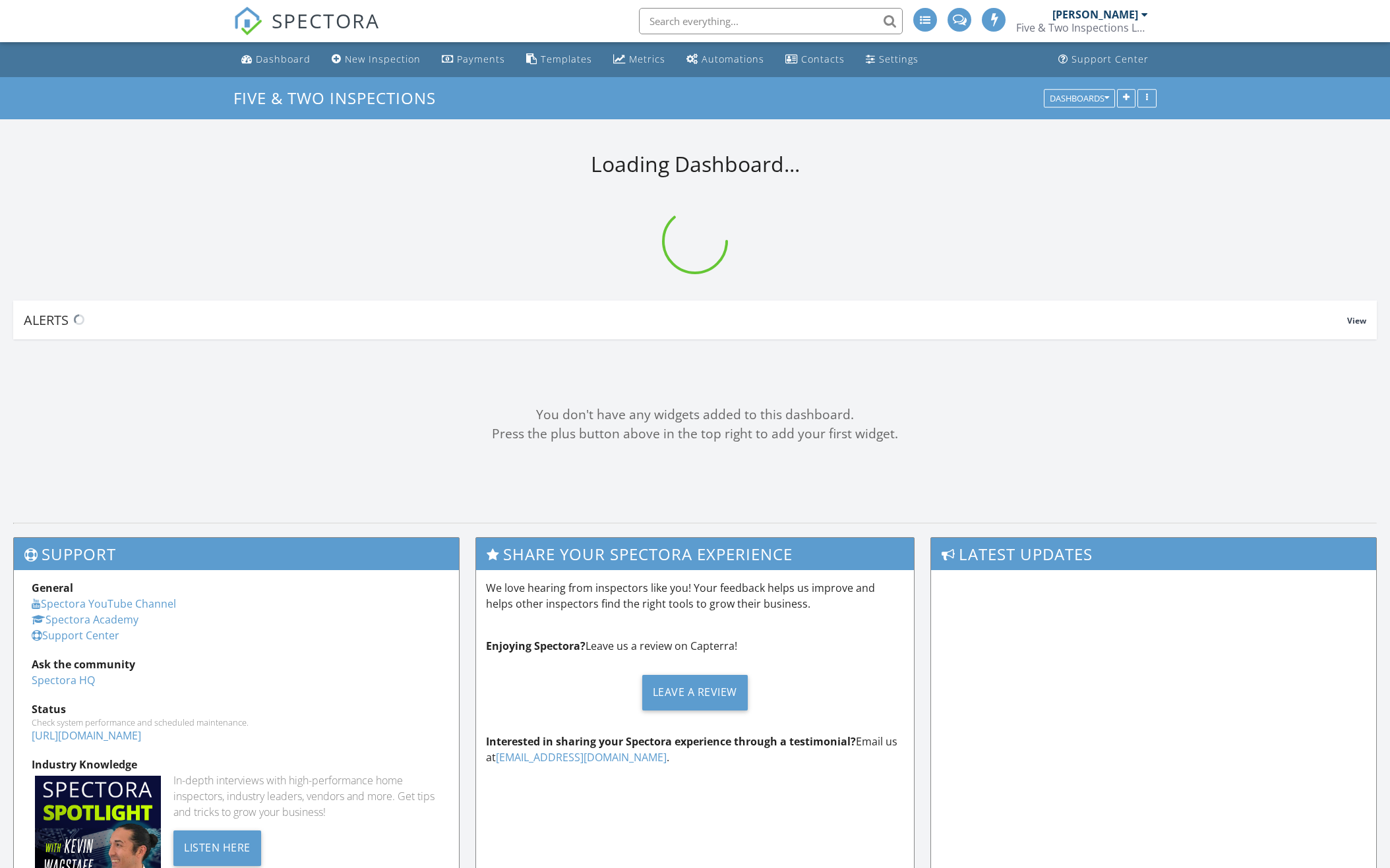 scroll, scrollTop: 0, scrollLeft: 0, axis: both 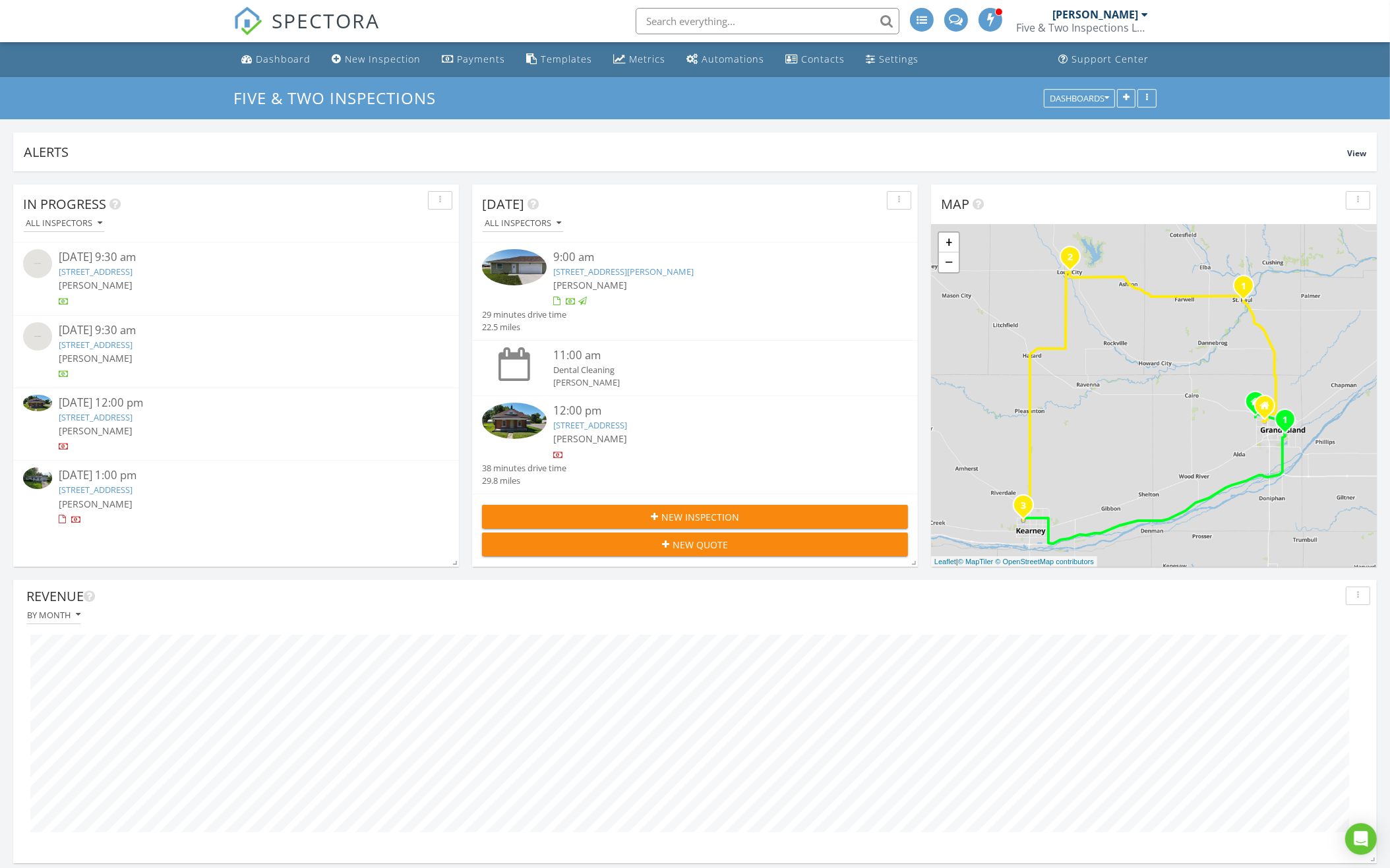 click on "1005 S Vine St, Grand Island, NE 68801" at bounding box center (96, 490) 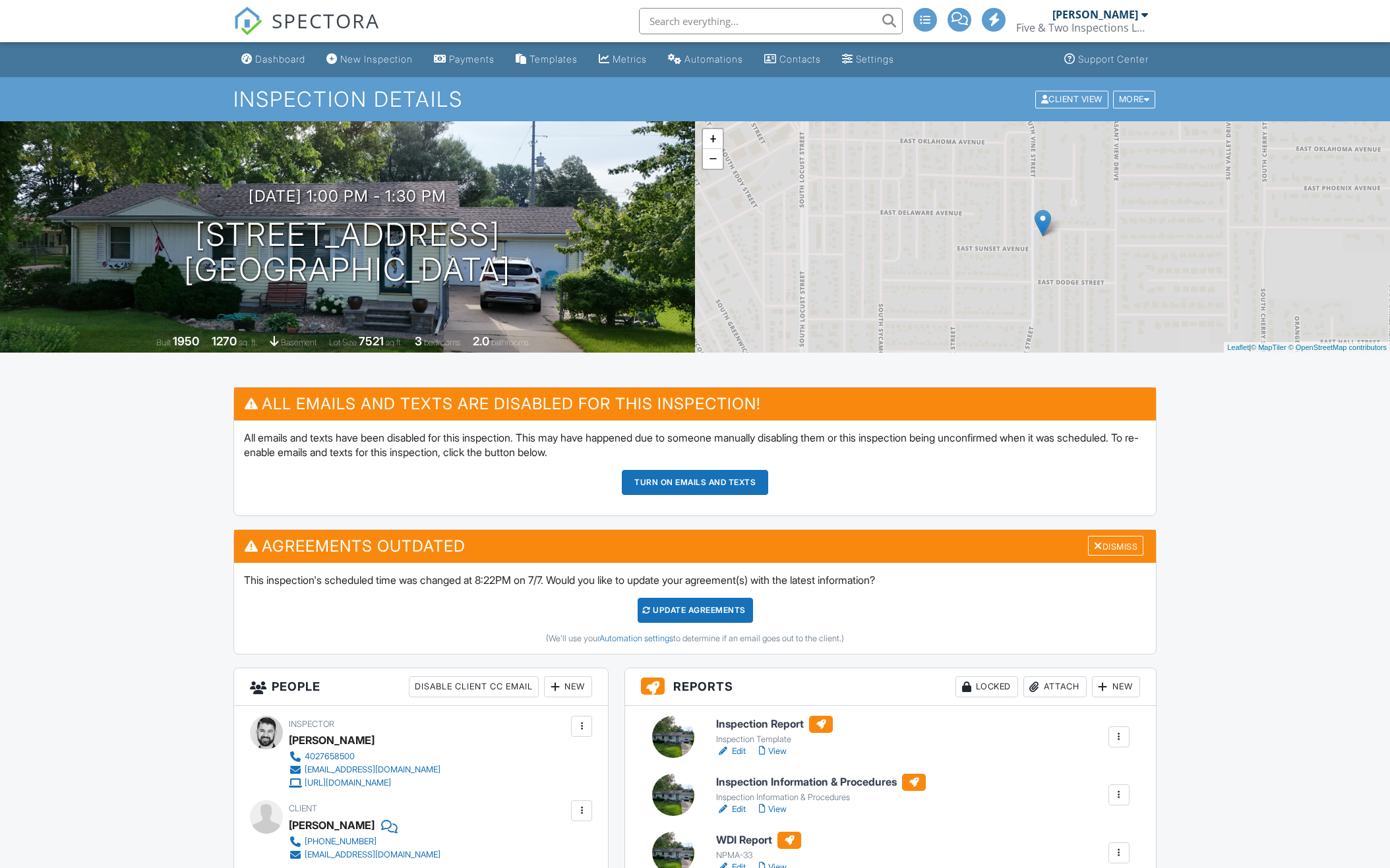 scroll, scrollTop: 0, scrollLeft: 0, axis: both 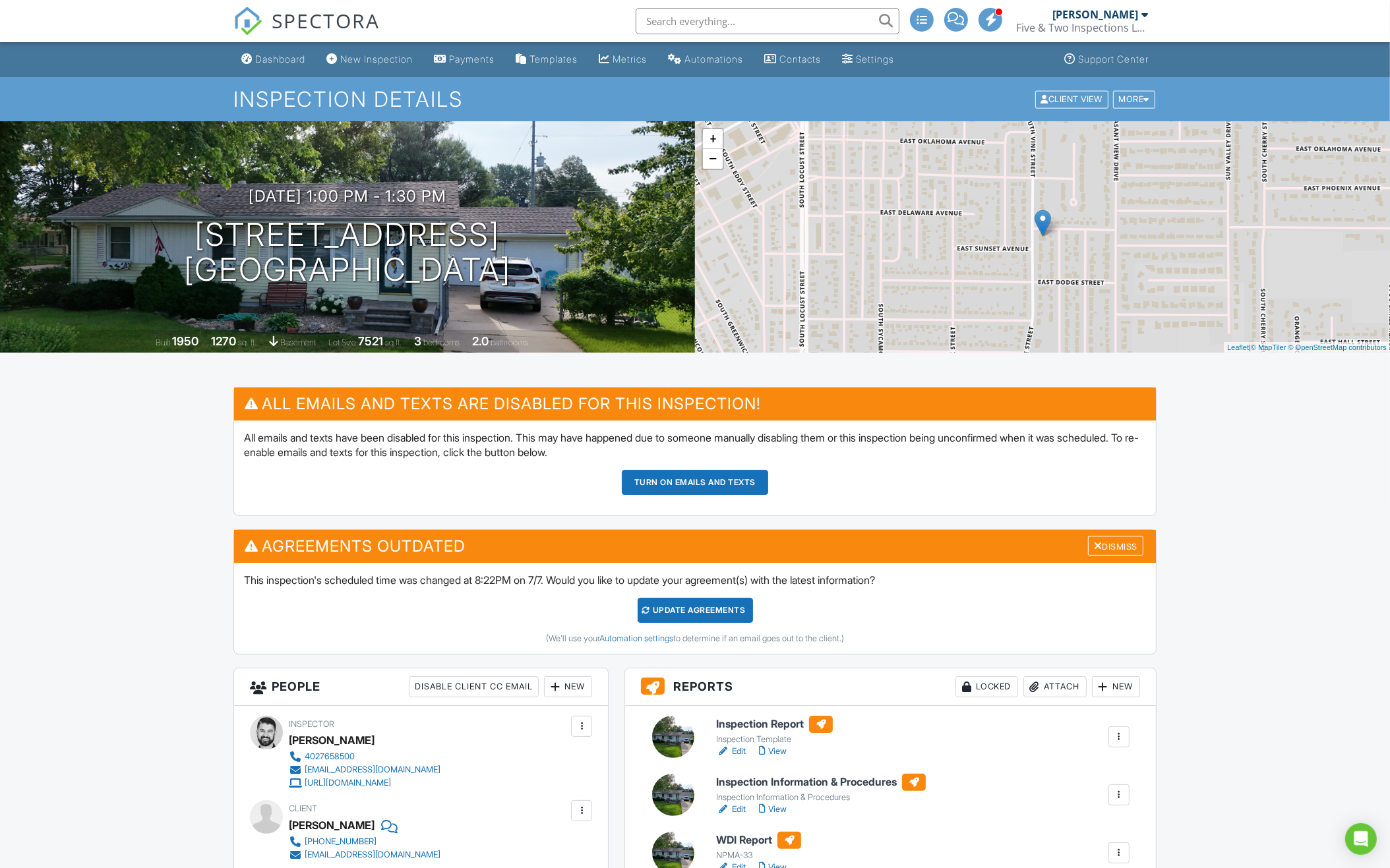 click on "Turn on emails and texts" at bounding box center (695, 482) 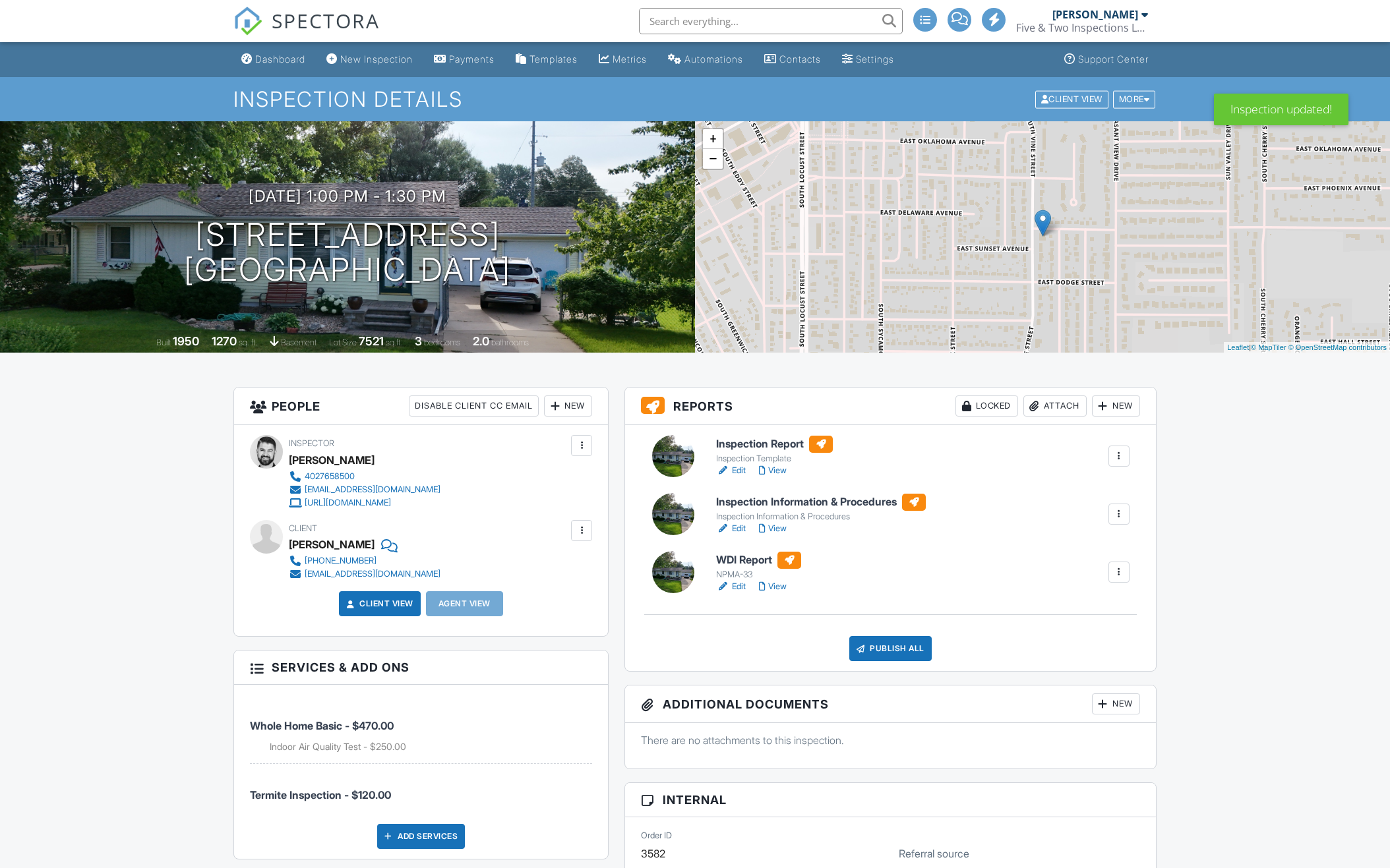 click on "WDI Report" at bounding box center (758, 560) 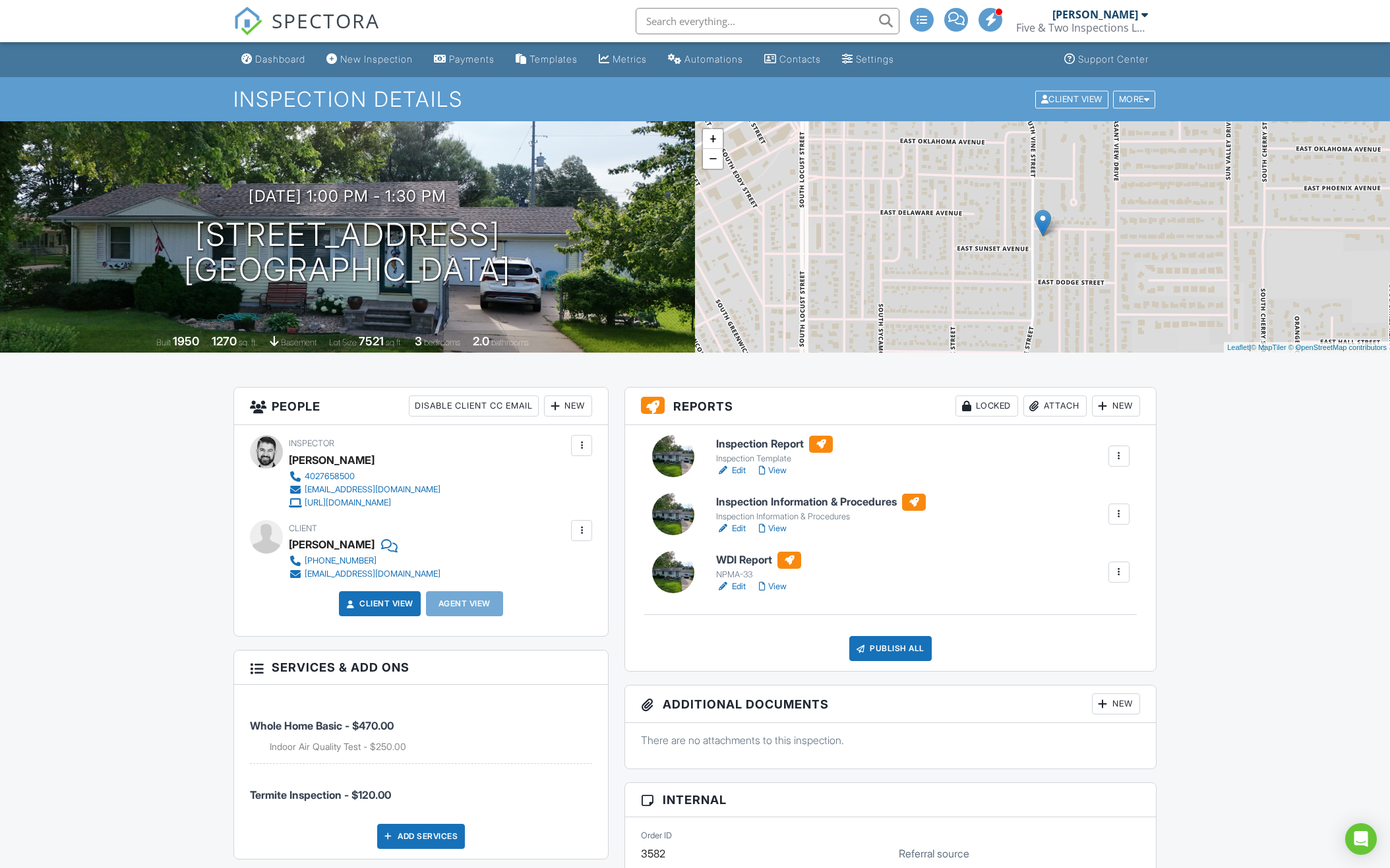 scroll, scrollTop: 0, scrollLeft: 0, axis: both 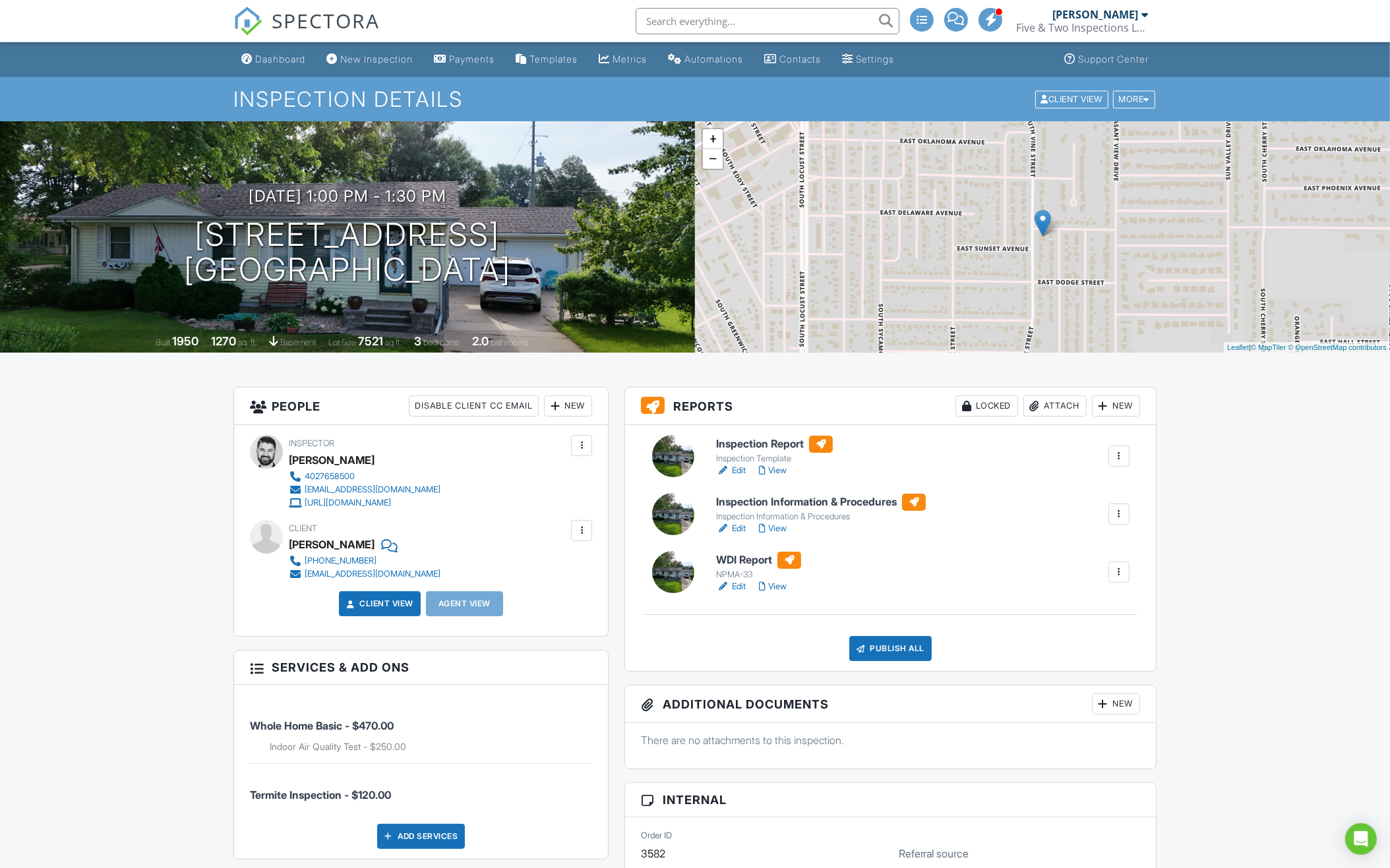 click on "Locked" at bounding box center [986, 406] 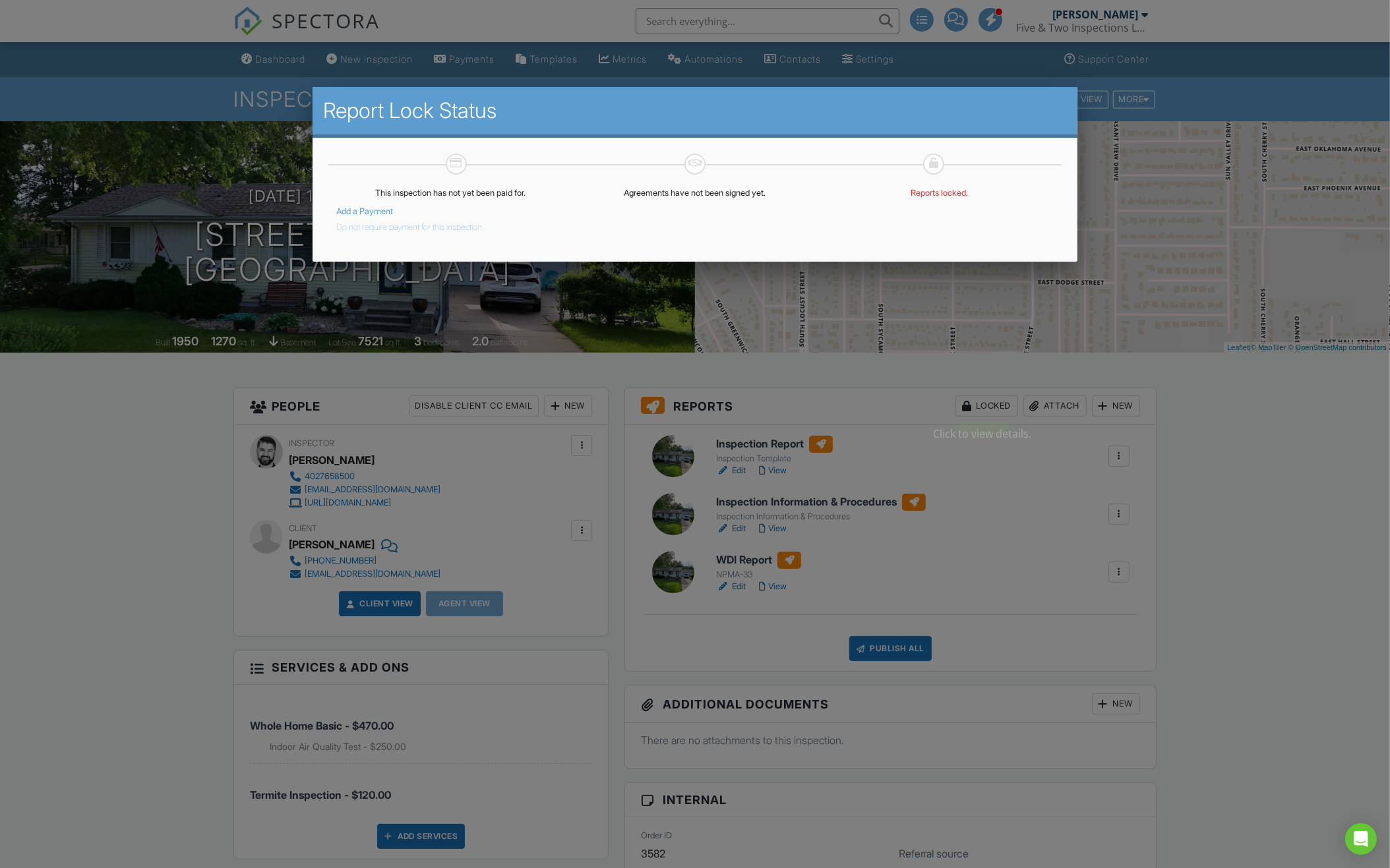 click at bounding box center (695, 477) 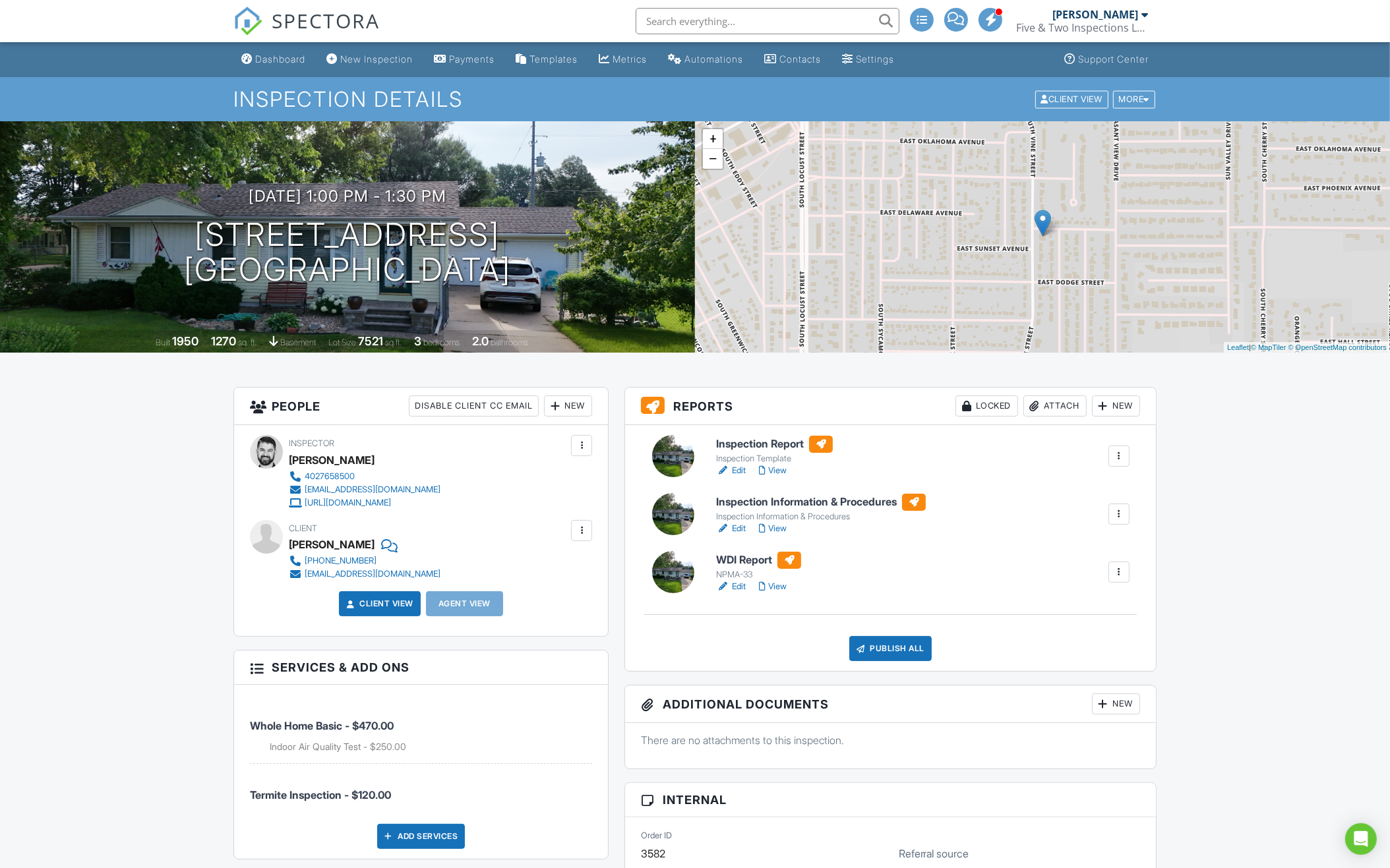 click on "Inspection Report" at bounding box center (774, 444) 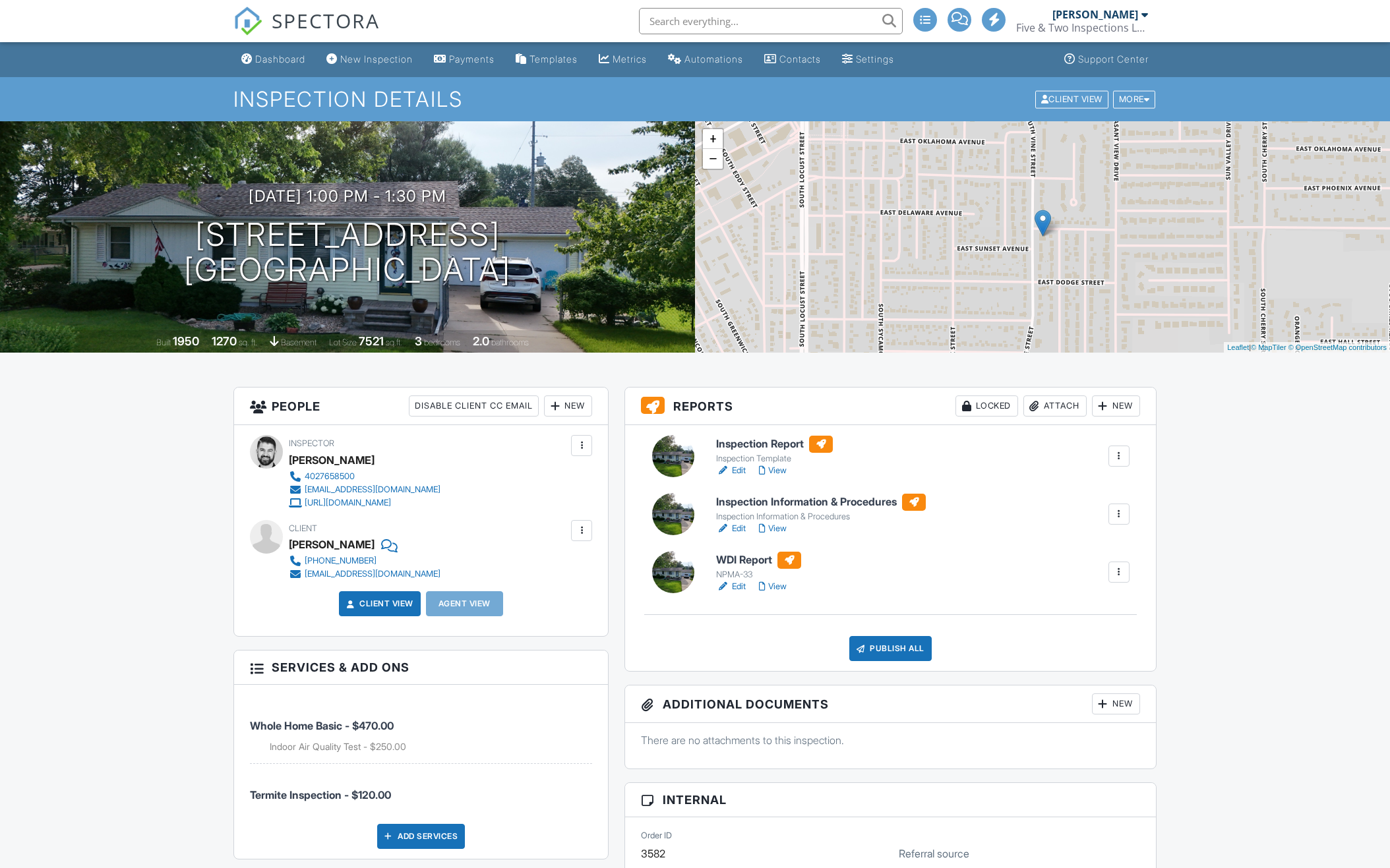 scroll, scrollTop: 0, scrollLeft: 0, axis: both 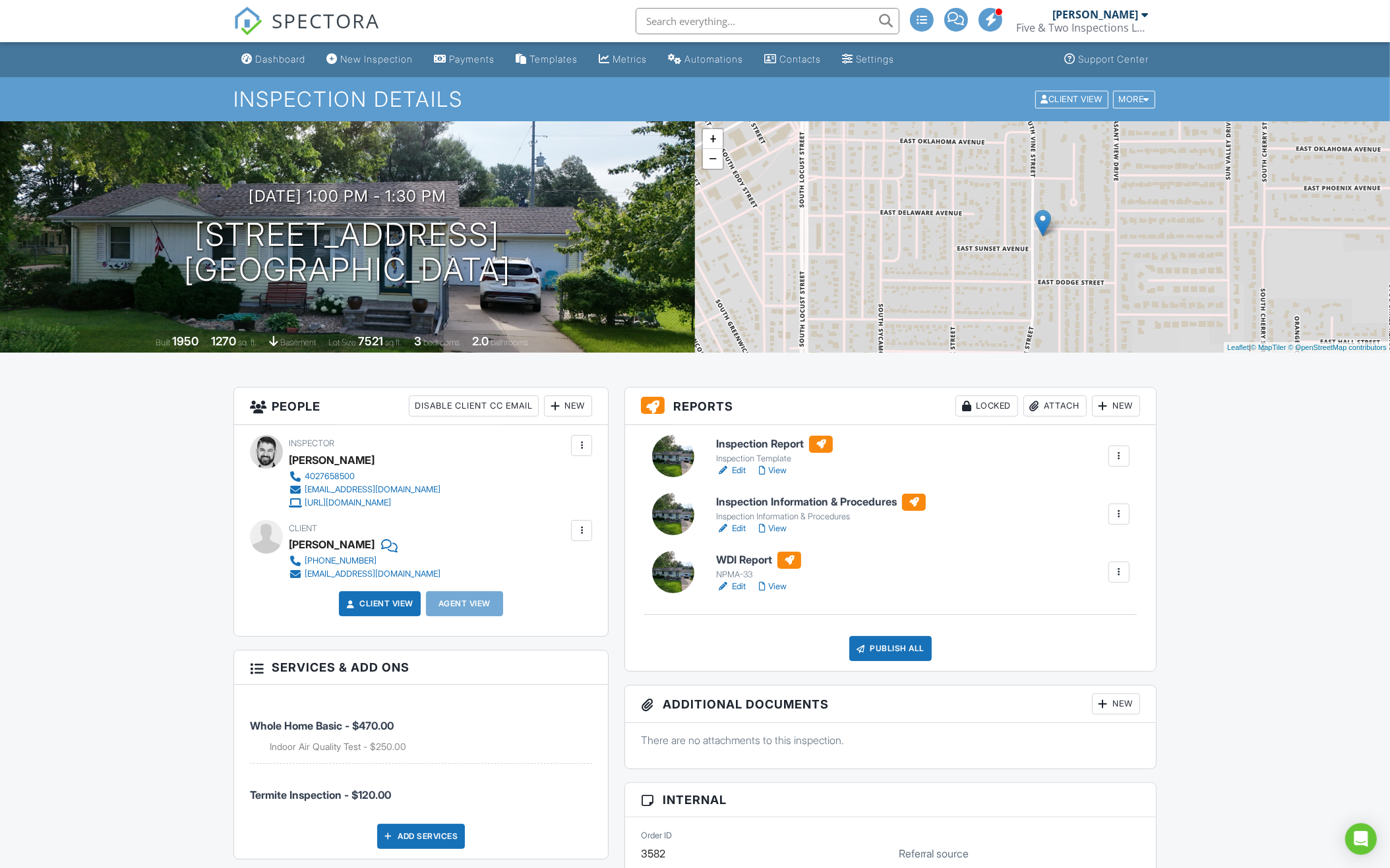 click at bounding box center (967, 406) 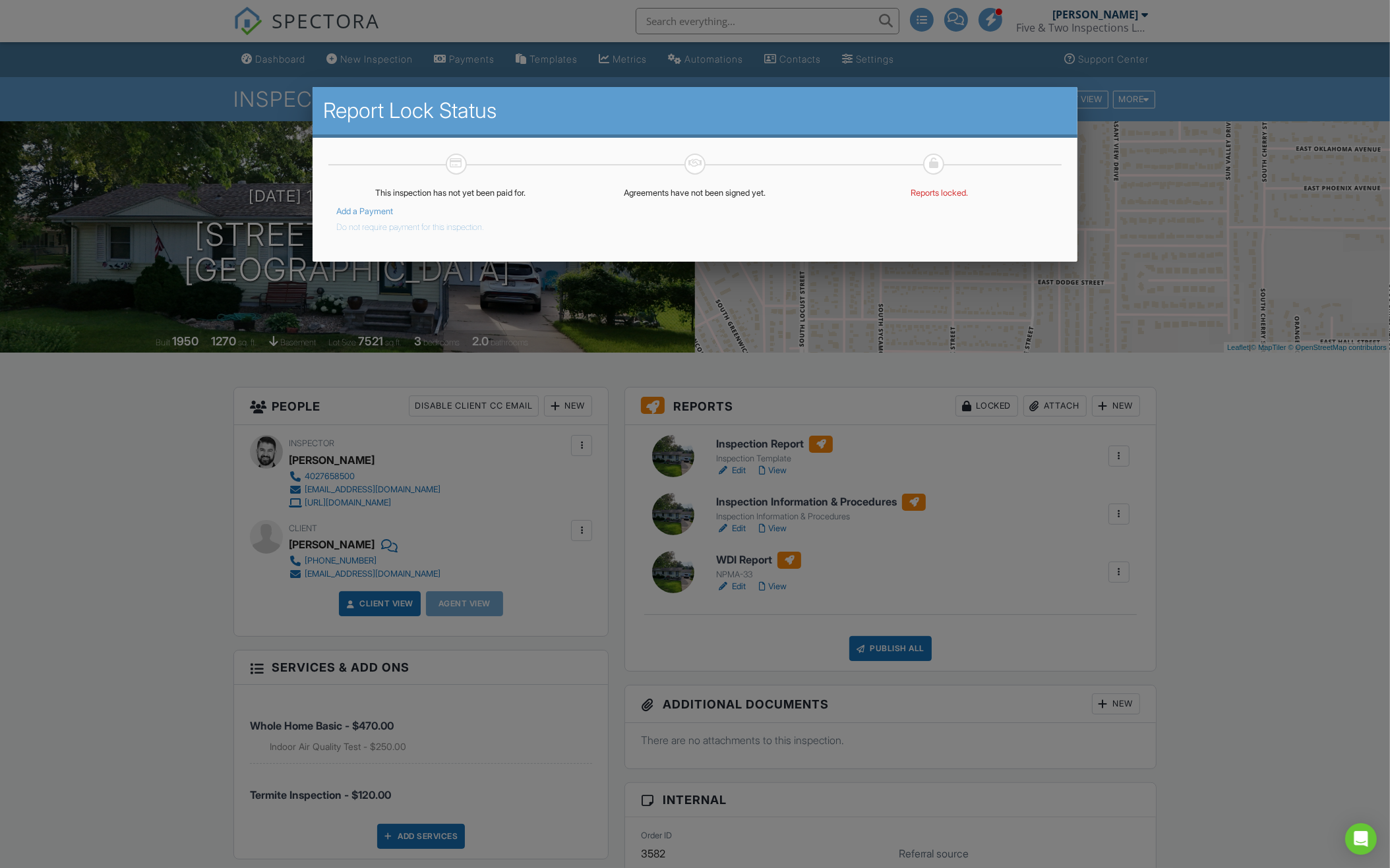 click at bounding box center (695, 477) 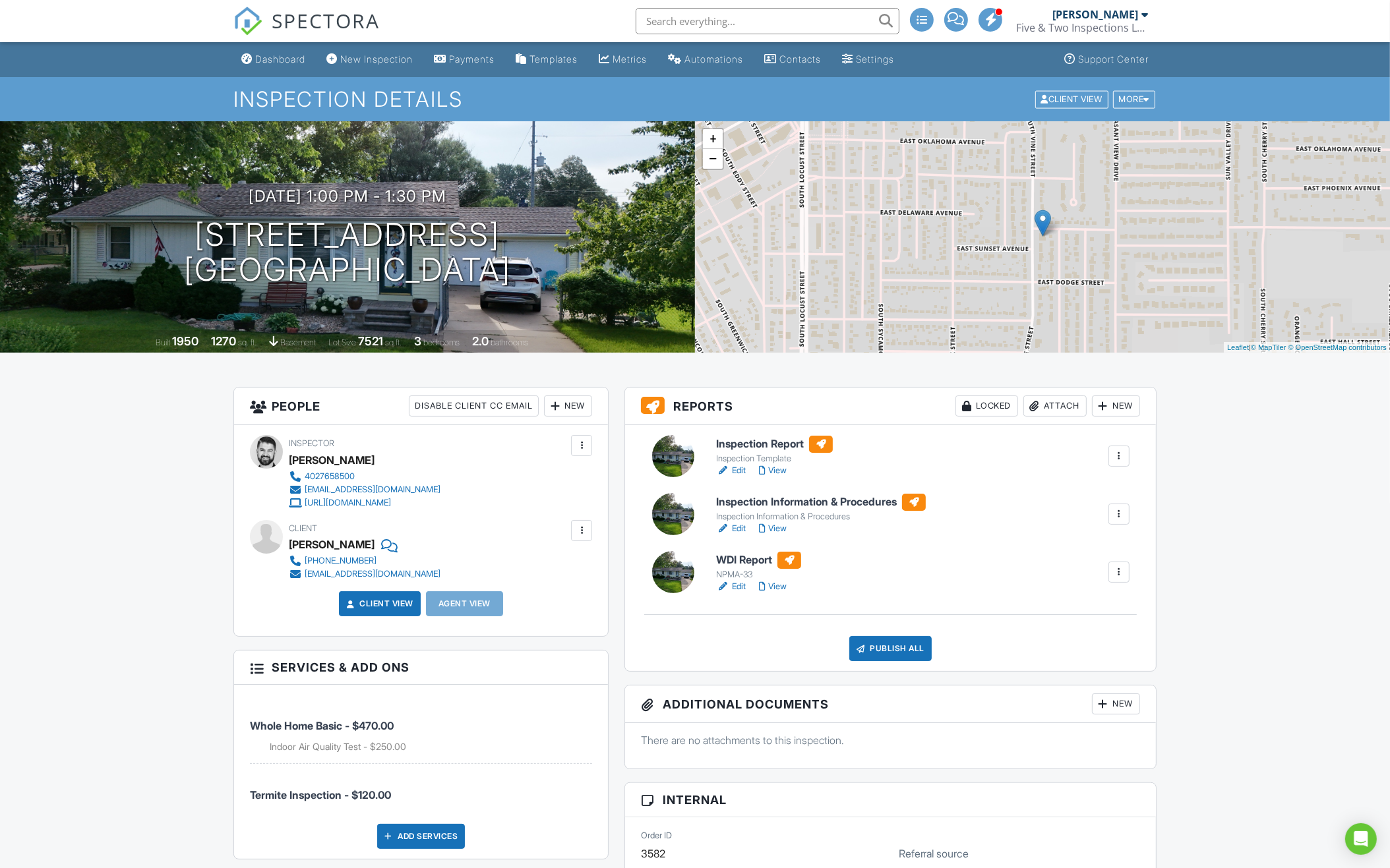 click on "Locked" at bounding box center (986, 406) 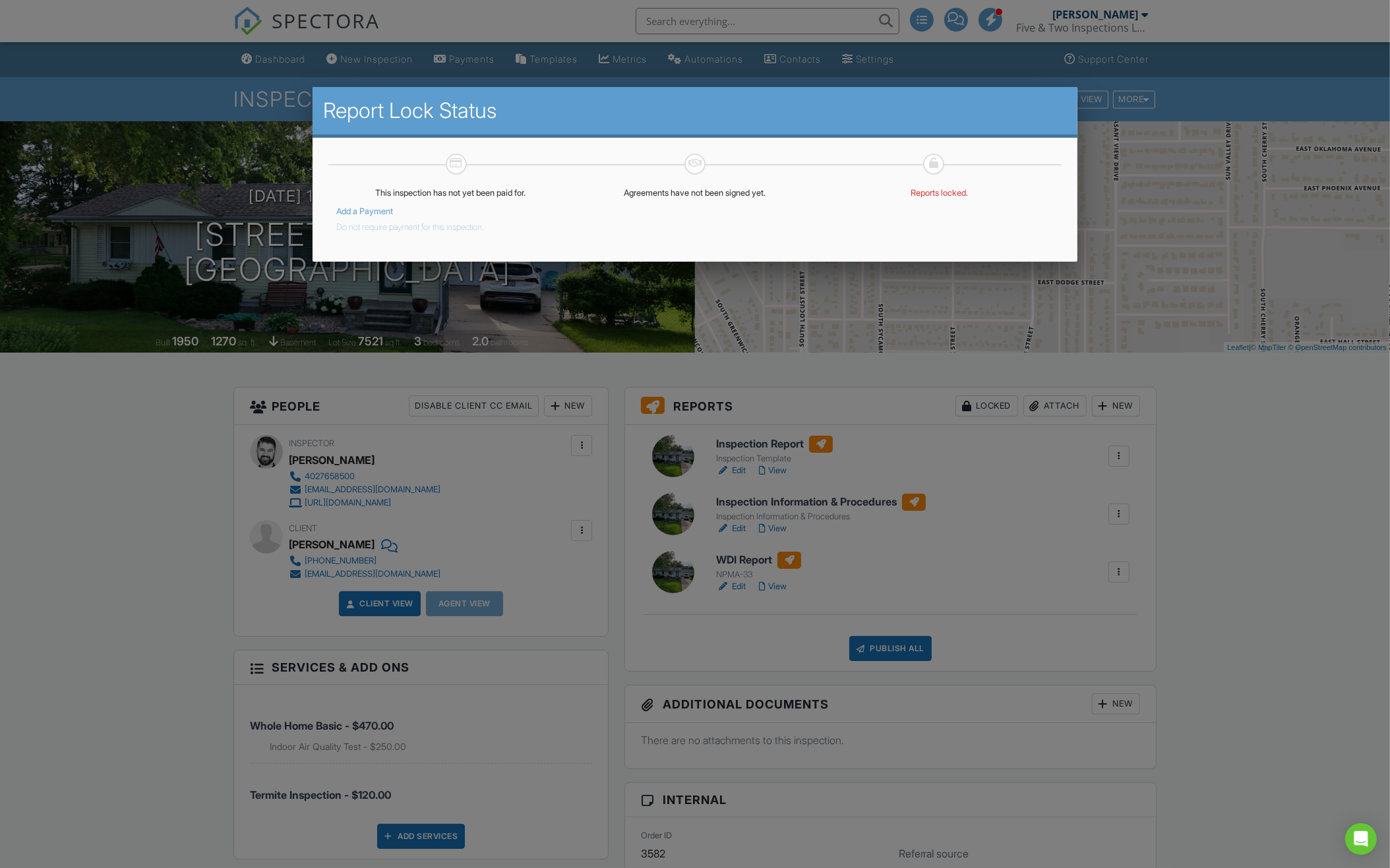 click at bounding box center [695, 477] 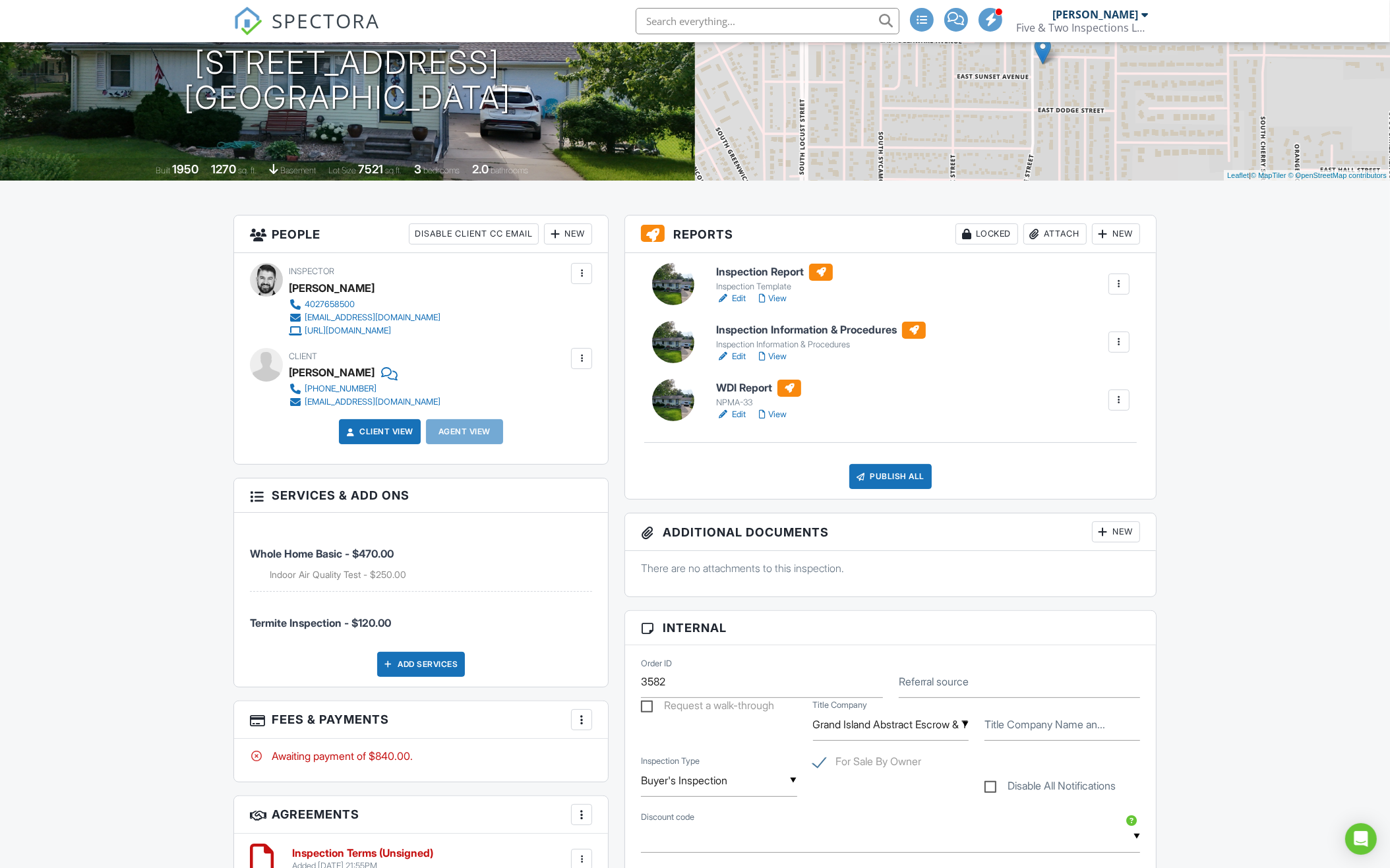 scroll, scrollTop: 185, scrollLeft: 0, axis: vertical 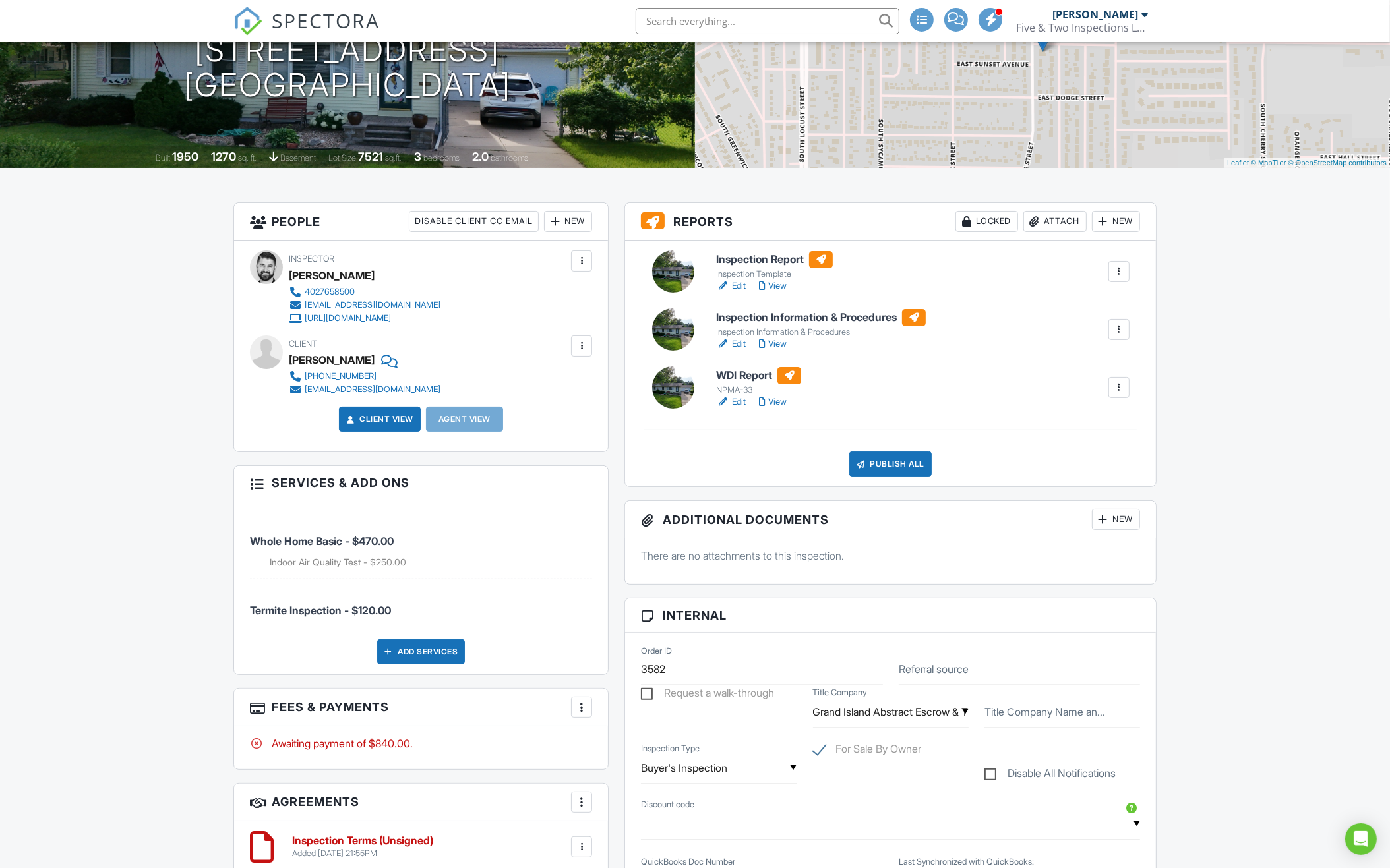 click on "Inspection Report" at bounding box center [774, 260] 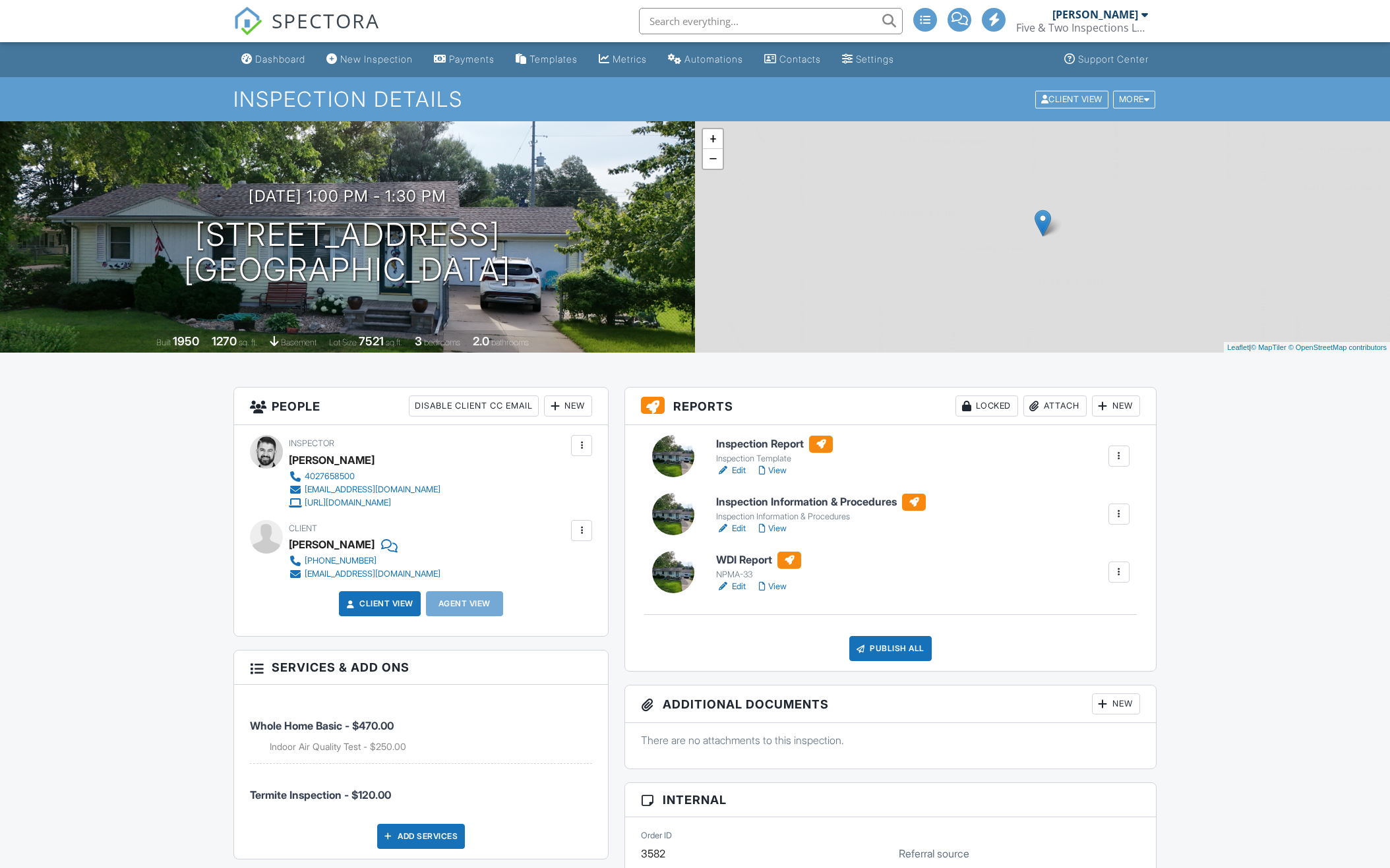 scroll, scrollTop: 0, scrollLeft: 0, axis: both 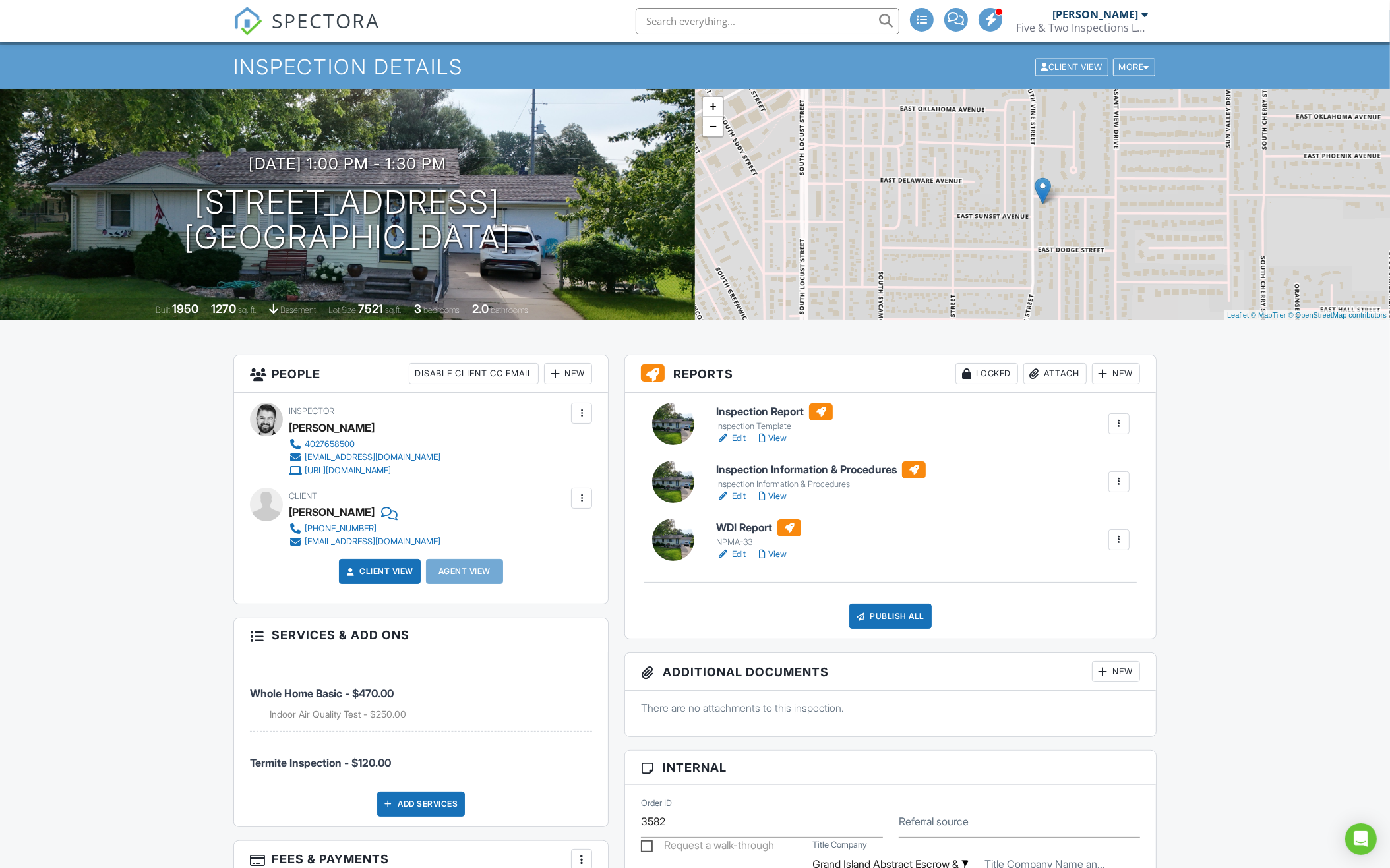 click on "Publish All" at bounding box center [890, 616] 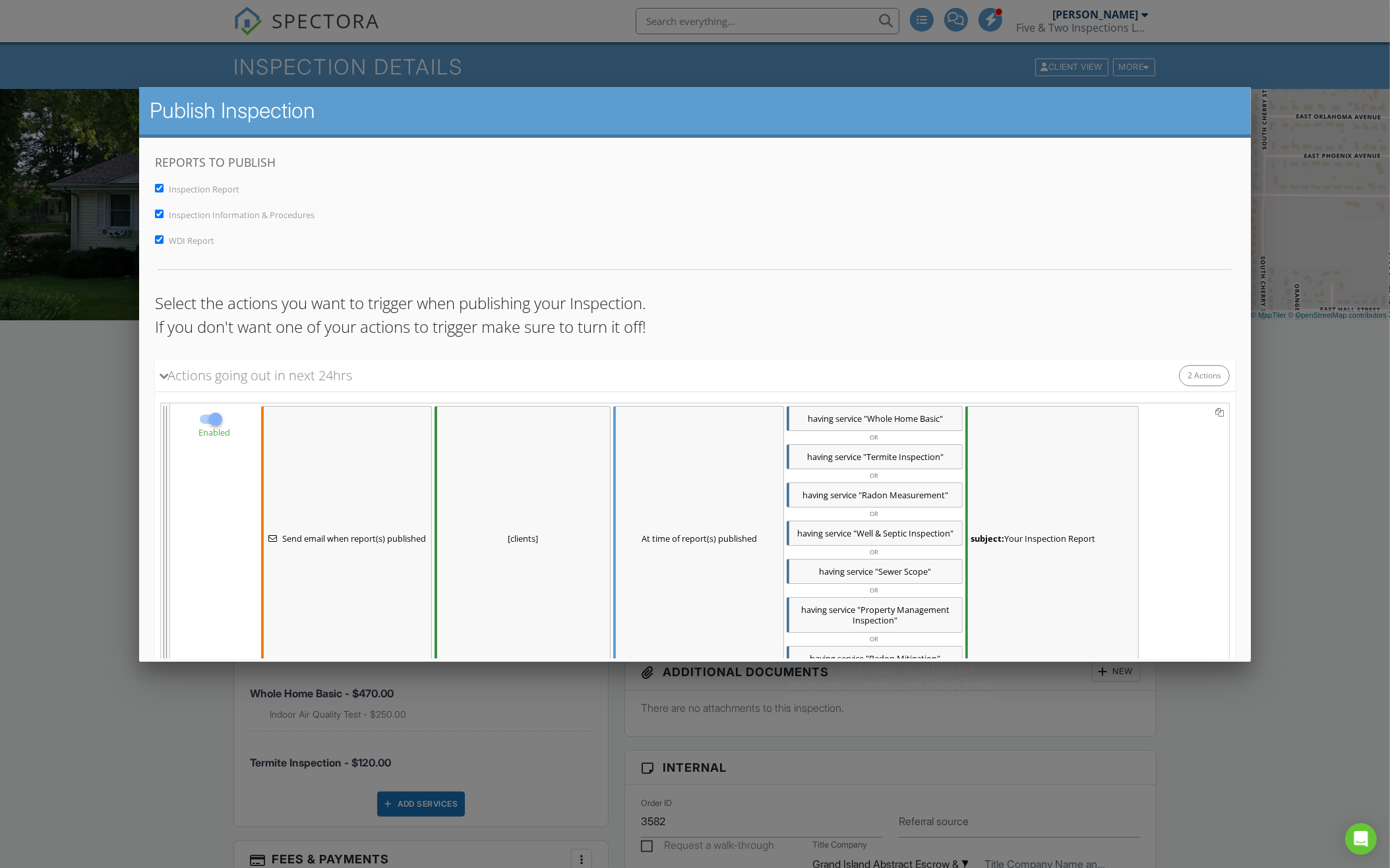scroll, scrollTop: 0, scrollLeft: 0, axis: both 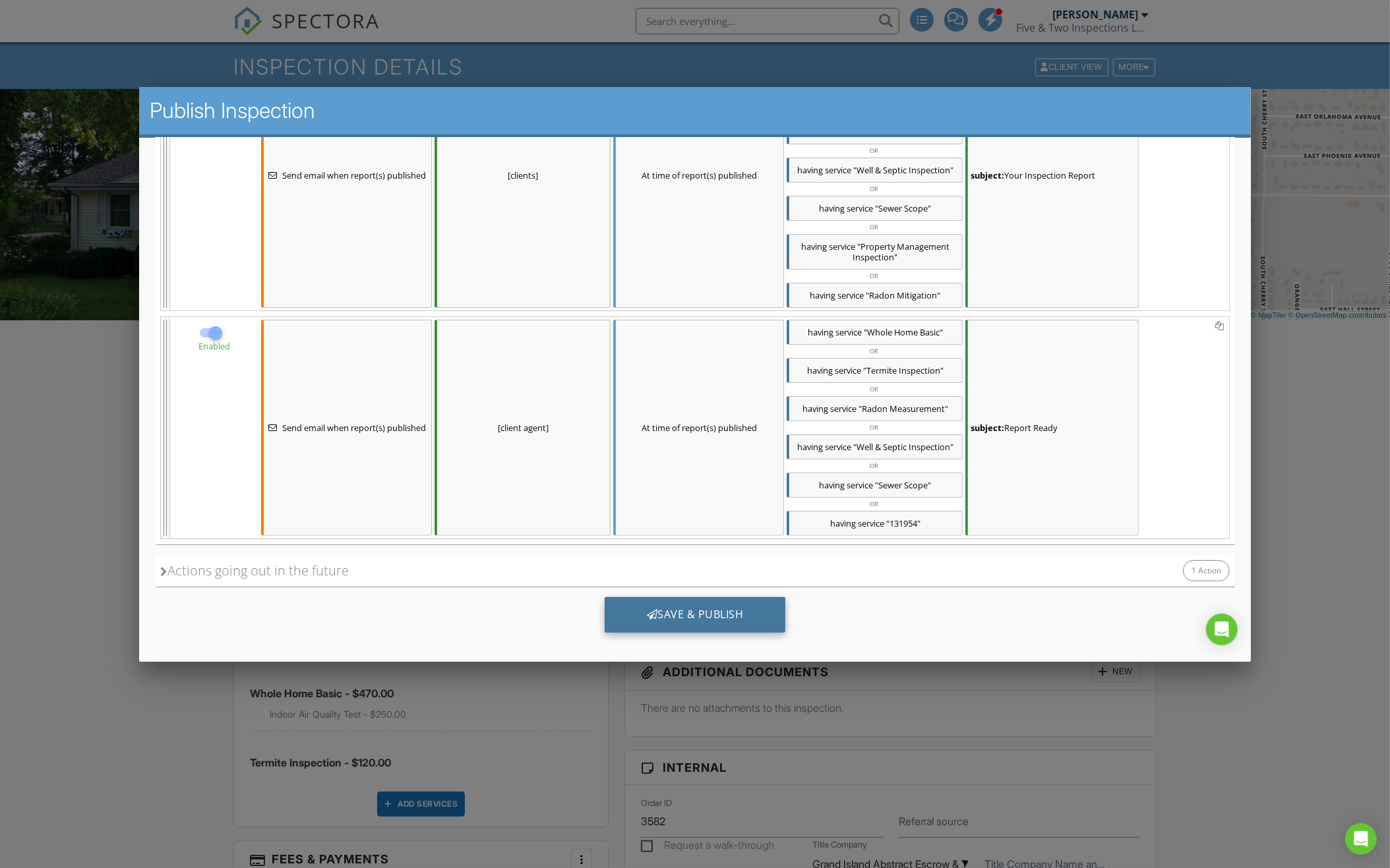 click on "Save & Publish" at bounding box center (694, 614) 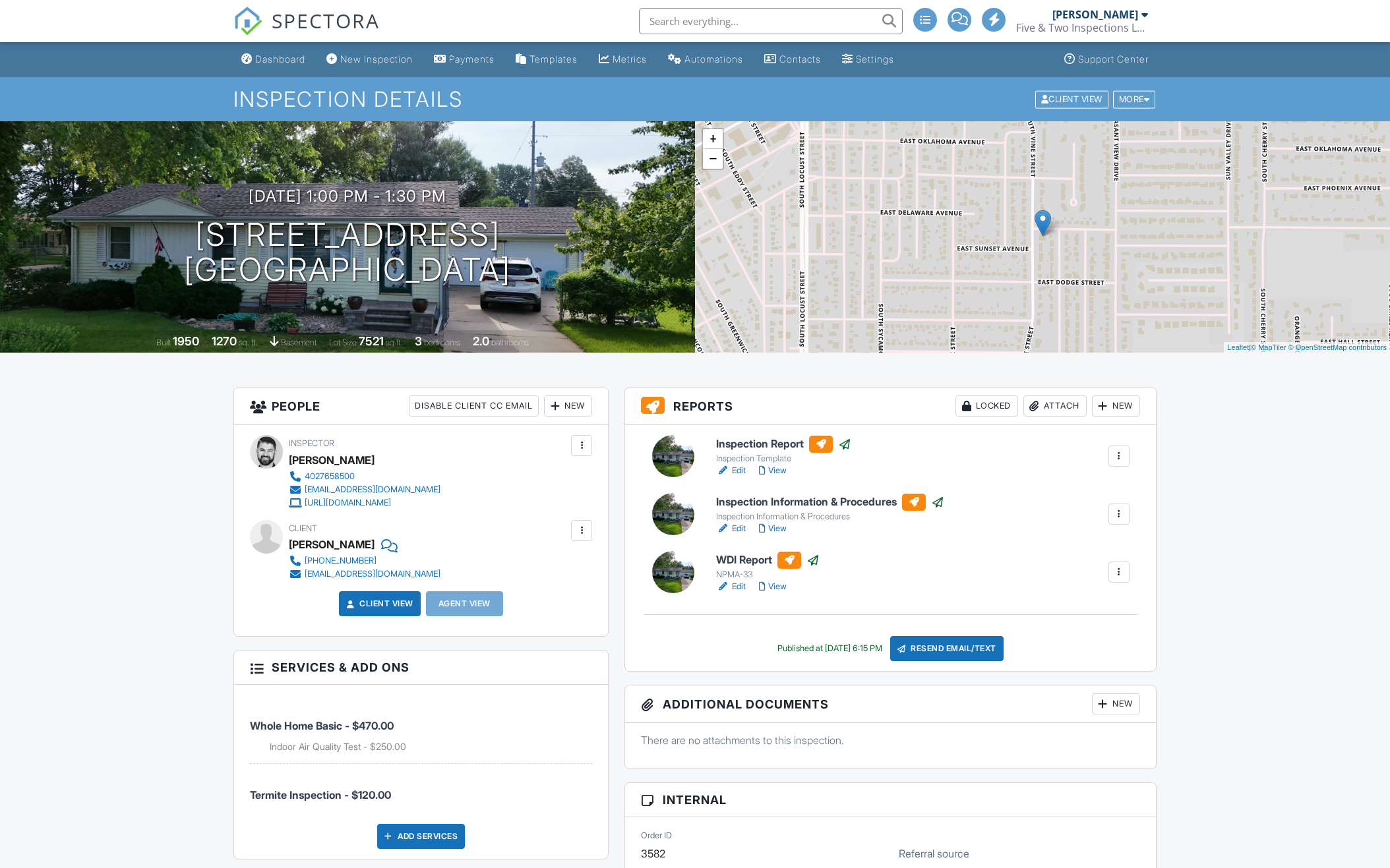 scroll, scrollTop: 0, scrollLeft: 0, axis: both 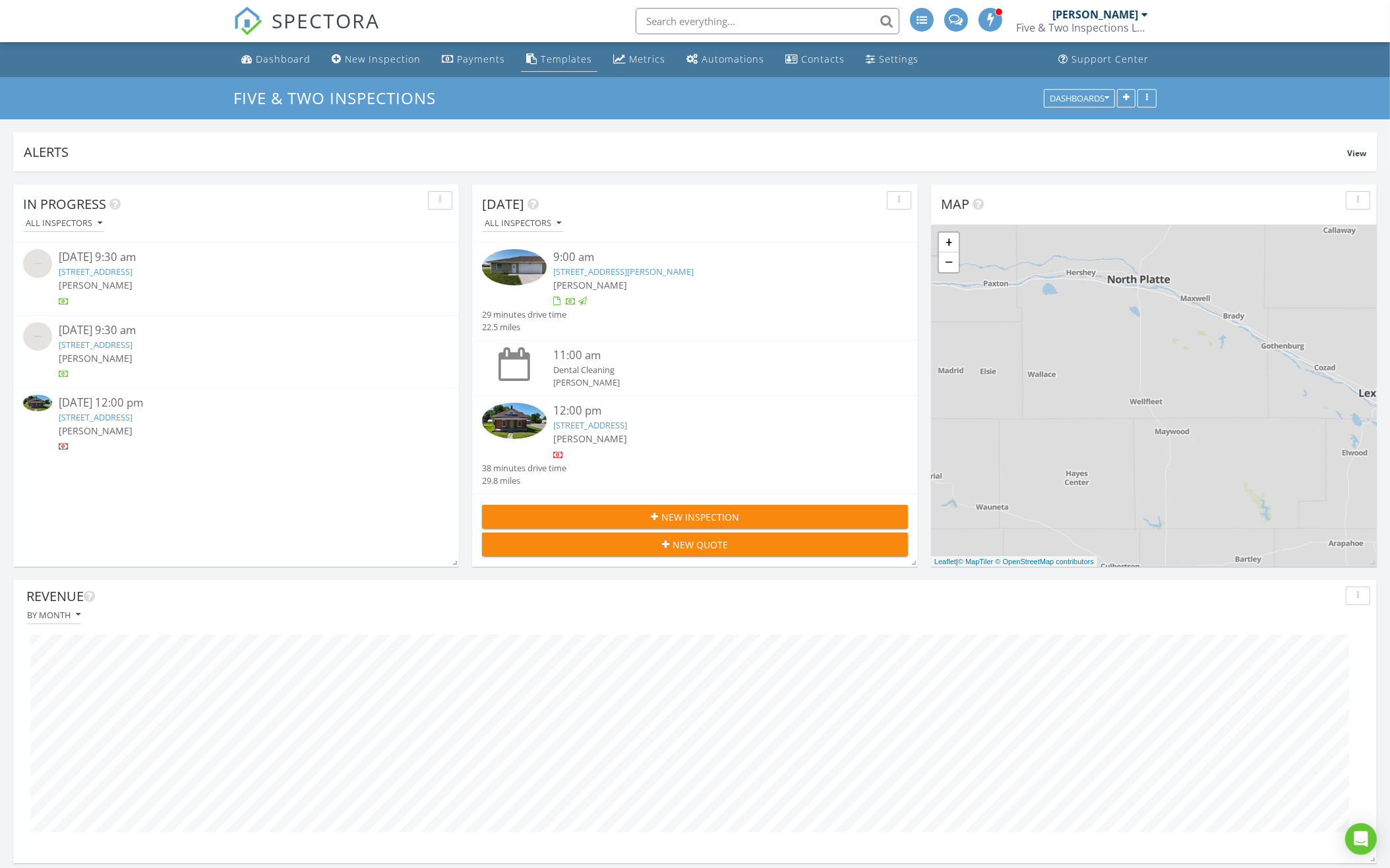 click on "Templates" at bounding box center (566, 59) 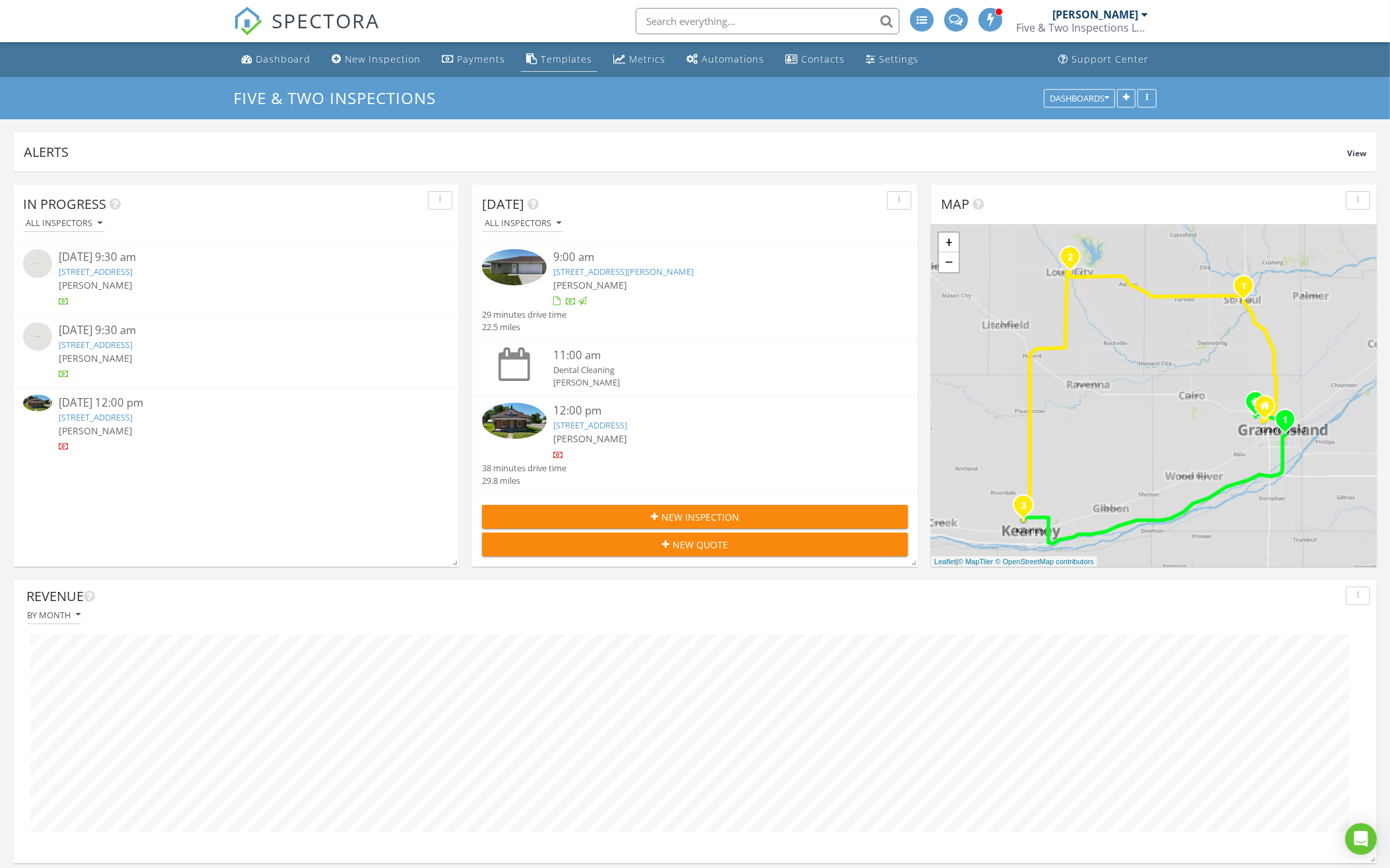 scroll, scrollTop: 0, scrollLeft: 0, axis: both 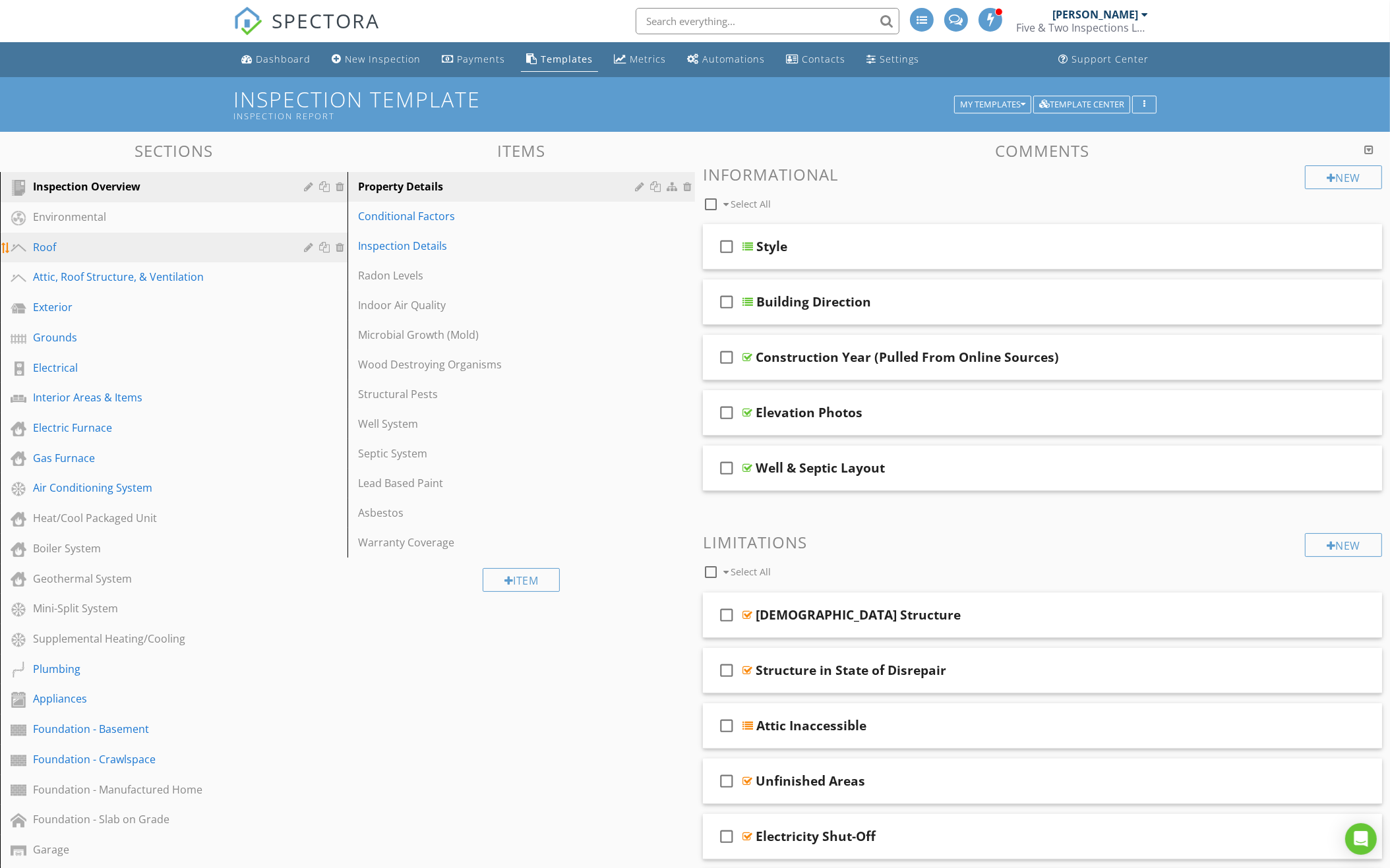 click on "Roof" at bounding box center [159, 247] 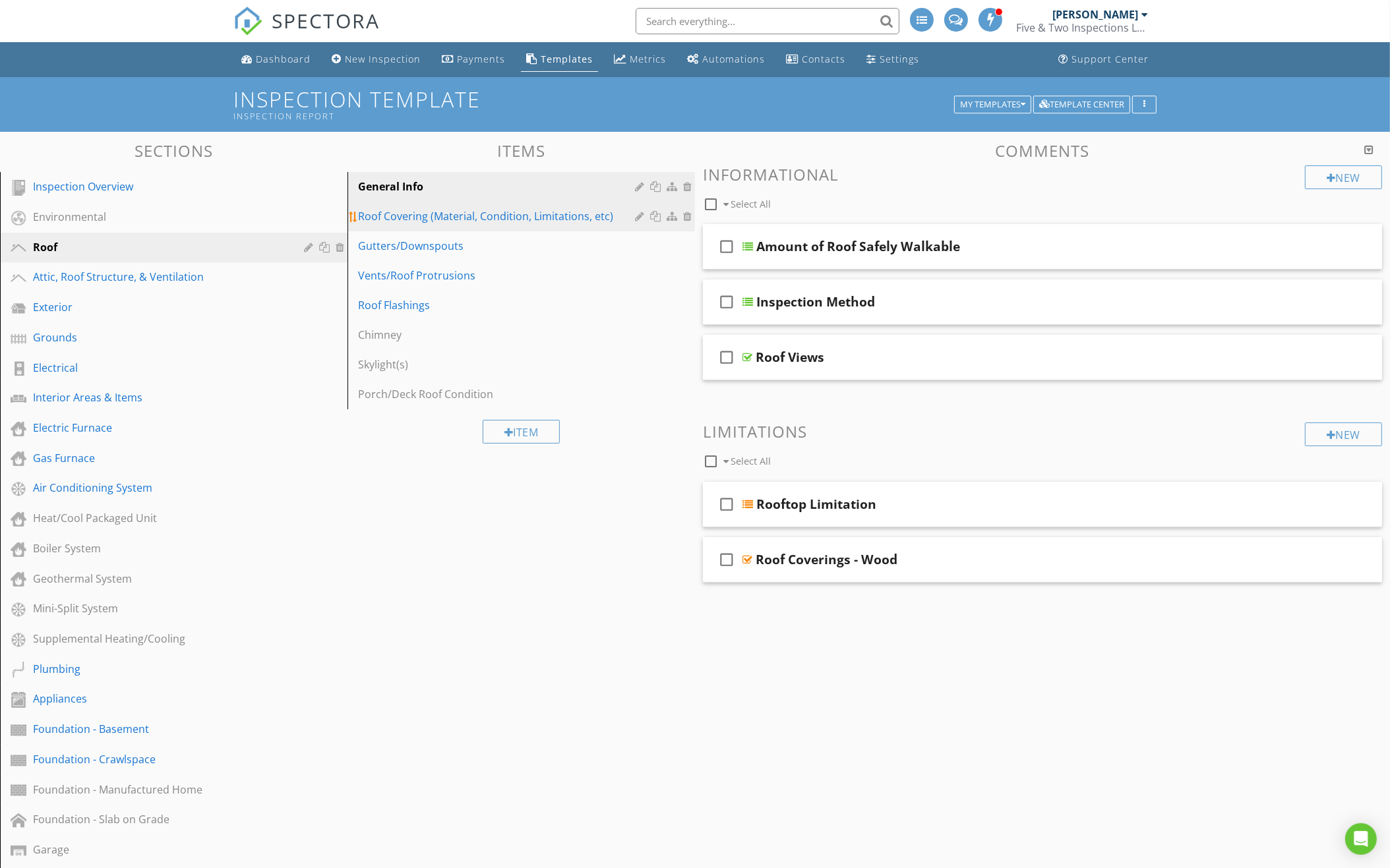 click on "Roof Covering (Material, Condition, Limitations, etc)" at bounding box center [499, 216] 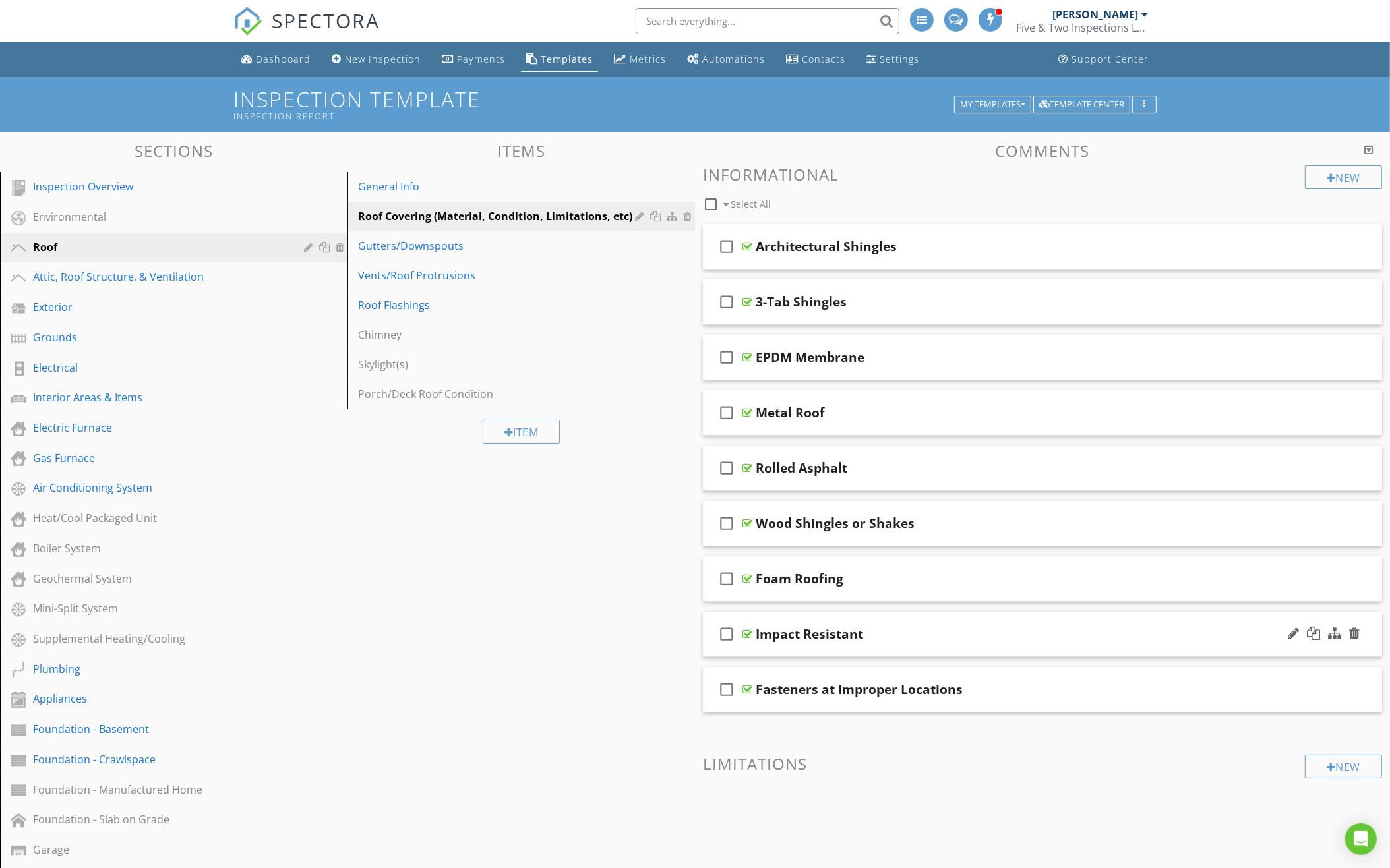 click on "Impact Resistant" at bounding box center (1000, 634) 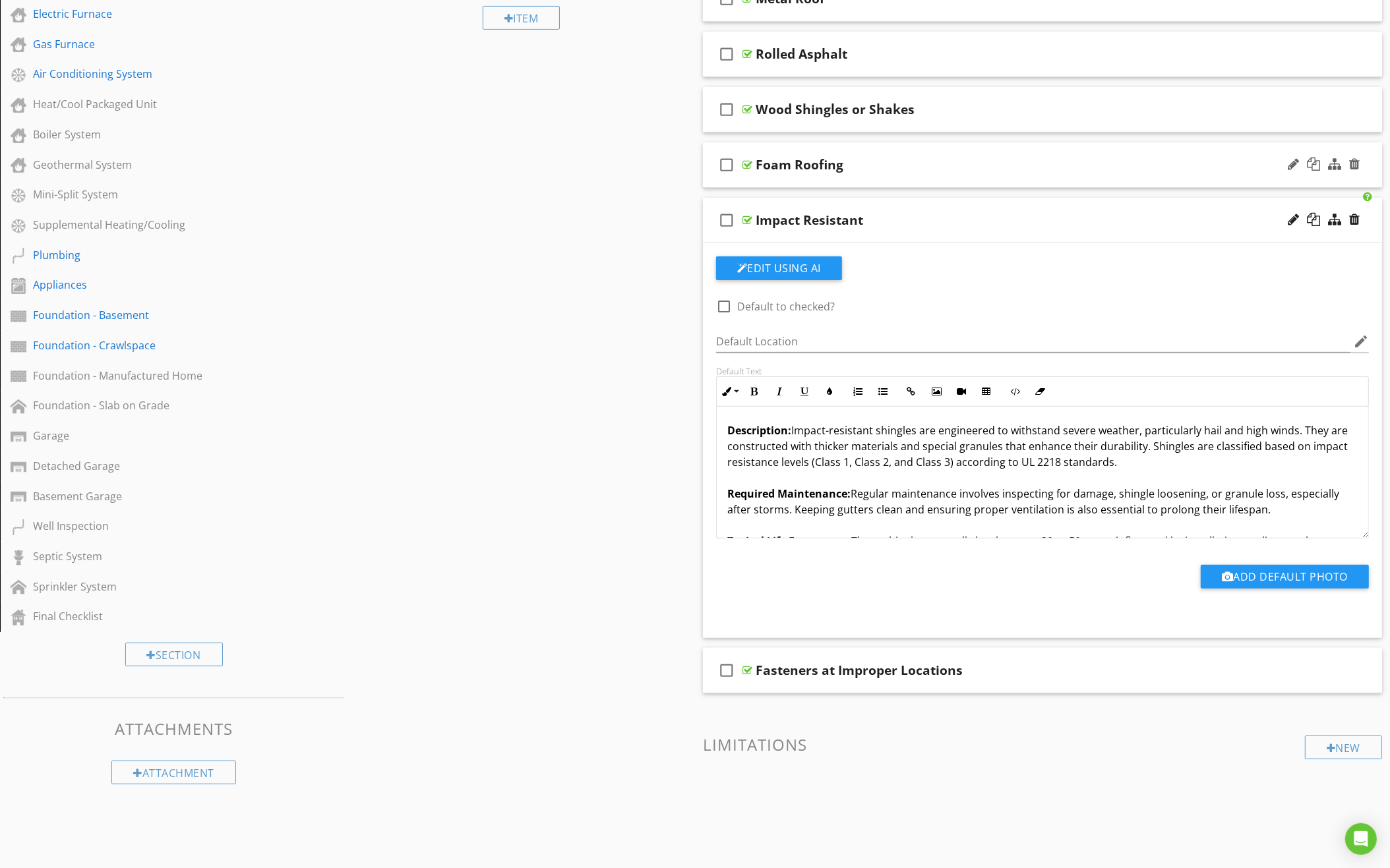 scroll, scrollTop: 442, scrollLeft: 0, axis: vertical 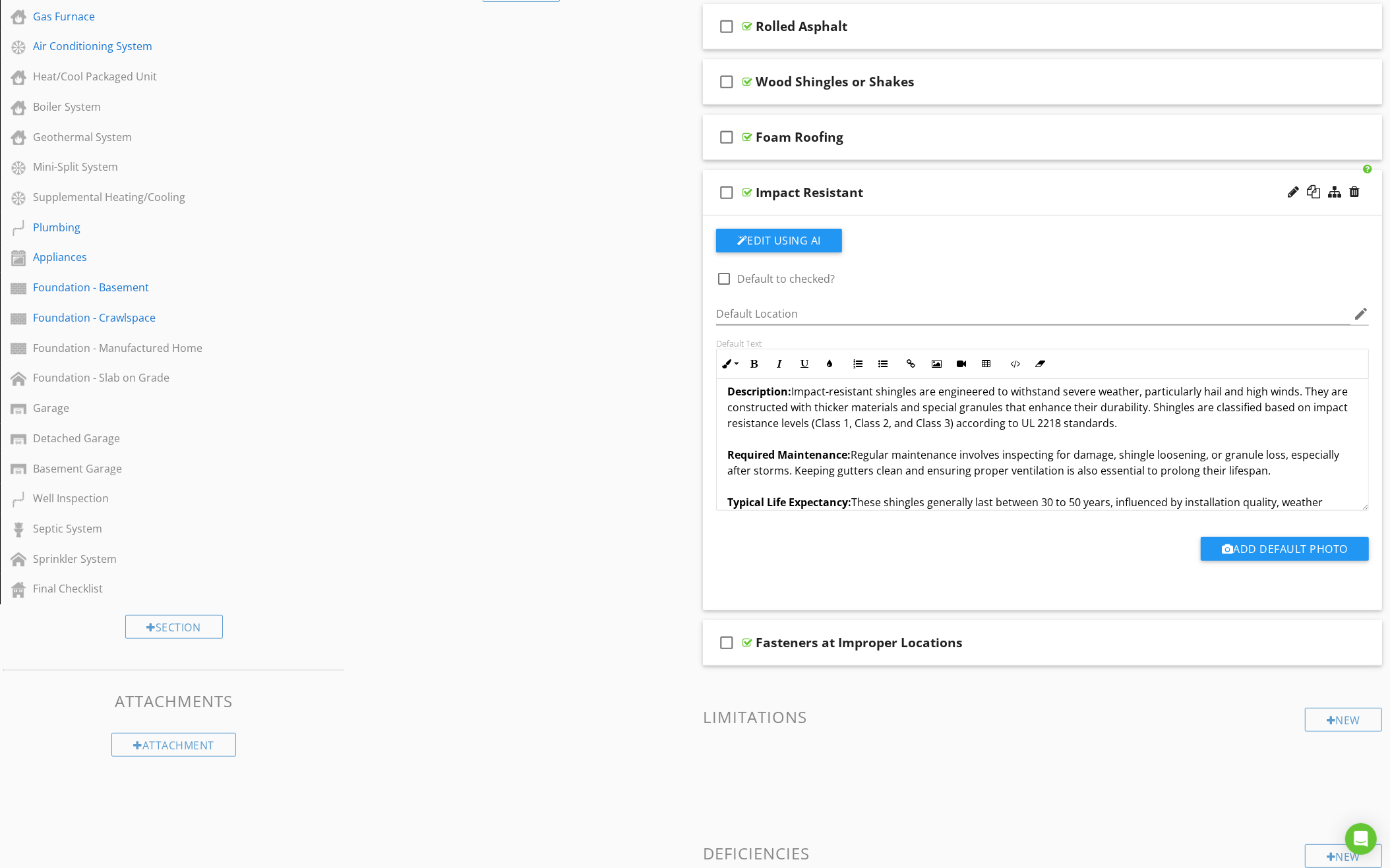 click on "Description:  Impact-resistant shingles are engineered to withstand severe weather, particularly hail and high winds. They are constructed with thicker materials and special granules that enhance their durability. Shingles are classified based on impact resistance levels (Class 1, Class 2, and Class 3) according to UL 2218 standards. Required Maintenance:  Regular maintenance involves inspecting for damage, shingle loosening, or granule loss, especially after storms. Keeping gutters clean and ensuring proper ventilation is also essential to prolong their lifespan. Typical Life Expectancy:  These shingles generally last between 30 to 50 years, influenced by installation quality, weather conditions, and maintenance. Impact Resistance Classes: - Class 1: Withstands impacts from hail up to 1.25 inches in diameter. - Class 2: Endures impacts from hail up to 1.5 inches. - Class 3 & 4: Offers the highest protection against hail up to 2 inches." at bounding box center (1042, 550) 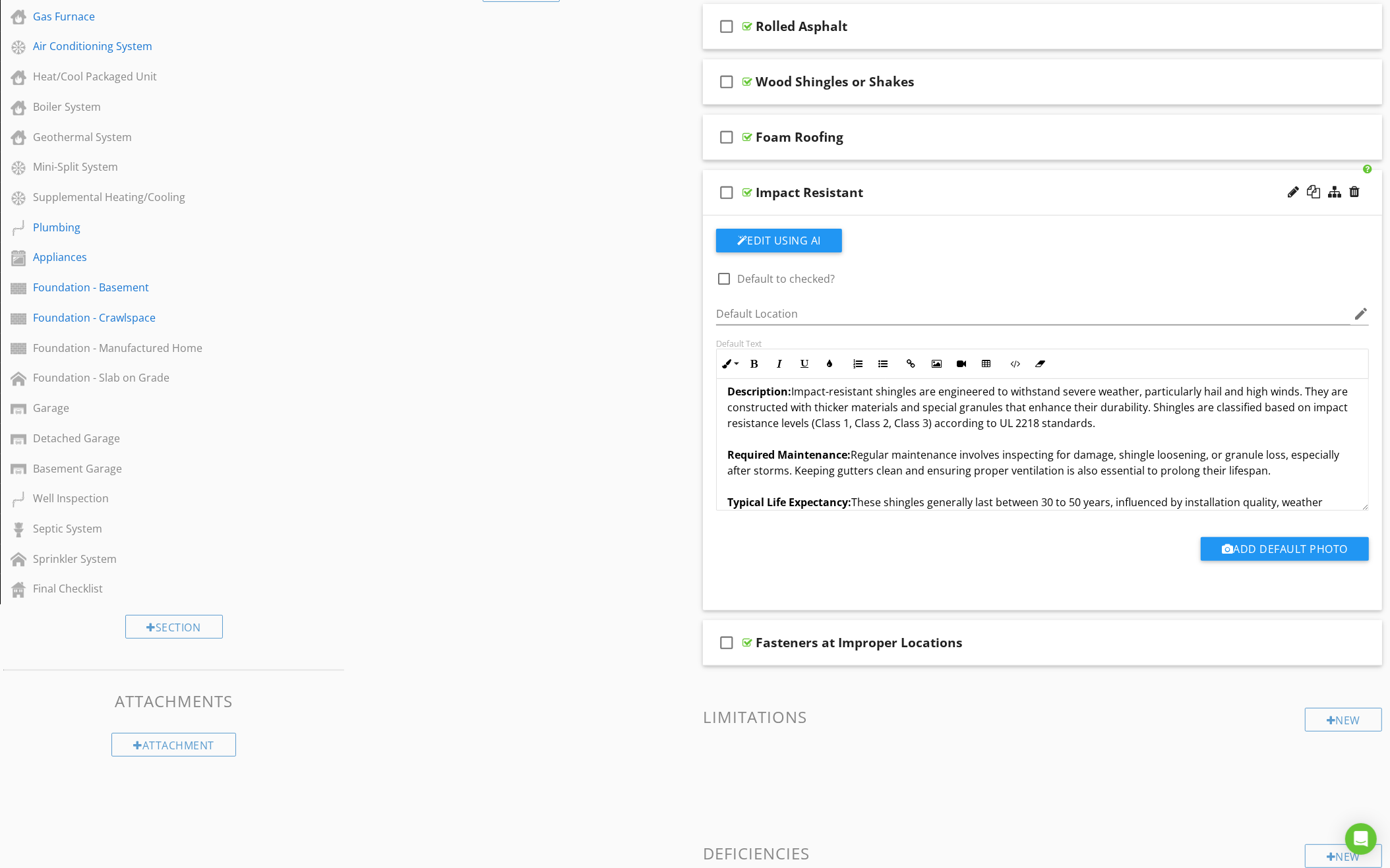 click on "Description:  Impact-resistant shingles are engineered to withstand severe weather, particularly hail and high winds. They are constructed with thicker materials and special granules that enhance their durability. Shingles are classified based on impact resistance levels (Class 1, Class 2, Class 3) according to UL 2218 standards. Required Maintenance:  Regular maintenance involves inspecting for damage, shingle loosening, or granule loss, especially after storms. Keeping gutters clean and ensuring proper ventilation is also essential to prolong their lifespan. Typical Life Expectancy:  These shingles generally last between 30 to 50 years, influenced by installation quality, weather conditions, and maintenance. Impact Resistance Classes: - Class 1: Withstands impacts from hail up to 1.25 inches in diameter. - Class 2: Endures impacts from hail up to 1.5 inches. - Class 3 & 4: Offers the highest protection against hail up to 2 inches." at bounding box center (1042, 550) 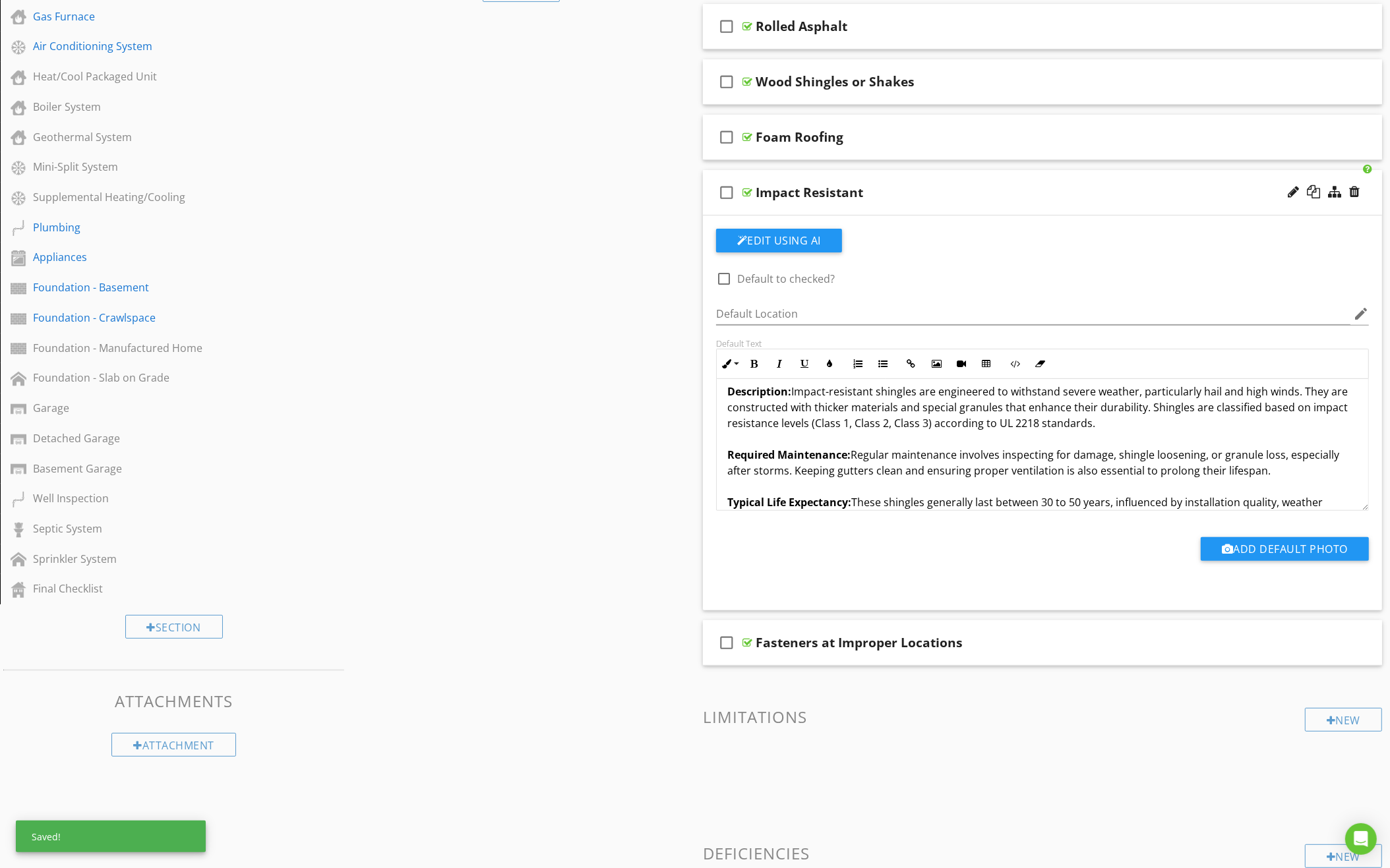 type 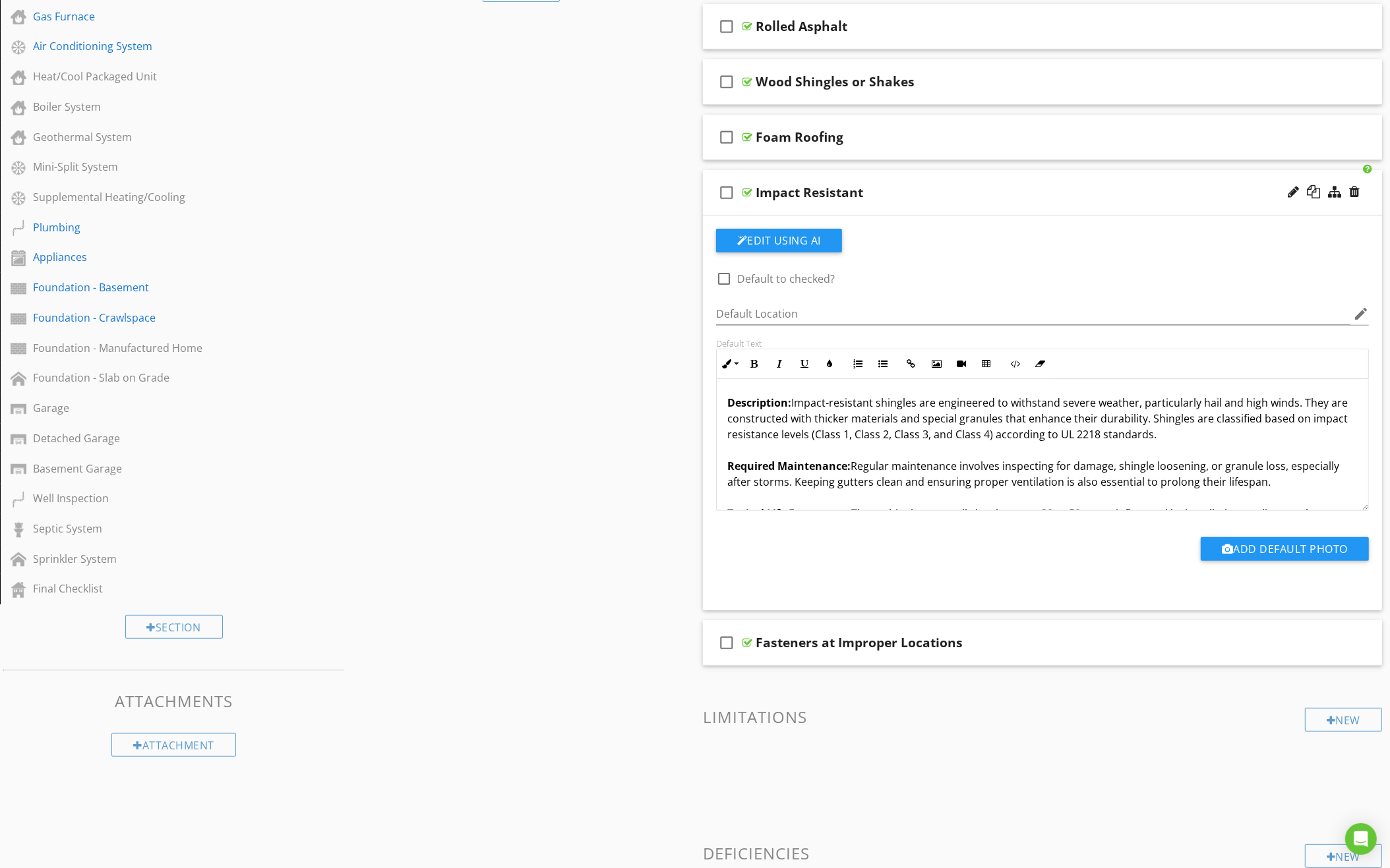 scroll, scrollTop: 0, scrollLeft: 0, axis: both 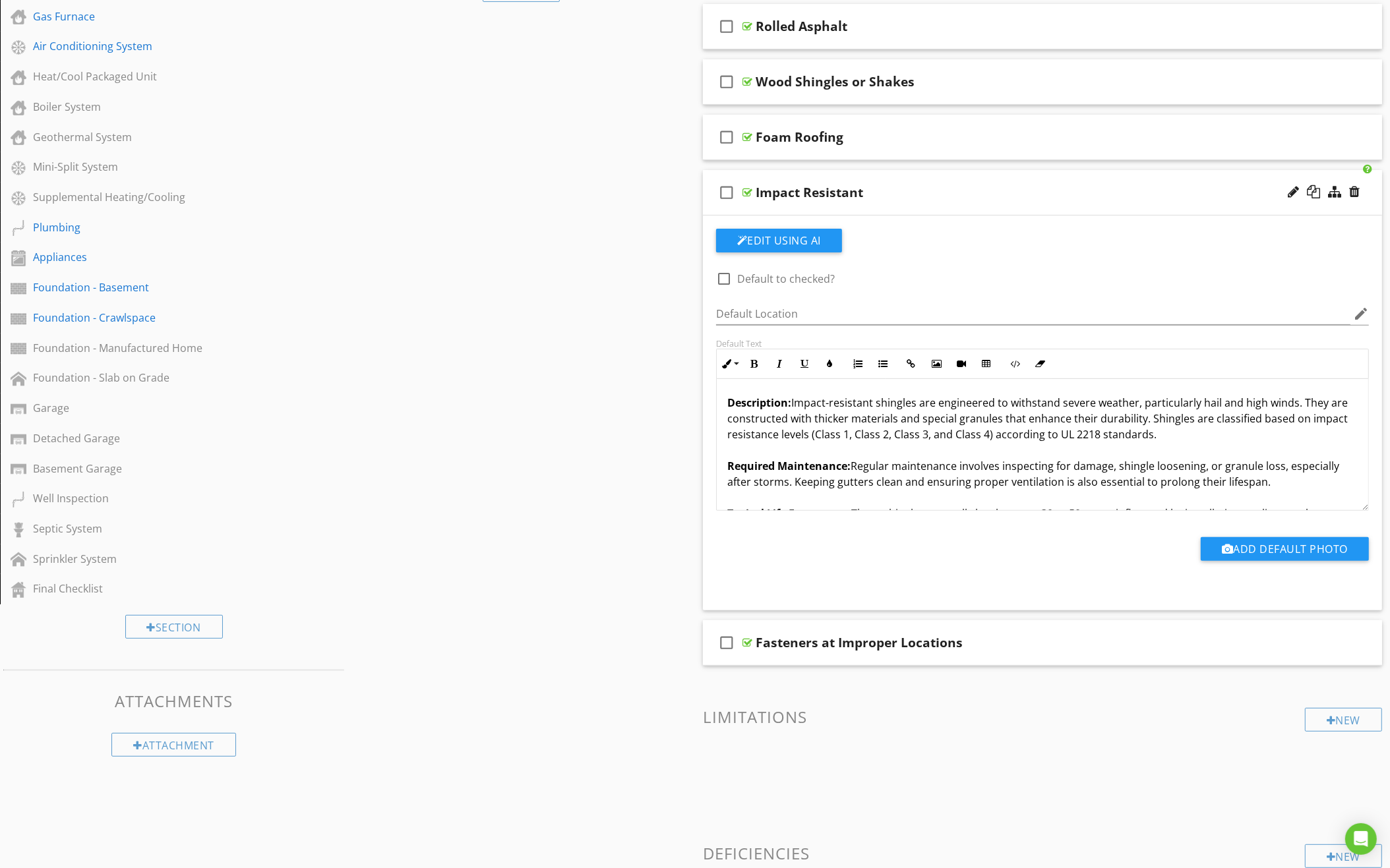 click on "Description:  Impact-resistant shingles are engineered to withstand severe weather, particularly hail and high winds. They are constructed with thicker materials and special granules that enhance their durability. Shingles are classified based on impact resistance levels (Class 1, Class 2, Class 3, and Class 4) according to UL 2218 standards. Required Maintenance:  Regular maintenance involves inspecting for damage, shingle loosening, or granule loss, especially after storms. Keeping gutters clean and ensuring proper ventilation is also essential to prolong their lifespan. Typical Life Expectancy:  These shingles generally last between 30 to 50 years, influenced by installation quality, weather conditions, and maintenance. Impact Resistance Classes: - Class 1: Withstands impacts from hail up to 1.25 inches in diameter. - Class 2: Endures impacts from hail up to 1.5 inches. - Class 3 & 4: Offers the highest protection against hail up to 2 inches." at bounding box center (1042, 561) 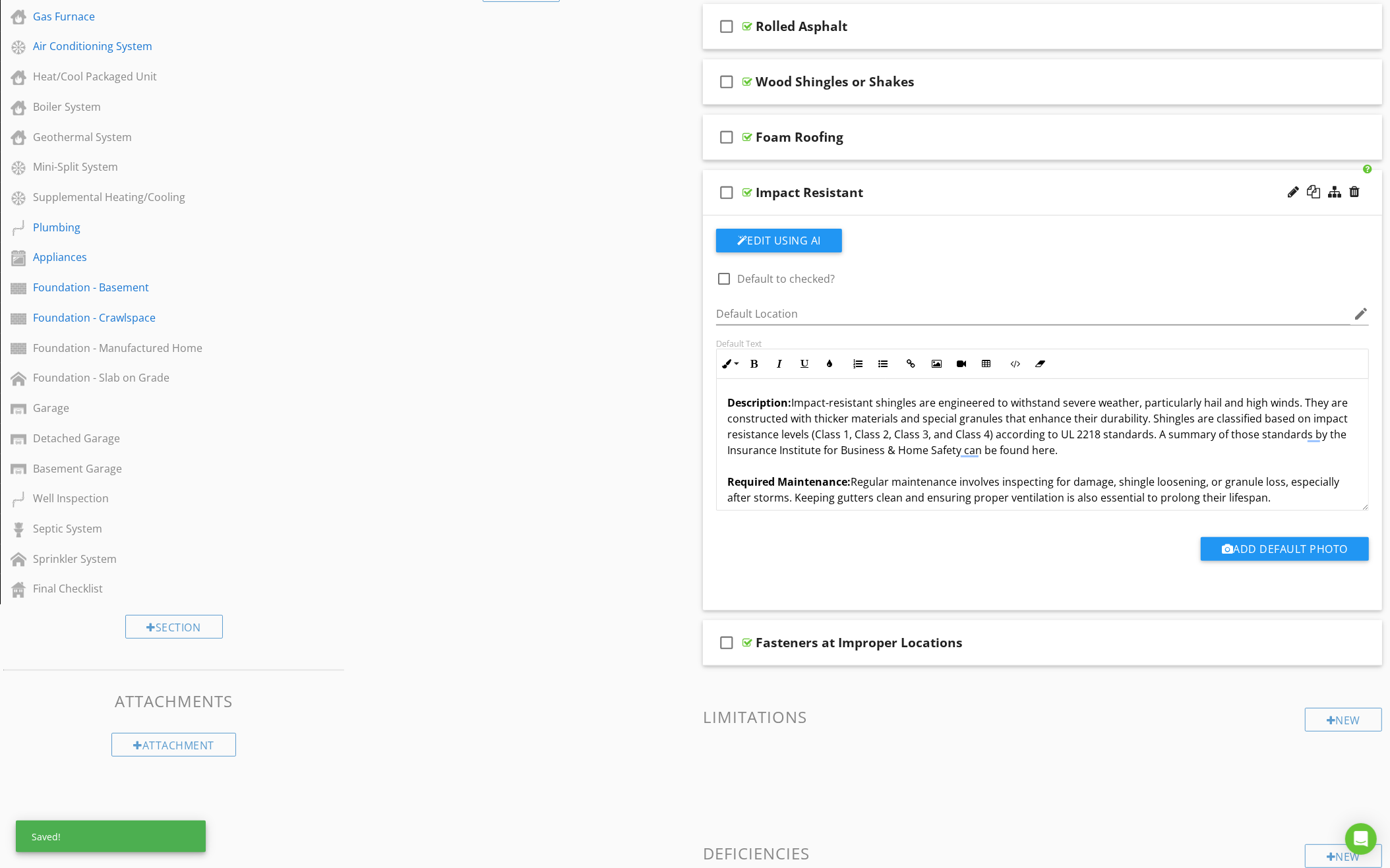 click on "Description:  Impact-resistant shingles are engineered to withstand severe weather, particularly hail and high winds. They are constructed with thicker materials and special granules that enhance their durability. Shingles are classified based on impact resistance levels (Class 1, Class 2, Class 3, and Class 4) according to UL 2218 standards. A summary of those standards by the Insurance Institute for Business & Home Safety can be found here. Required Maintenance:  Regular maintenance involves inspecting for damage, shingle loosening, or granule loss, especially after storms. Keeping gutters clean and ensuring proper ventilation is also essential to prolong their lifespan. Typical Life Expectancy:  These shingles generally last between 30 to 50 years, influenced by installation quality, weather conditions, and maintenance. Impact Resistance Classes: - Class 1: Withstands impacts from hail up to 1.25 inches in diameter. - Class 2: Endures impacts from hail up to 1.5 inches." at bounding box center (1042, 569) 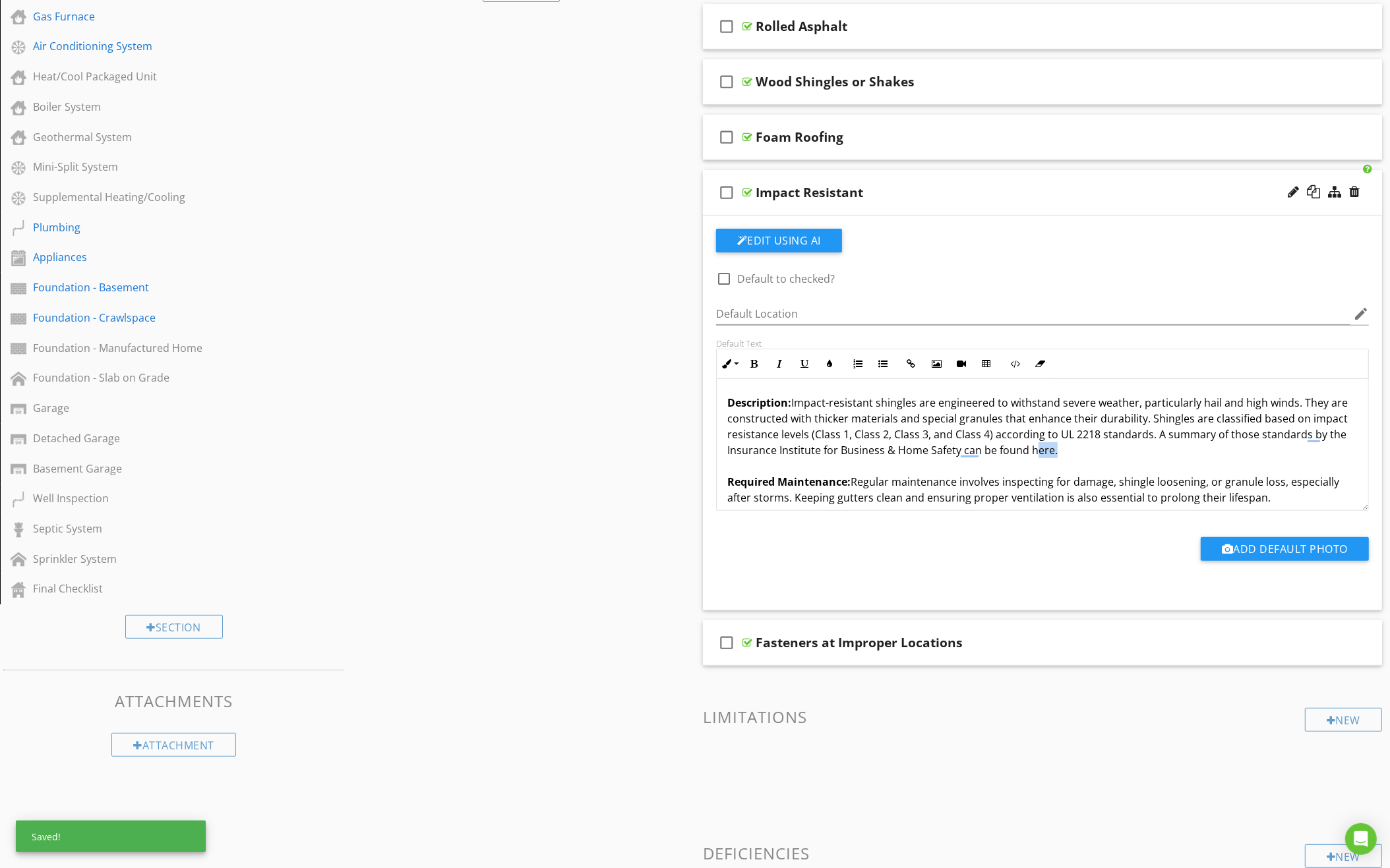click on "Description:  Impact-resistant shingles are engineered to withstand severe weather, particularly hail and high winds. They are constructed with thicker materials and special granules that enhance their durability. Shingles are classified based on impact resistance levels (Class 1, Class 2, Class 3, and Class 4) according to UL 2218 standards. A summary of those standards by the Insurance Institute for Business & Home Safety can be found here. Required Maintenance:  Regular maintenance involves inspecting for damage, shingle loosening, or granule loss, especially after storms. Keeping gutters clean and ensuring proper ventilation is also essential to prolong their lifespan. Typical Life Expectancy:  These shingles generally last between 30 to 50 years, influenced by installation quality, weather conditions, and maintenance. Impact Resistance Classes: - Class 1: Withstands impacts from hail up to 1.25 inches in diameter. - Class 2: Endures impacts from hail up to 1.5 inches." at bounding box center (1042, 569) 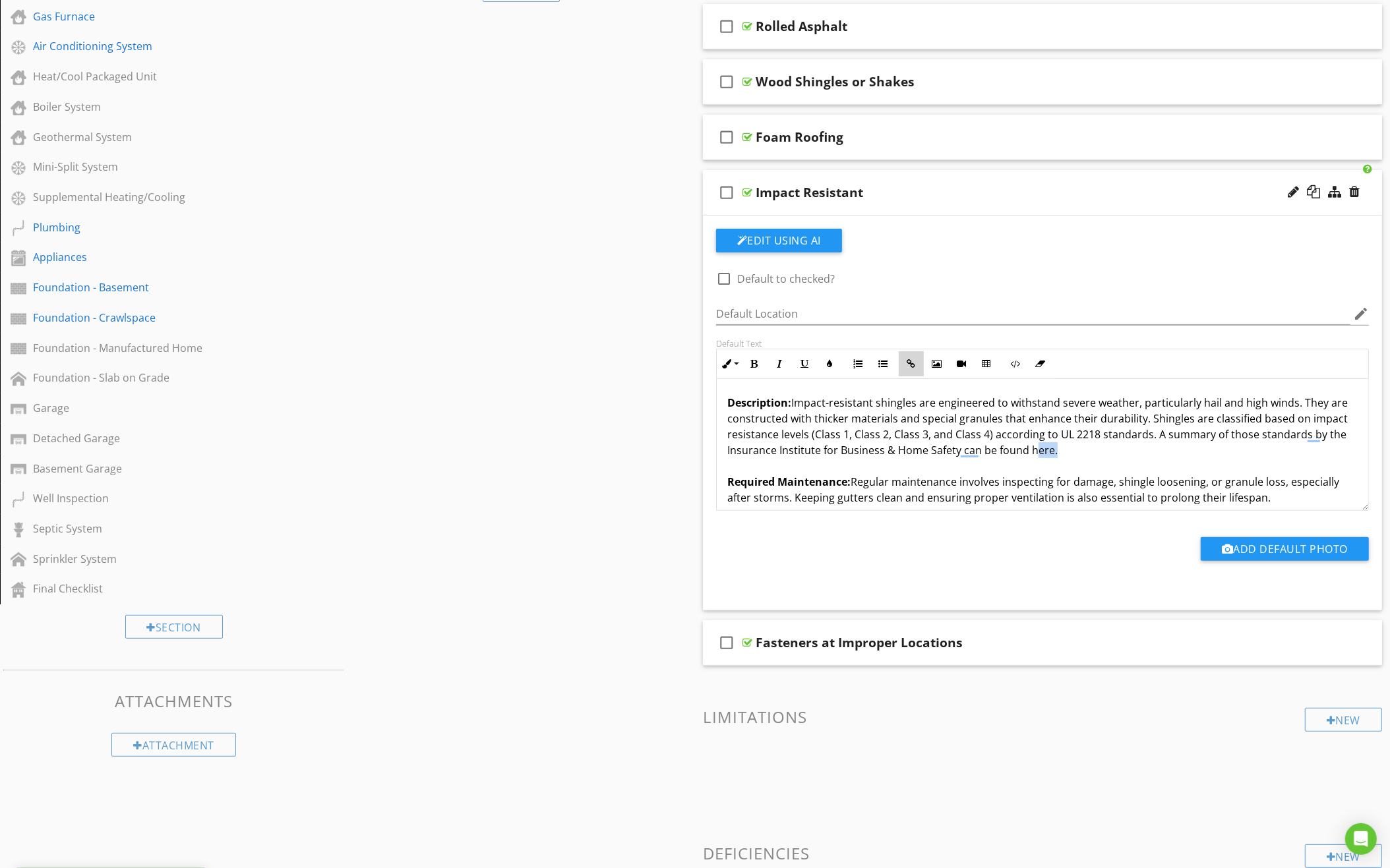 click at bounding box center (911, 364) 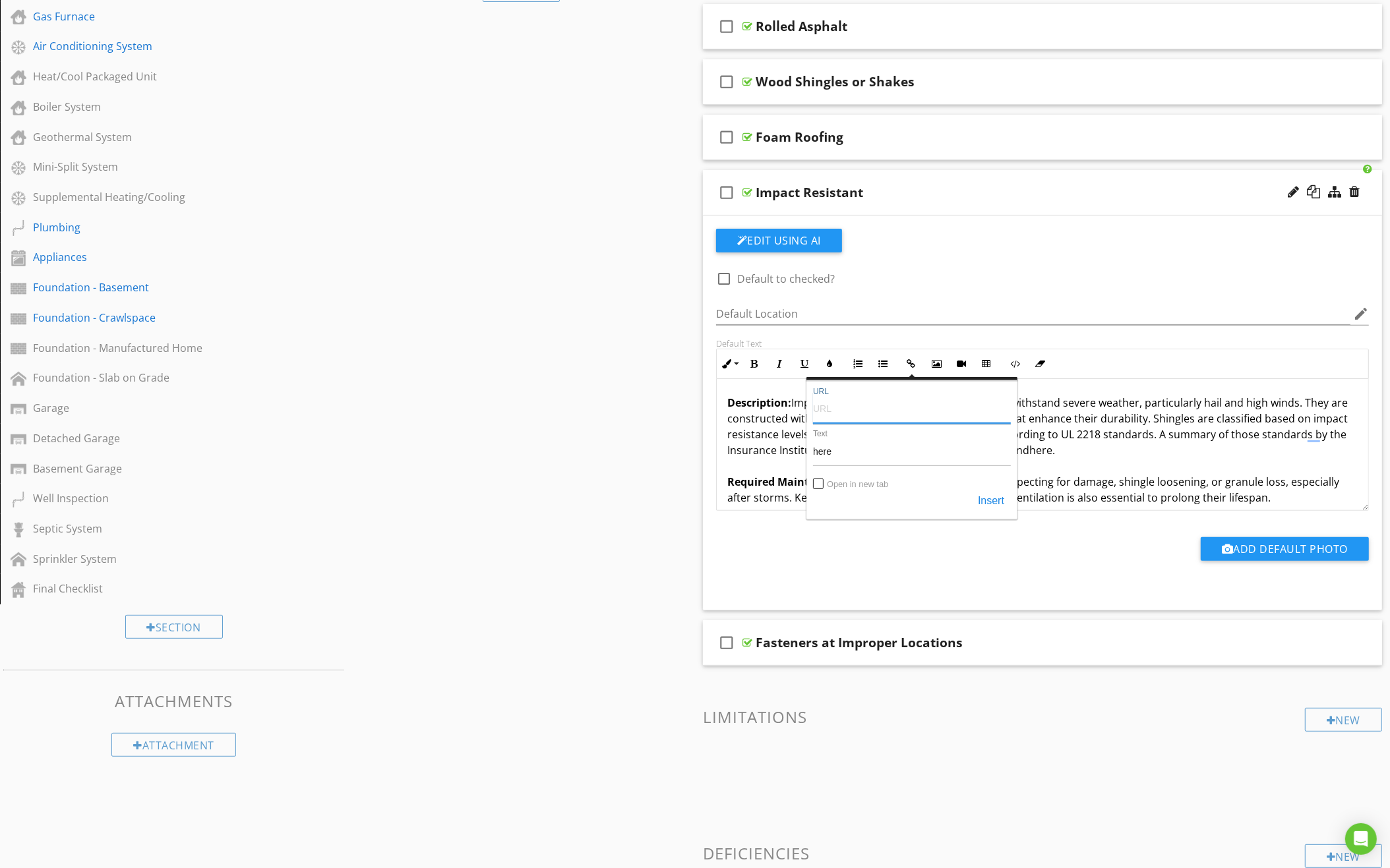 click on "URL" at bounding box center (912, 408) 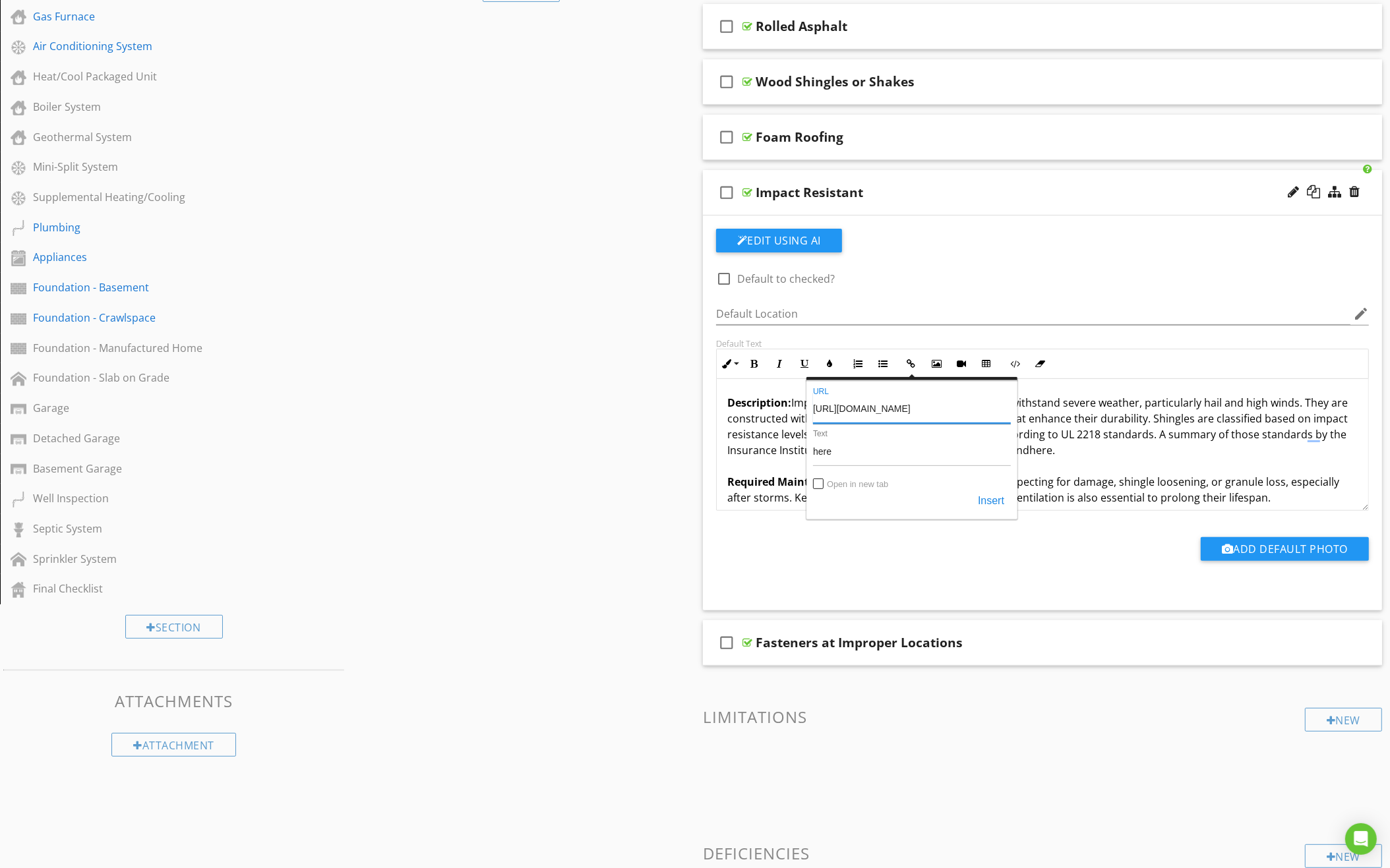 type on "https://ibhs.org/wp-content/uploads/member_docs/Relative-Impact-Resistance-of-Asphalt-Shingles_IBHS.pdf" 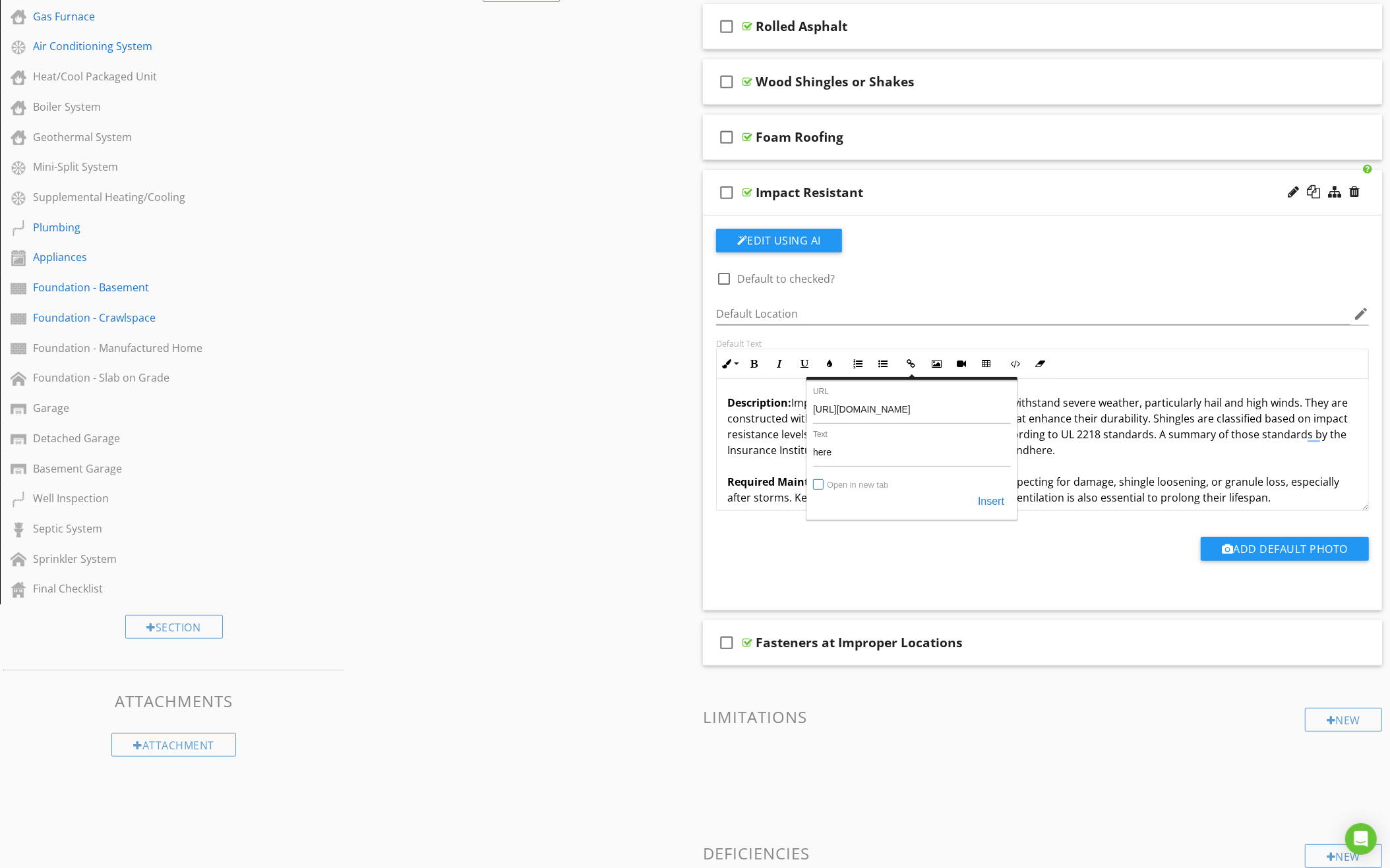 click on "Open in new tab" at bounding box center (819, 485) 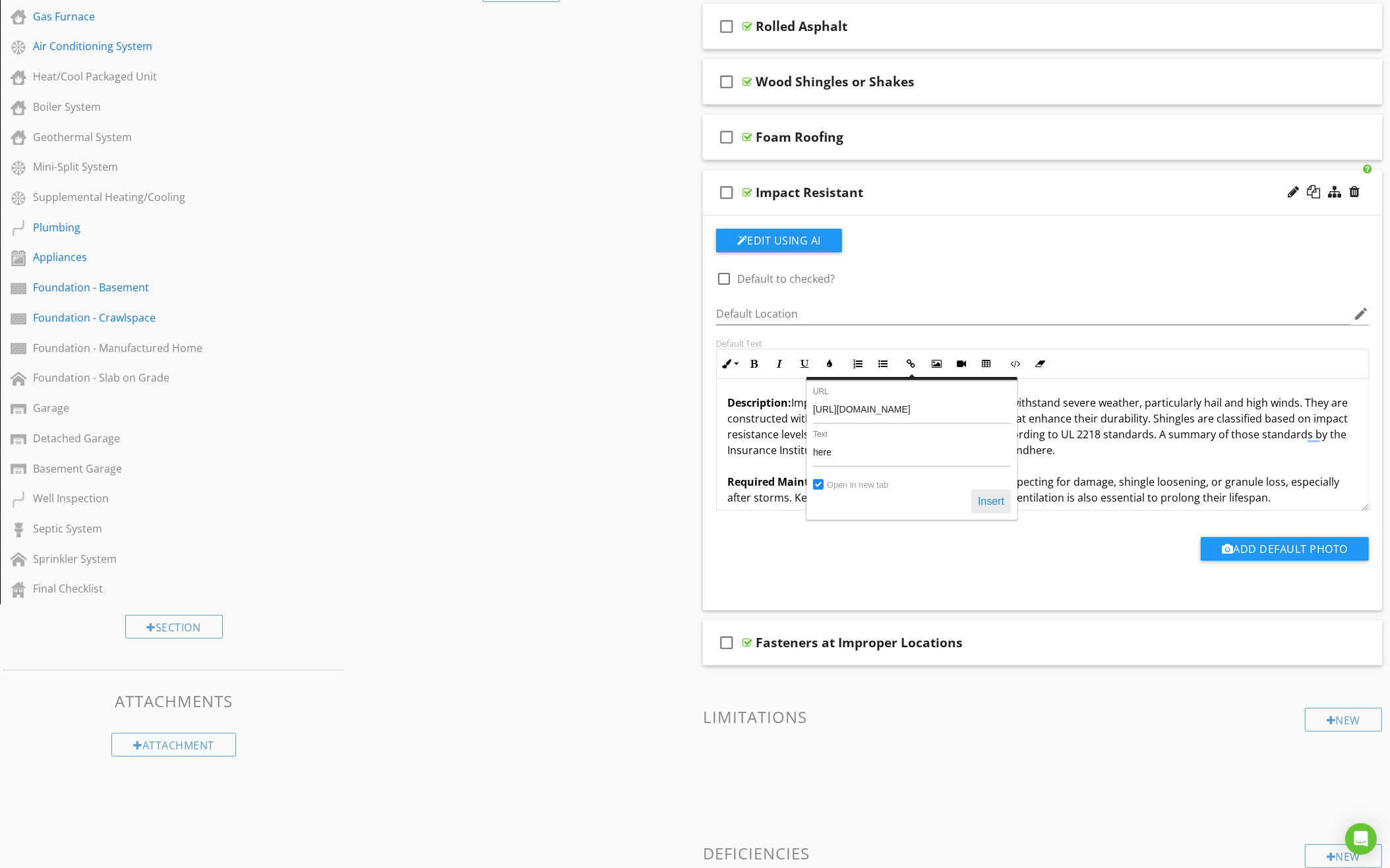 click on "Insert" at bounding box center [991, 502] 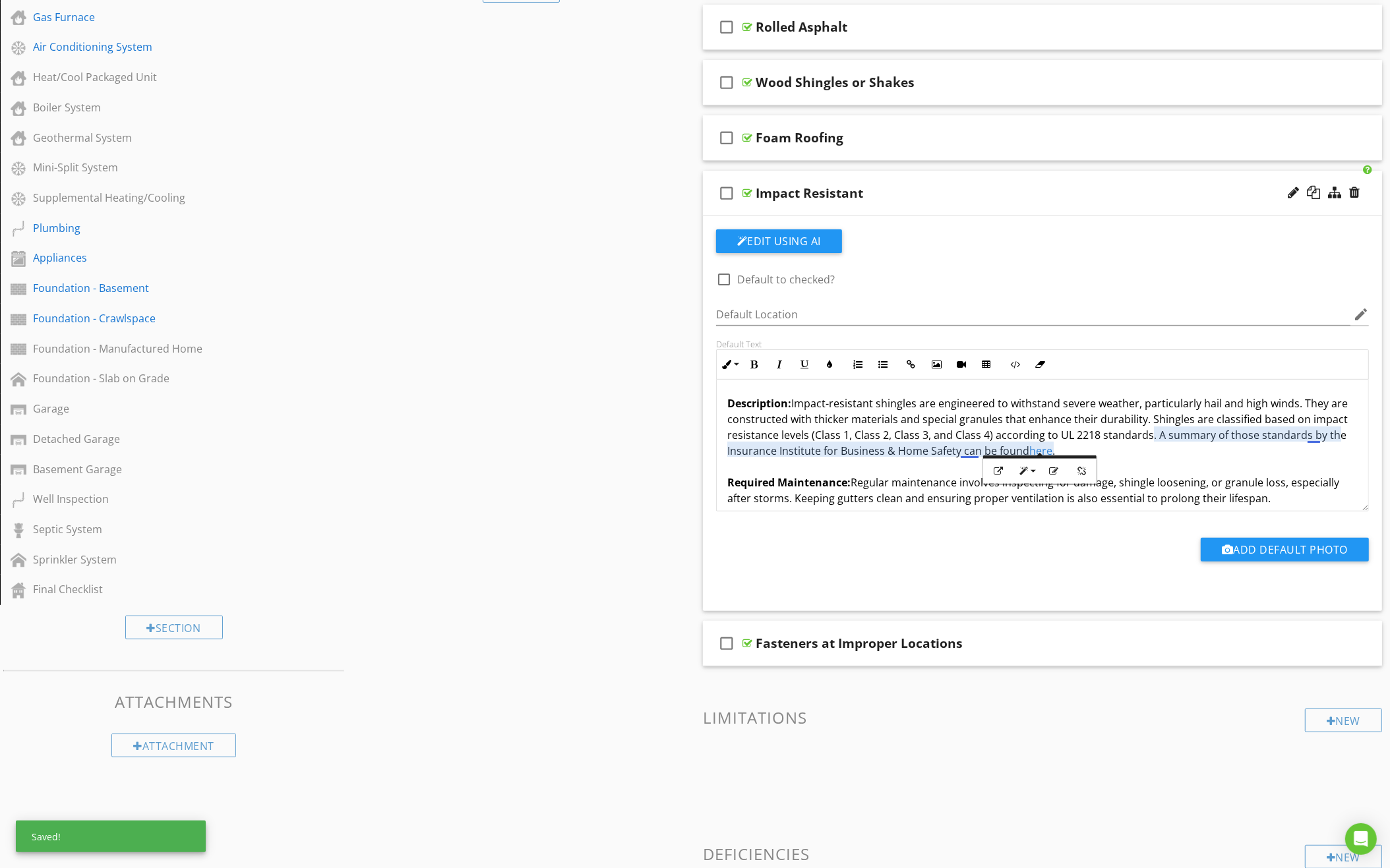 click on "Description:  Impact-resistant shingles are engineered to withstand severe weather, particularly hail and high winds. They are constructed with thicker materials and special granules that enhance their durability. Shingles are classified based on impact resistance levels (Class 1, Class 2, Class 3, and Class 4) according to UL 2218 standards. A summary of those standards by the Insurance Institute for Business & Home Safety can be found  here . Required Maintenance:  Regular maintenance involves inspecting for damage, shingle loosening, or granule loss, especially after storms. Keeping gutters clean and ensuring proper ventilation is also essential to prolong their lifespan. Typical Life Expectancy:  These shingles generally last between 30 to 50 years, influenced by installation quality, weather conditions, and maintenance. Impact Resistance Classes: - Class 1: Withstands impacts from hail up to 1.25 inches in diameter. - Class 2: Endures impacts from hail up to 1.5 inches." at bounding box center [1042, 569] 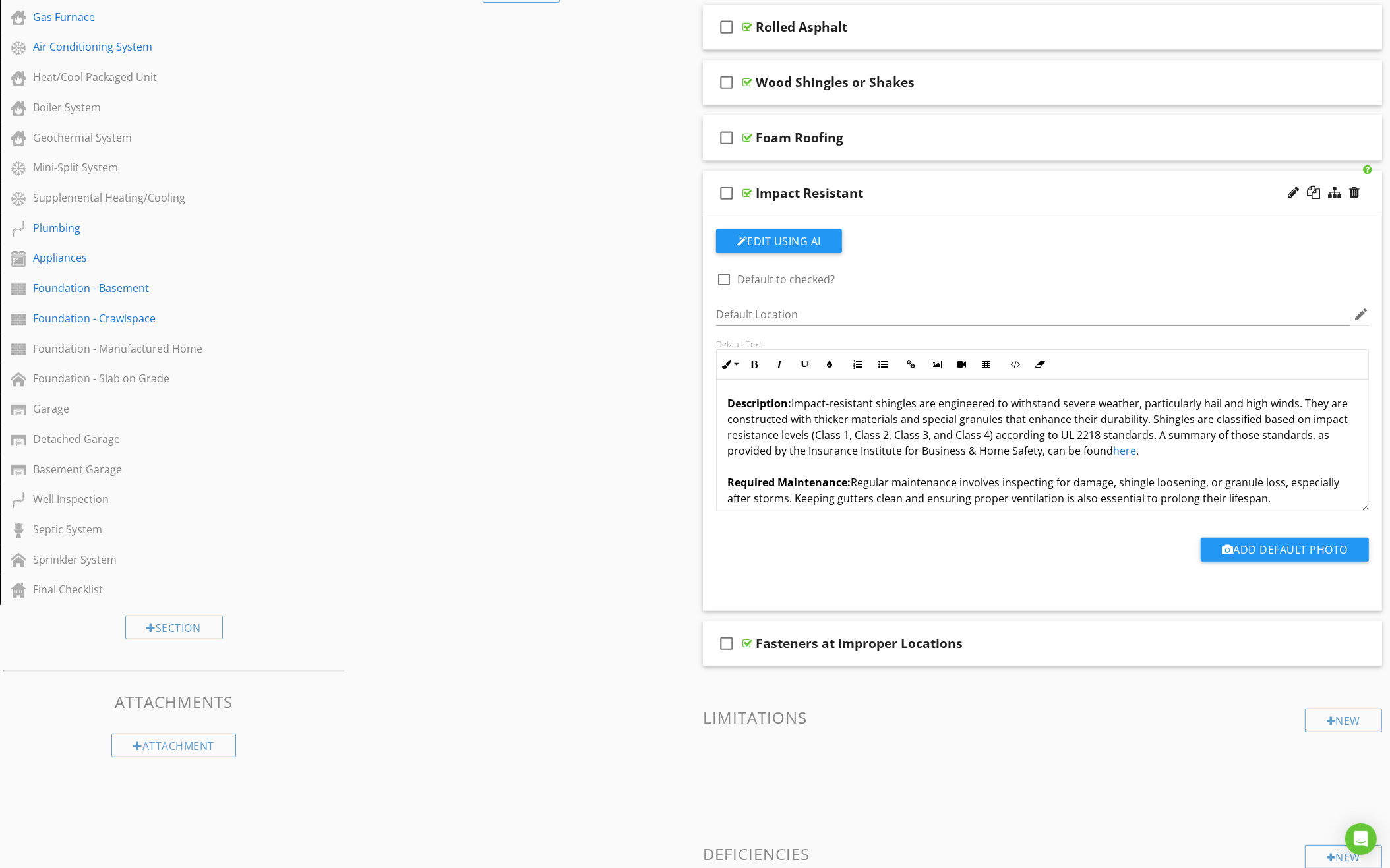 click on "Description:  Impact-resistant shingles are engineered to withstand severe weather, particularly hail and high winds. They are constructed with thicker materials and special granules that enhance their durability. Shingles are classified based on impact resistance levels (Class 1, Class 2, Class 3, and Class 4) according to UL 2218 standards. A summary of those standards, as provided by the Insurance Institute for Business & Home Safety, can be found  here . Required Maintenance:  Regular maintenance involves inspecting for damage, shingle loosening, or granule loss, especially after storms. Keeping gutters clean and ensuring proper ventilation is also essential to prolong their lifespan. Typical Life Expectancy:  These shingles generally last between 30 to 50 years, influenced by installation quality, weather conditions, and maintenance. Impact Resistance Classes: - Class 1: Withstands impacts from hail up to 1.25 inches in diameter. - Class 2: Endures impacts from hail up to 1.5 inches." at bounding box center [1042, 569] 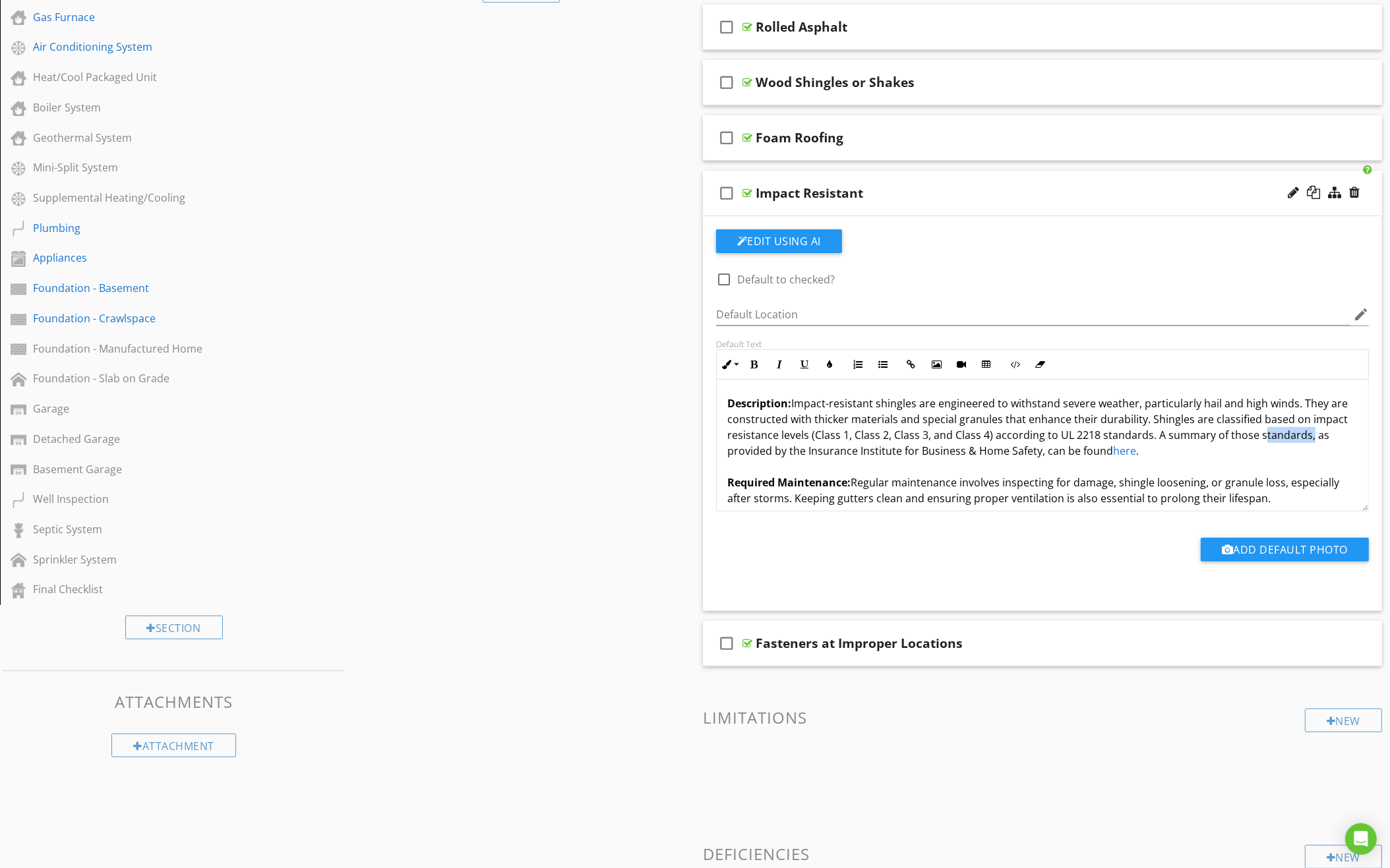 click on "Description:  Impact-resistant shingles are engineered to withstand severe weather, particularly hail and high winds. They are constructed with thicker materials and special granules that enhance their durability. Shingles are classified based on impact resistance levels (Class 1, Class 2, Class 3, and Class 4) according to UL 2218 standards. A summary of those standards, as provided by the Insurance Institute for Business & Home Safety, can be found  here . Required Maintenance:  Regular maintenance involves inspecting for damage, shingle loosening, or granule loss, especially after storms. Keeping gutters clean and ensuring proper ventilation is also essential to prolong their lifespan. Typical Life Expectancy:  These shingles generally last between 30 to 50 years, influenced by installation quality, weather conditions, and maintenance. Impact Resistance Classes: - Class 1: Withstands impacts from hail up to 1.25 inches in diameter. - Class 2: Endures impacts from hail up to 1.5 inches." at bounding box center [1042, 569] 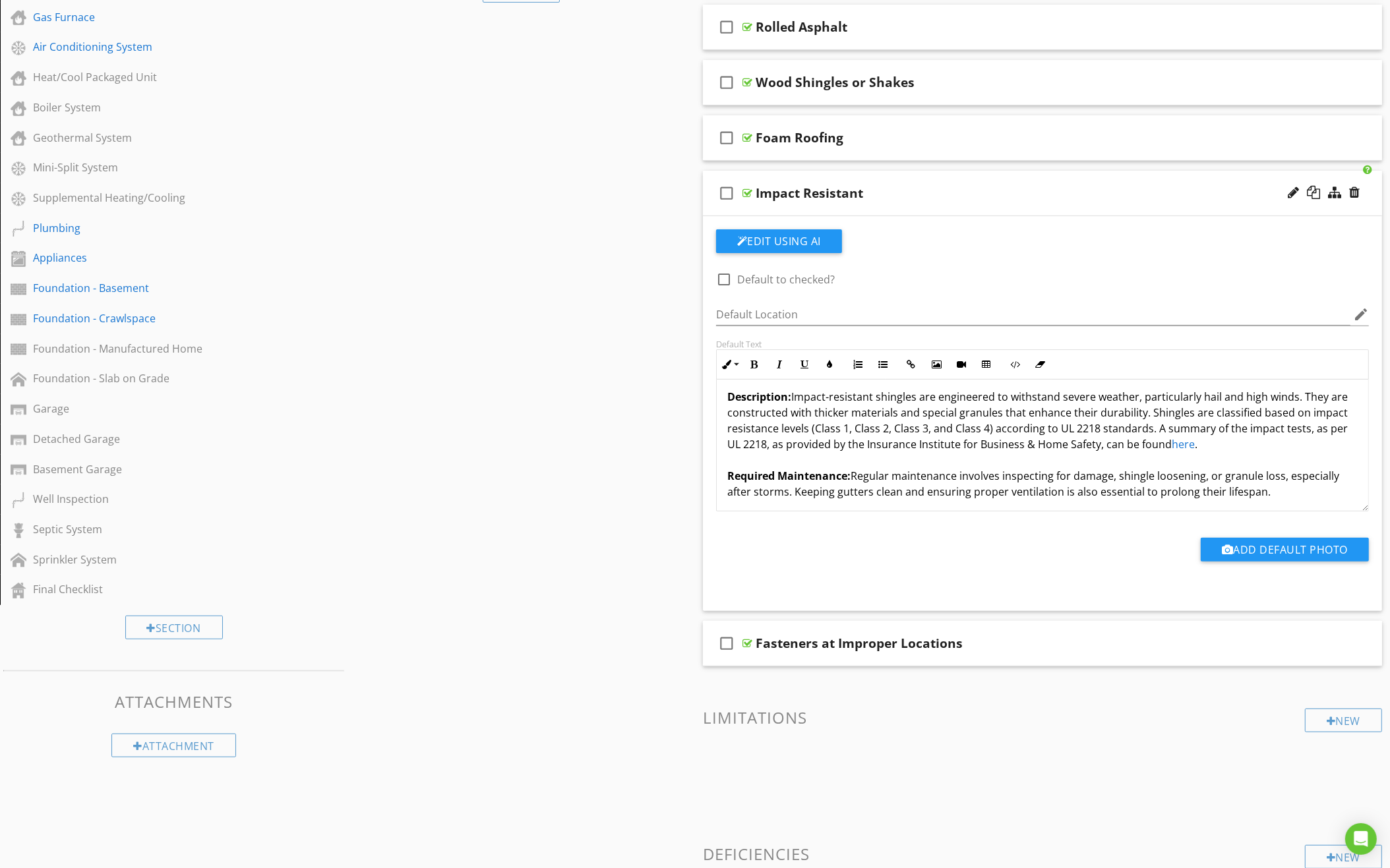 scroll, scrollTop: 7, scrollLeft: 0, axis: vertical 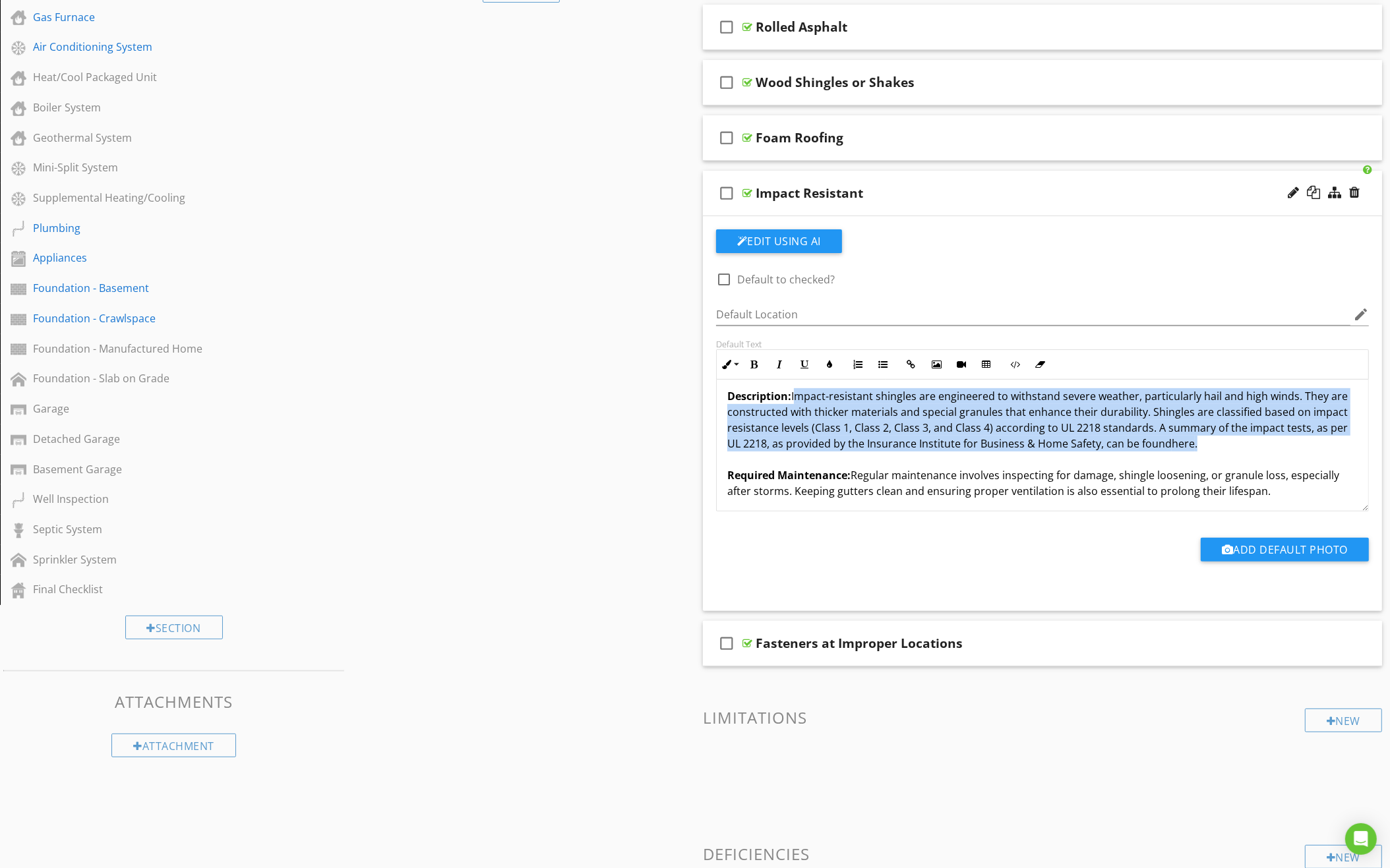 drag, startPoint x: 1215, startPoint y: 440, endPoint x: 795, endPoint y: 389, distance: 423.0851 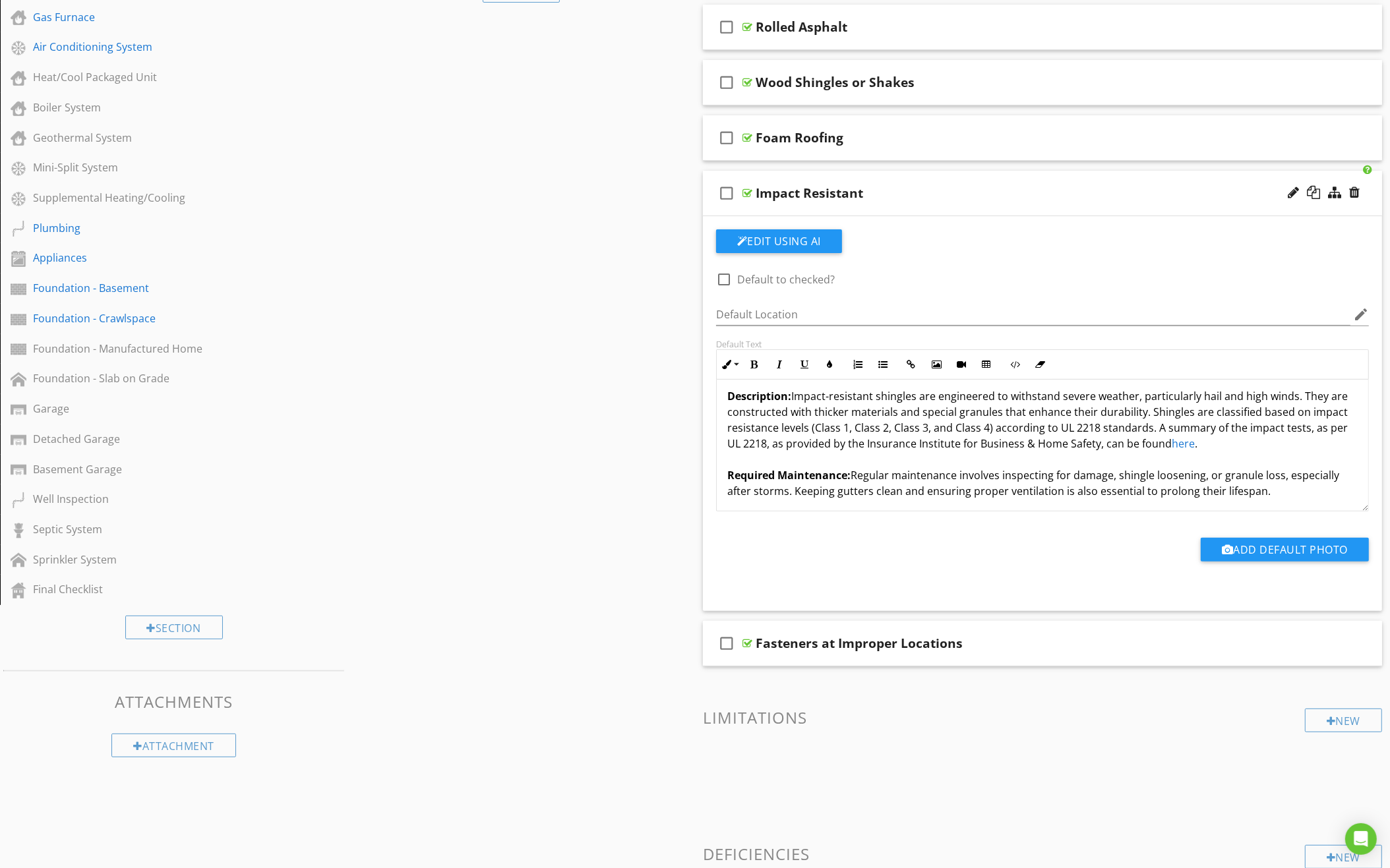 click on "Description:  Impact-resistant shingles are engineered to withstand severe weather, particularly hail and high winds. They are constructed with thicker materials and special granules that enhance their durability. Shingles are classified based on impact resistance levels (Class 1, Class 2, Class 3, and Class 4) according to UL 2218 standards. A summary of the impact tests, as per UL 2218, as provided by the Insurance Institute for Business & Home Safety, can be found  here . Required Maintenance:  Regular maintenance involves inspecting for damage, shingle loosening, or granule loss, especially after storms. Keeping gutters clean and ensuring proper ventilation is also essential to prolong their lifespan. Typical Life Expectancy:  These shingles generally last between 30 to 50 years, influenced by installation quality, weather conditions, and maintenance. Impact Resistance Classes: - Class 1: Withstands impacts from hail up to 1.25 inches in diameter. - Class 2: Endures impacts from hail up to 1.5 inches." at bounding box center [1042, 562] 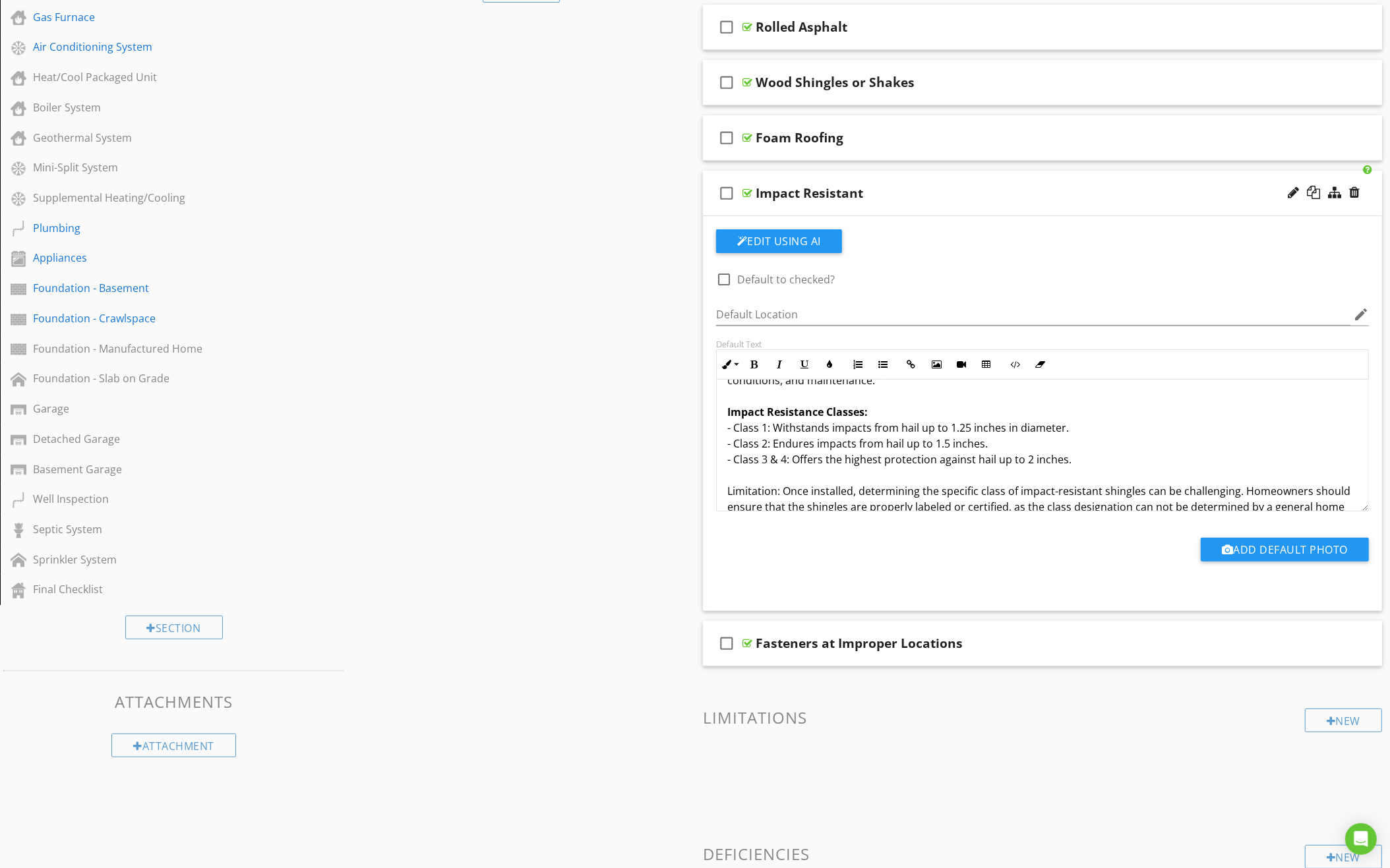 scroll, scrollTop: 167, scrollLeft: 0, axis: vertical 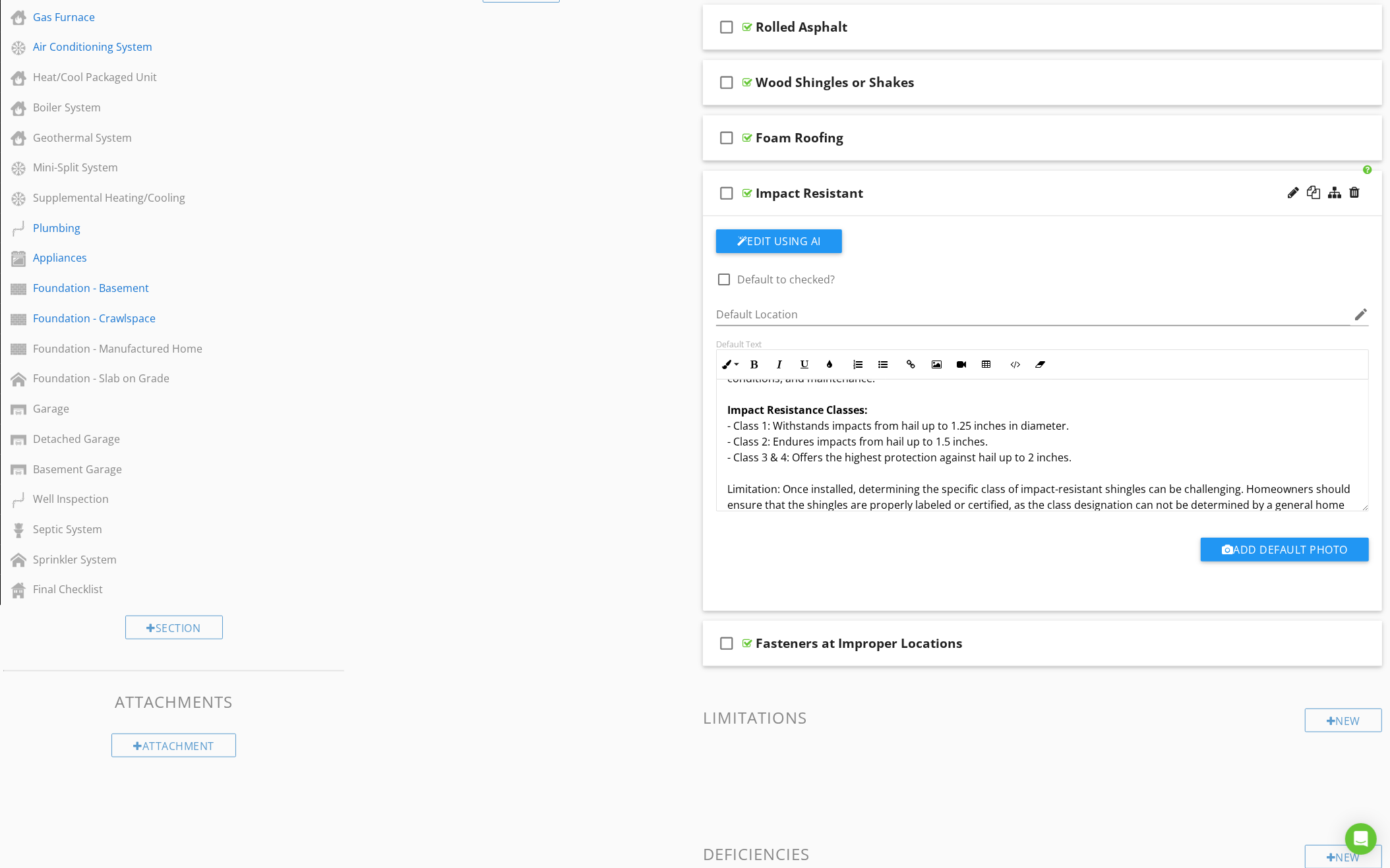 click on "Description:  Impact-resistant shingles are engineered to withstand severe weather, particularly hail and high winds. They are constructed with thicker materials and special granules that enhance their durability. Shingles are classified based on impact resistance levels (Class 1, Class 2, Class 3, and Class 4) according to UL 2218 standards. A summary of the impact tests, as per UL 2218, as provided by the Insurance Institute for Business & Home Safety, can be found  here . Required Maintenance:  Regular maintenance involves inspecting for damage, shingle loosening, or granule loss, especially after storms. Keeping gutters clean and ensuring proper ventilation is also essential to prolong their lifespan. Typical Life Expectancy:  These shingles generally last between 30 to 50 years, influenced by installation quality, weather conditions, and maintenance. Impact Resistance Classes: - Class 1: Withstands impacts from hail up to 1.25 inches in diameter. - Class 2: Endures impacts from hail up to 1.5 inches." at bounding box center [1042, 402] 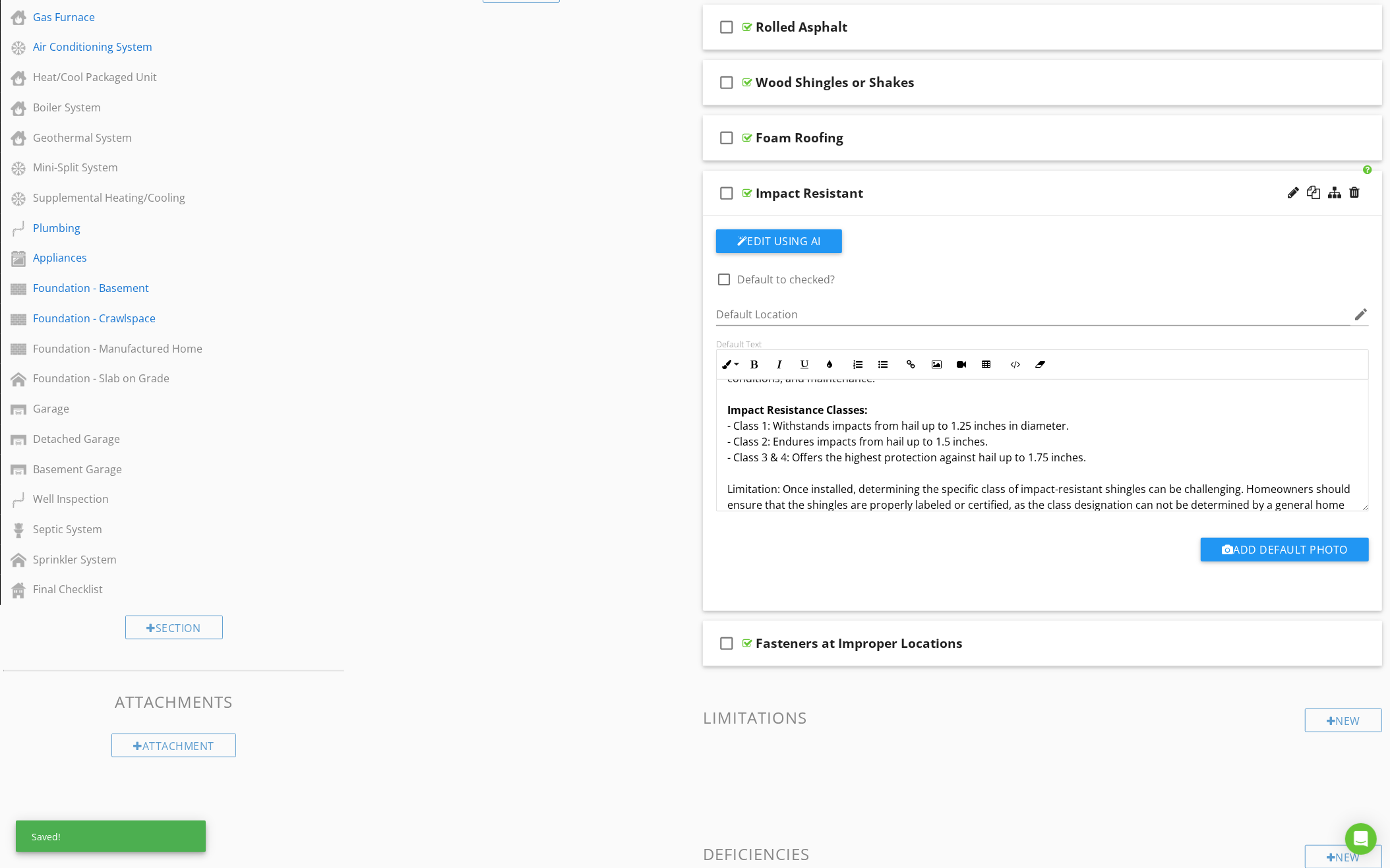 click on "Description:  Impact-resistant shingles are engineered to withstand severe weather, particularly hail and high winds. They are constructed with thicker materials and special granules that enhance their durability. Shingles are classified based on impact resistance levels (Class 1, Class 2, Class 3, and Class 4) according to UL 2218 standards. A summary of the impact tests, as per UL 2218, as provided by the Insurance Institute for Business & Home Safety, can be found  here . Required Maintenance:  Regular maintenance involves inspecting for damage, shingle loosening, or granule loss, especially after storms. Keeping gutters clean and ensuring proper ventilation is also essential to prolong their lifespan. Typical Life Expectancy:  These shingles generally last between 30 to 50 years, influenced by installation quality, weather conditions, and maintenance. Impact Resistance Classes: - Class 1: Withstands impacts from hail up to 1.25 inches in diameter. - Class 2: Endures impacts from hail up to 1.5 inches." at bounding box center [1042, 402] 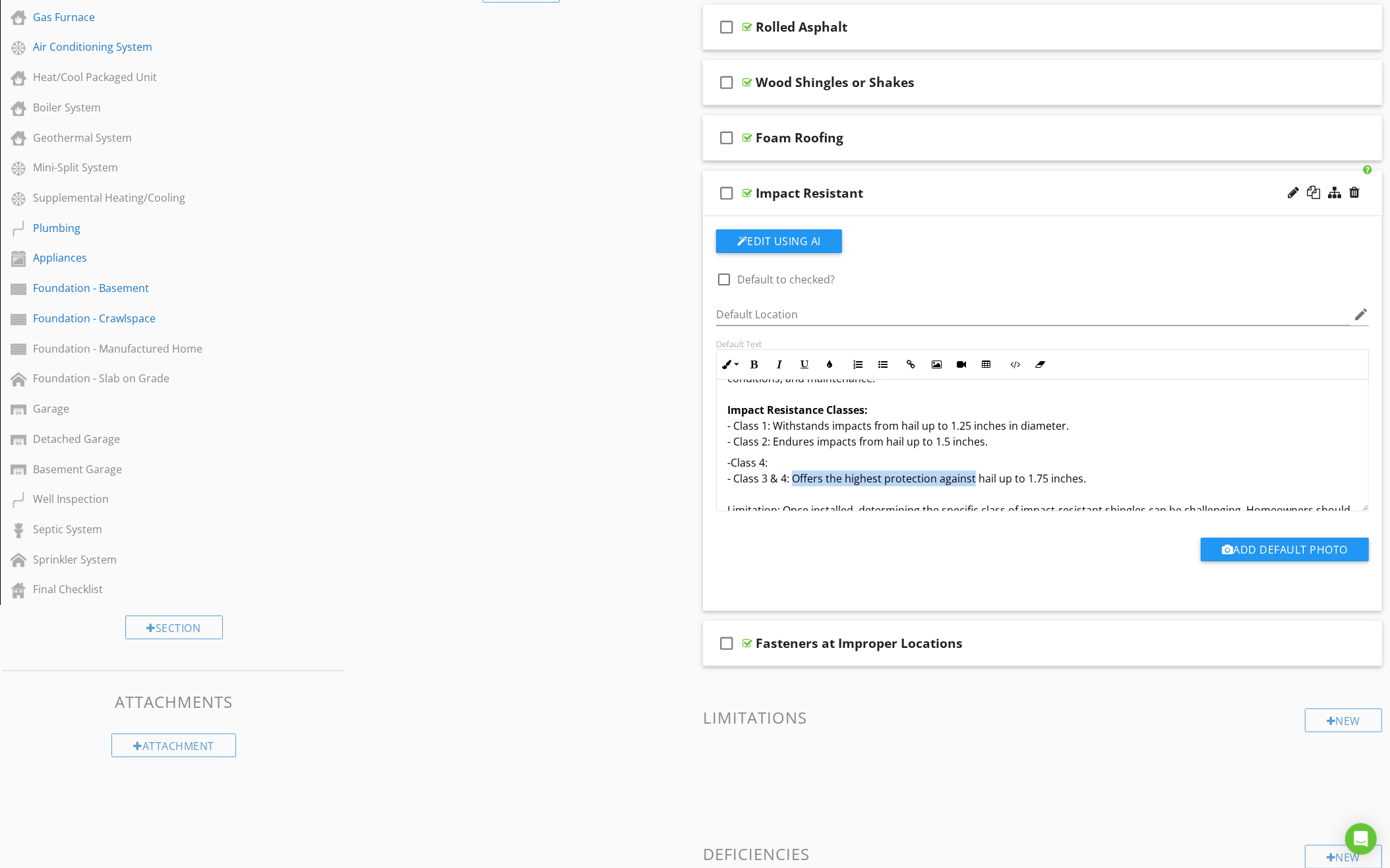drag, startPoint x: 973, startPoint y: 468, endPoint x: 794, endPoint y: 464, distance: 179.0447 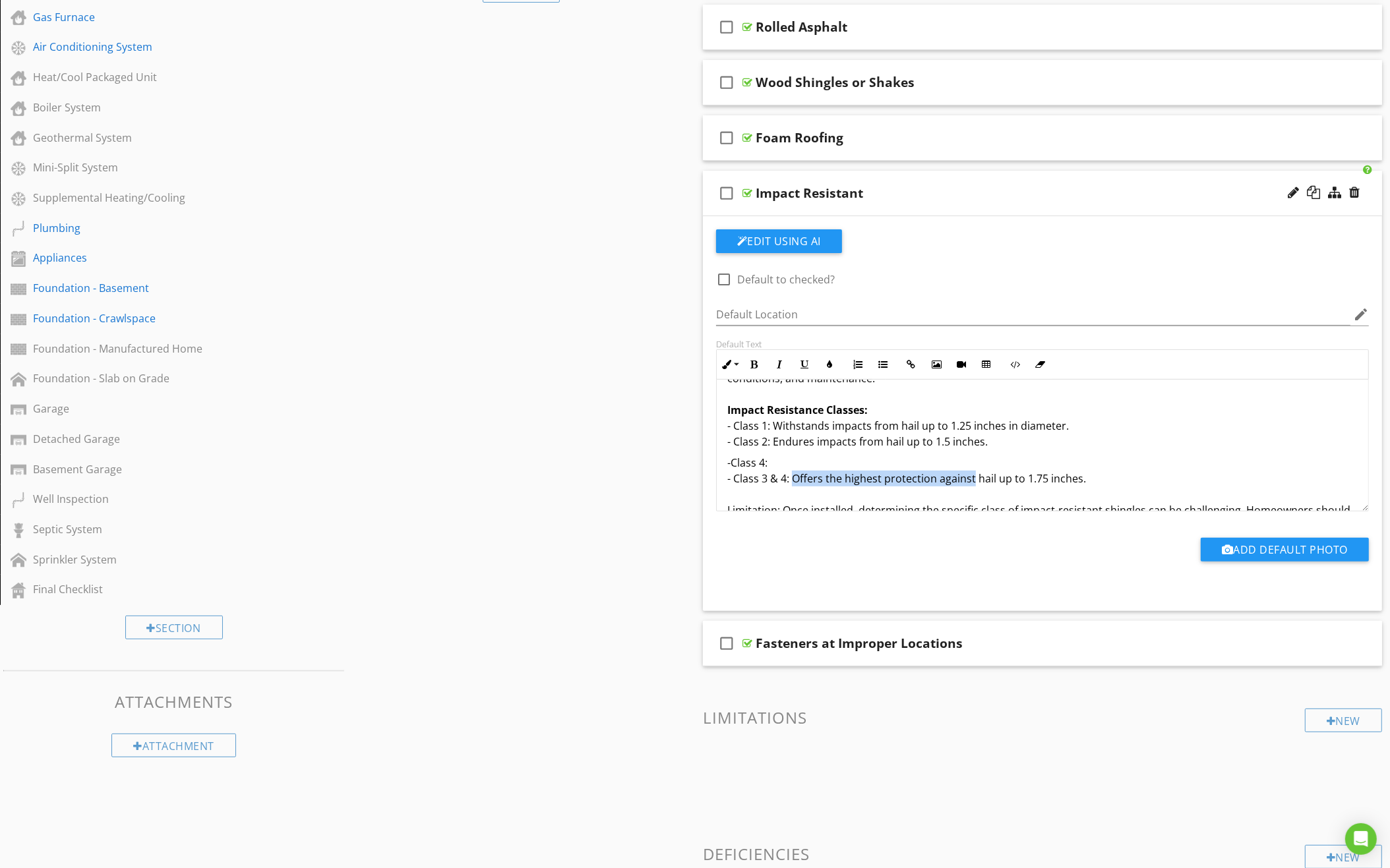 click on "-Class 4:  - Class 3 & 4: Offers the highest protection against hail up to 1.75 inches. Limitation: Once installed, determining the specific class of impact-resistant shingles can be challenging. Homeowners should ensure that the shingles are properly labeled or certified, as the class designation can not be determined by a general home inspection without installation records. Impact-resistant shingles offer enhanced durability, leading to cost savings through reduced repair needs and lower insurance premiums, making them a smart choice for homeowners in hail-prone areas." at bounding box center (1042, 526) 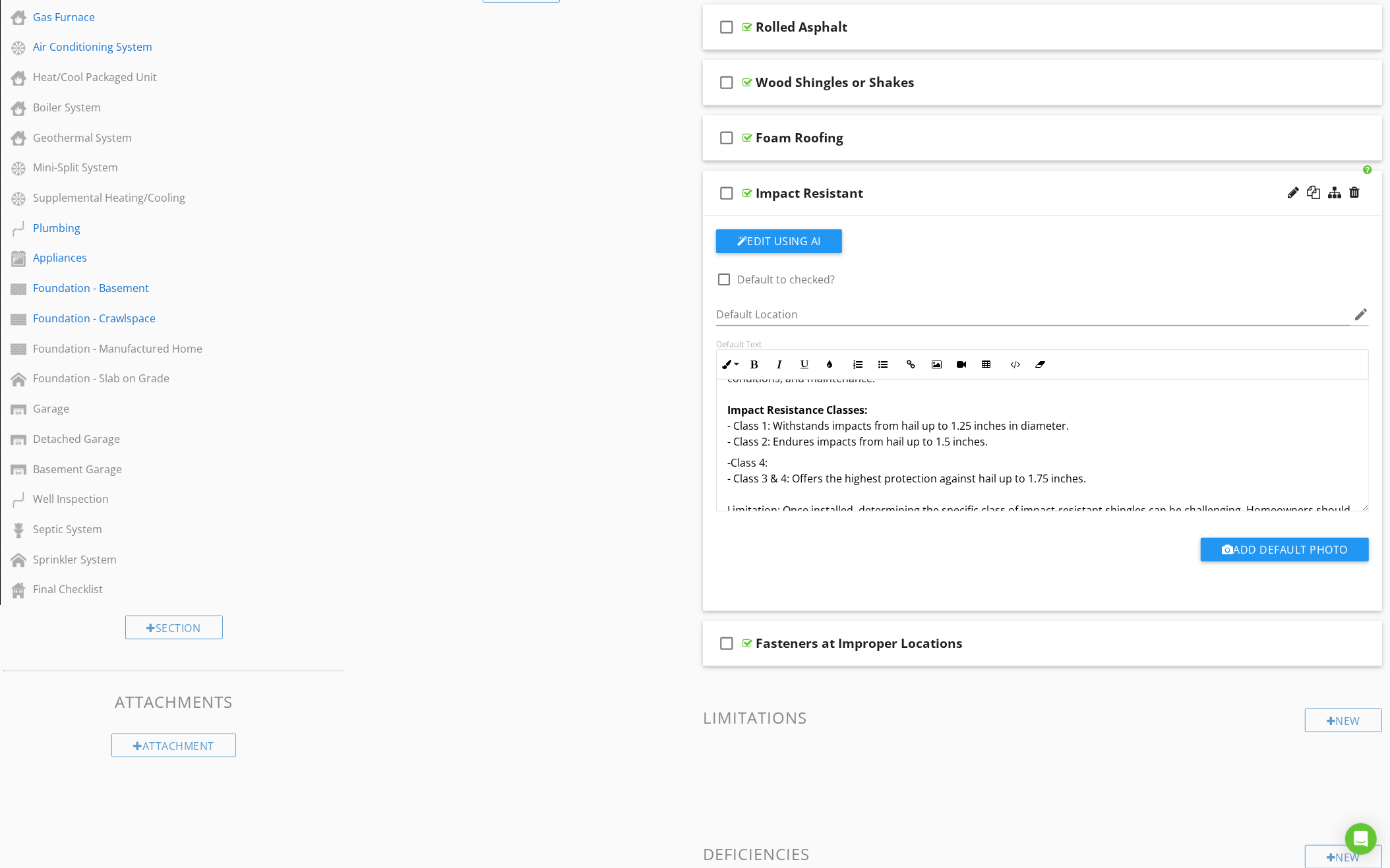 click on "-Class 4:  - Class 3 & 4: Offers the highest protection against hail up to 1.75 inches. Limitation: Once installed, determining the specific class of impact-resistant shingles can be challenging. Homeowners should ensure that the shingles are properly labeled or certified, as the class designation can not be determined by a general home inspection without installation records. Impact-resistant shingles offer enhanced durability, leading to cost savings through reduced repair needs and lower insurance premiums, making them a smart choice for homeowners in hail-prone areas." at bounding box center (1042, 526) 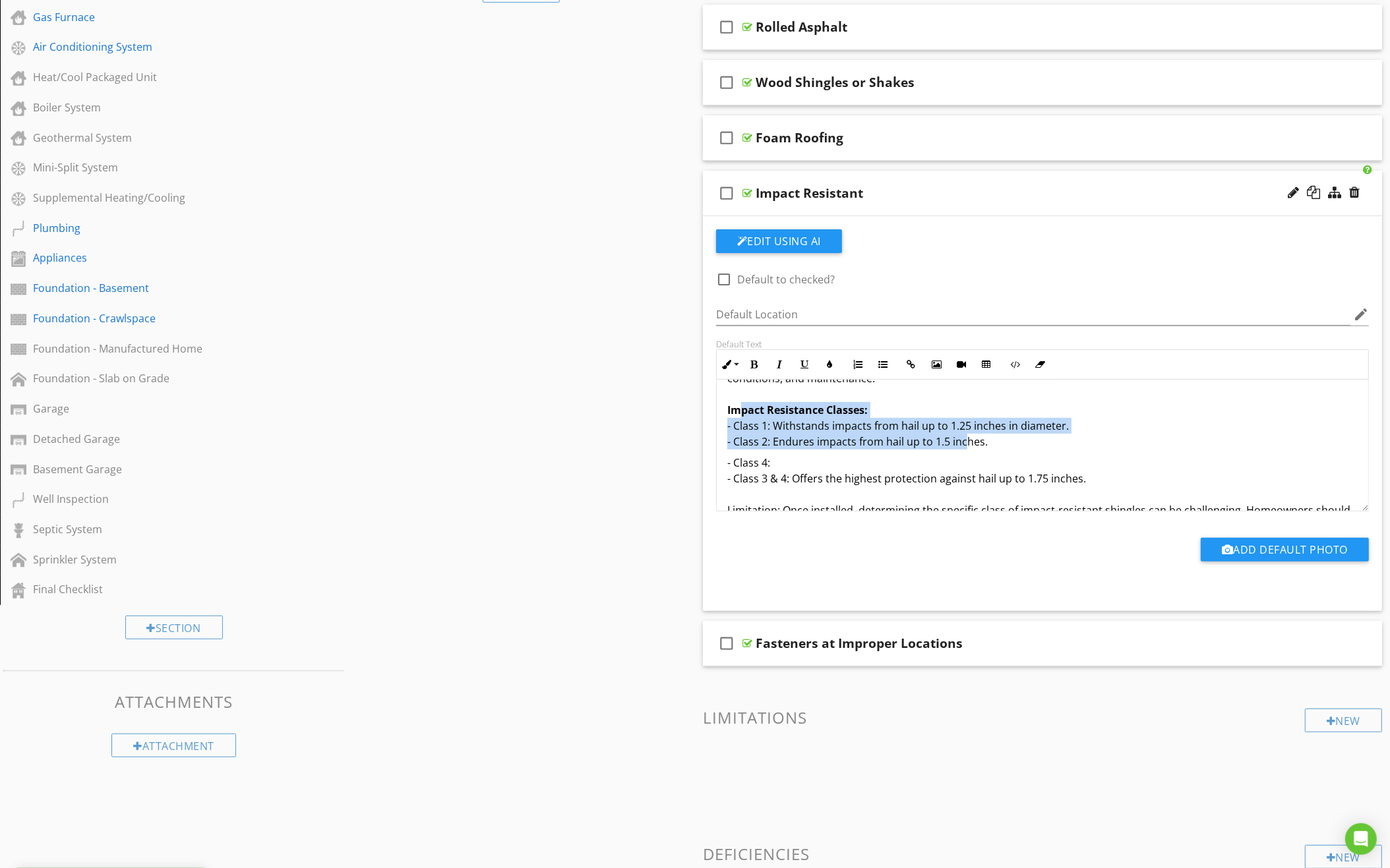 drag, startPoint x: 963, startPoint y: 428, endPoint x: 743, endPoint y: 403, distance: 221.4159 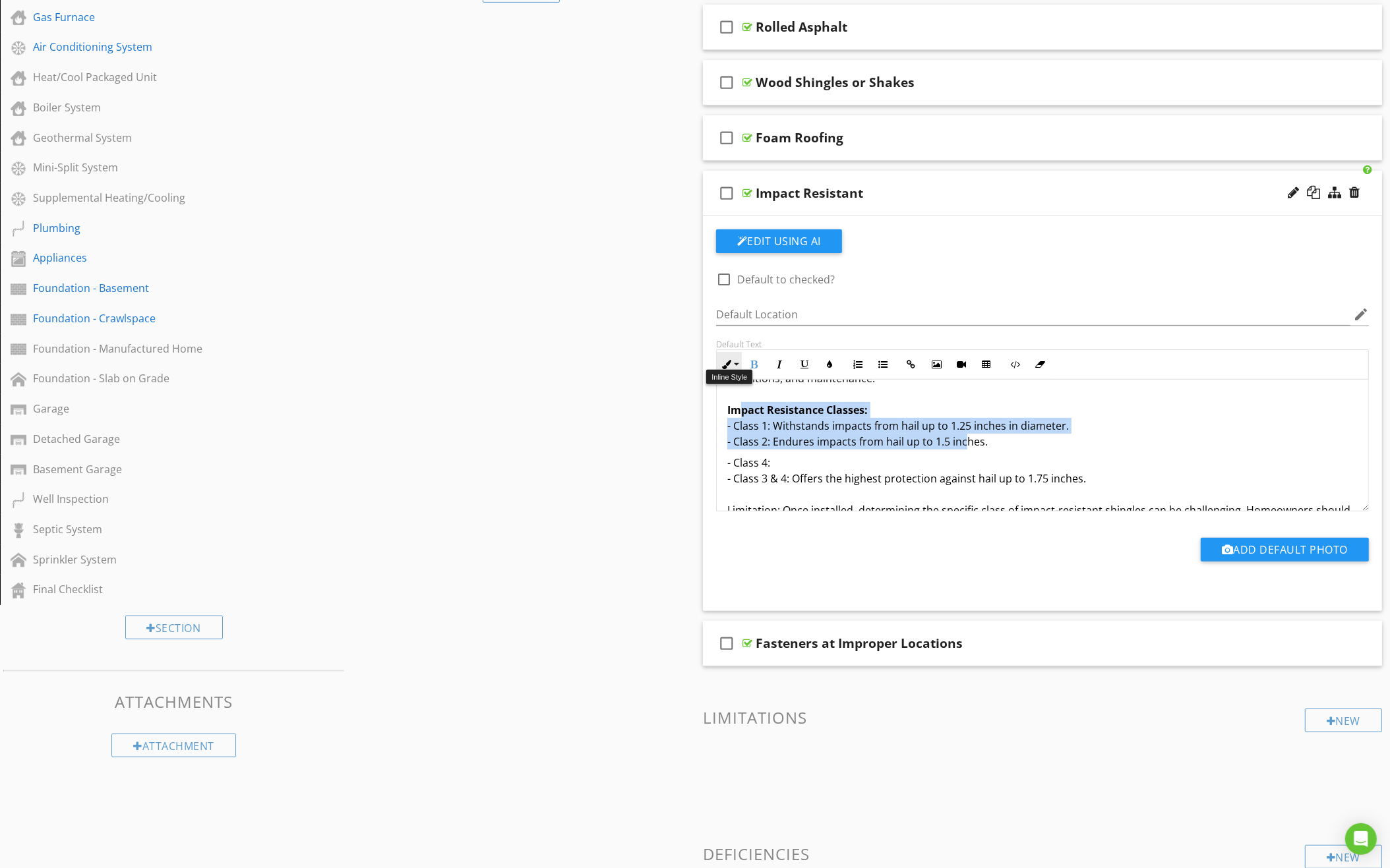 click on "Inline Style" at bounding box center (729, 364) 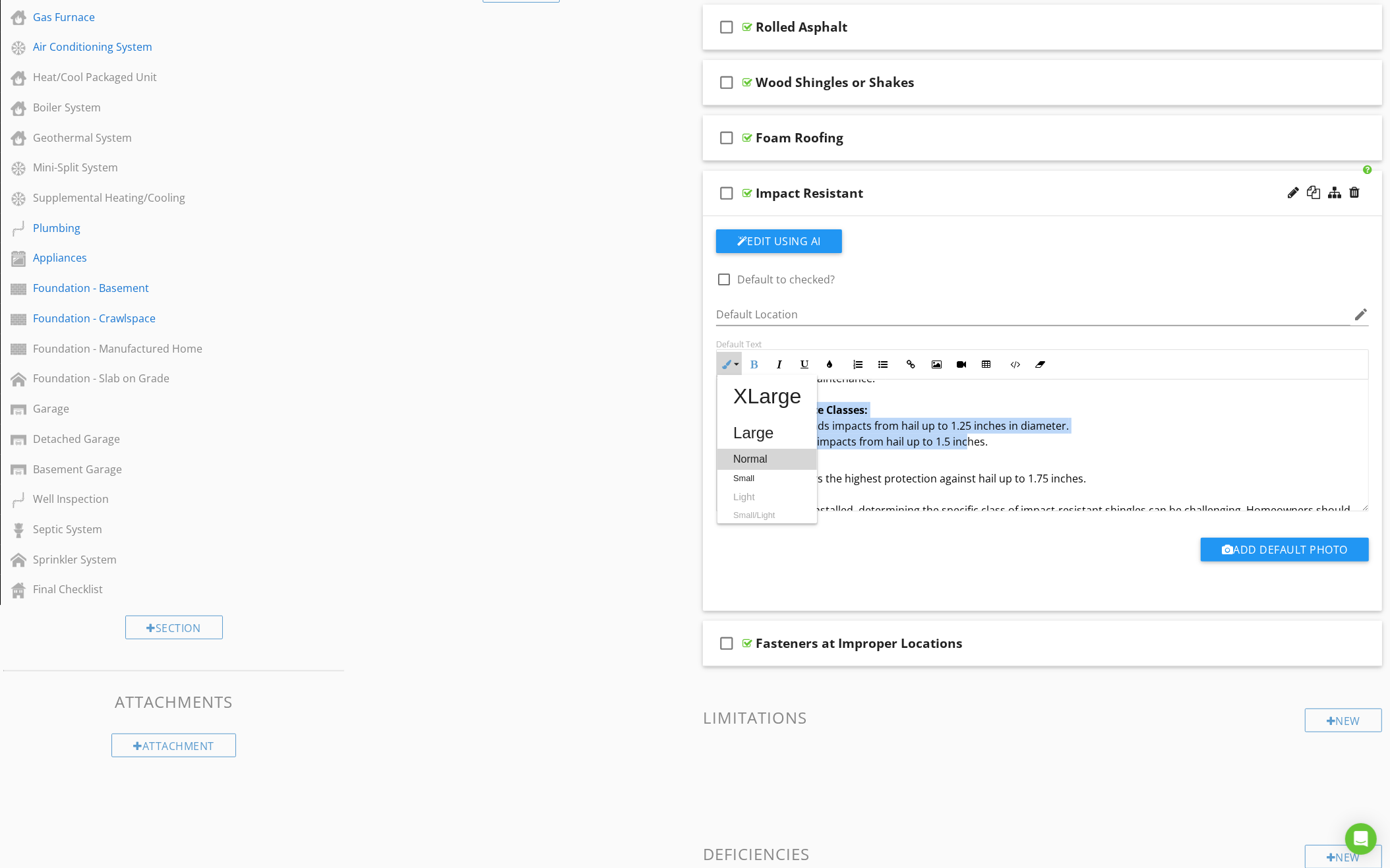 click on "Normal" at bounding box center (767, 459) 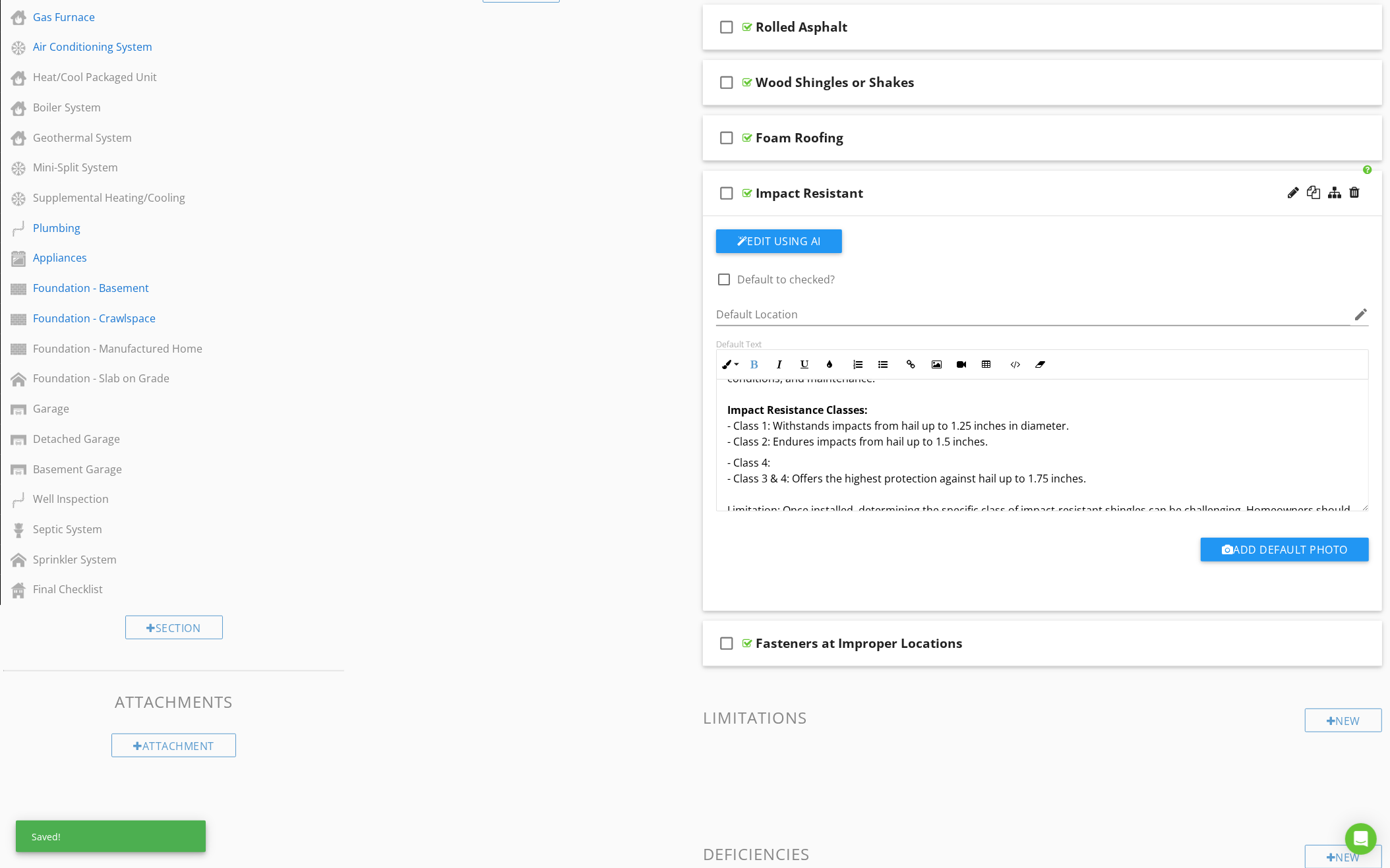 click on "Description:  Impact-resistant shingles are engineered to withstand severe weather, particularly hail and high winds. They are constructed with thicker materials and special granules that enhance their durability. Shingles are classified based on impact resistance levels (Class 1, Class 2, Class 3, and Class 4) according to UL 2218 standards. A summary of the impact tests, as per UL 2218, as provided by the Insurance Institute for Business & Home Safety, can be found  here . Required Maintenance:  Regular maintenance involves inspecting for damage, shingle loosening, or granule loss, especially after storms. Keeping gutters clean and ensuring proper ventilation is also essential to prolong their lifespan. Typical Life Expectancy:  These shingles generally last between 30 to 50 years, influenced by installation quality, weather conditions, and maintenance. Impact Resistance Classes: - Class 1: Withstands impacts from hail up to 1.25 inches in diameter. - Class 2: Endures impacts from hail up to 1.5 inches." at bounding box center (1042, 413) 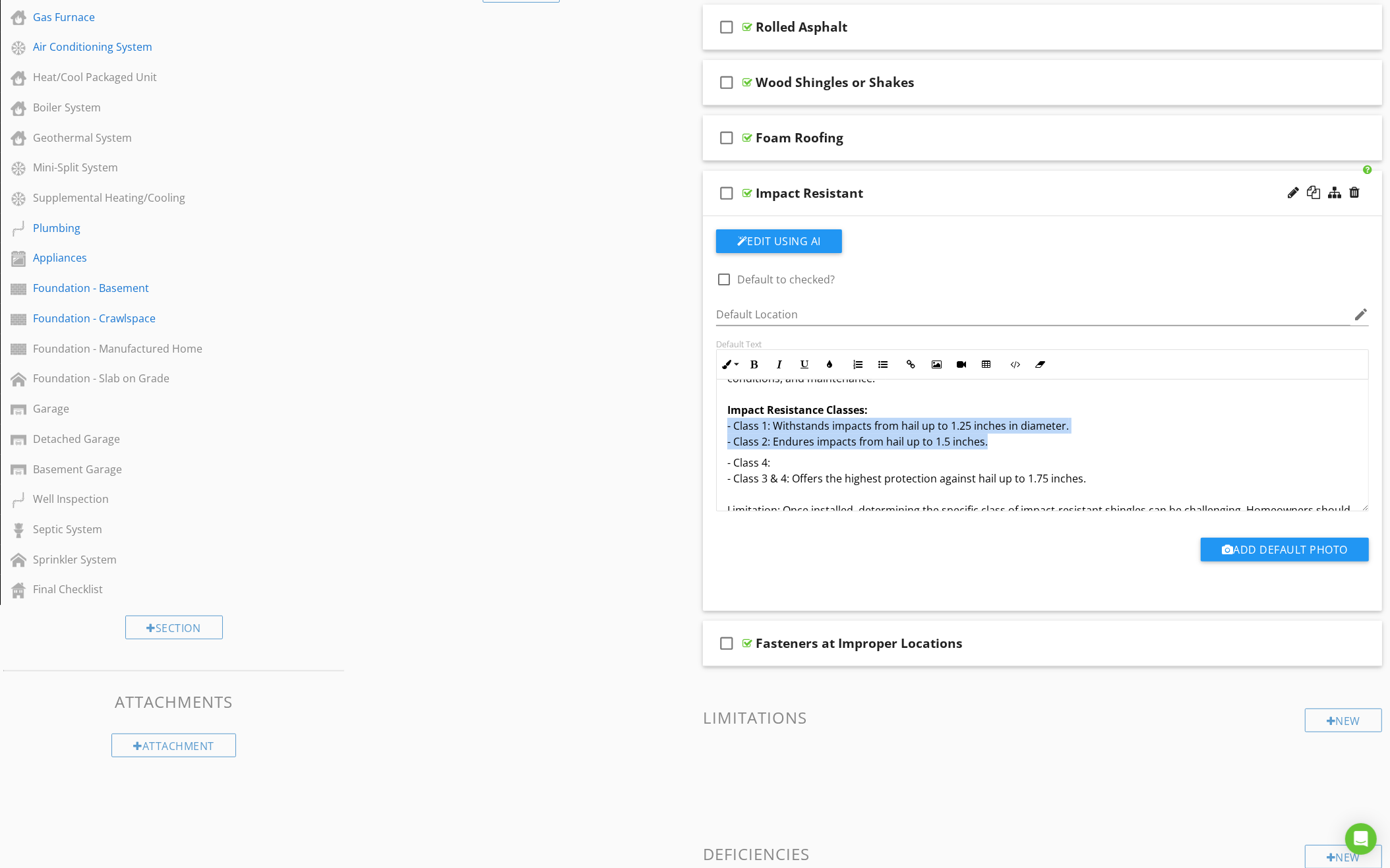 drag, startPoint x: 990, startPoint y: 432, endPoint x: 717, endPoint y: 413, distance: 273.66037 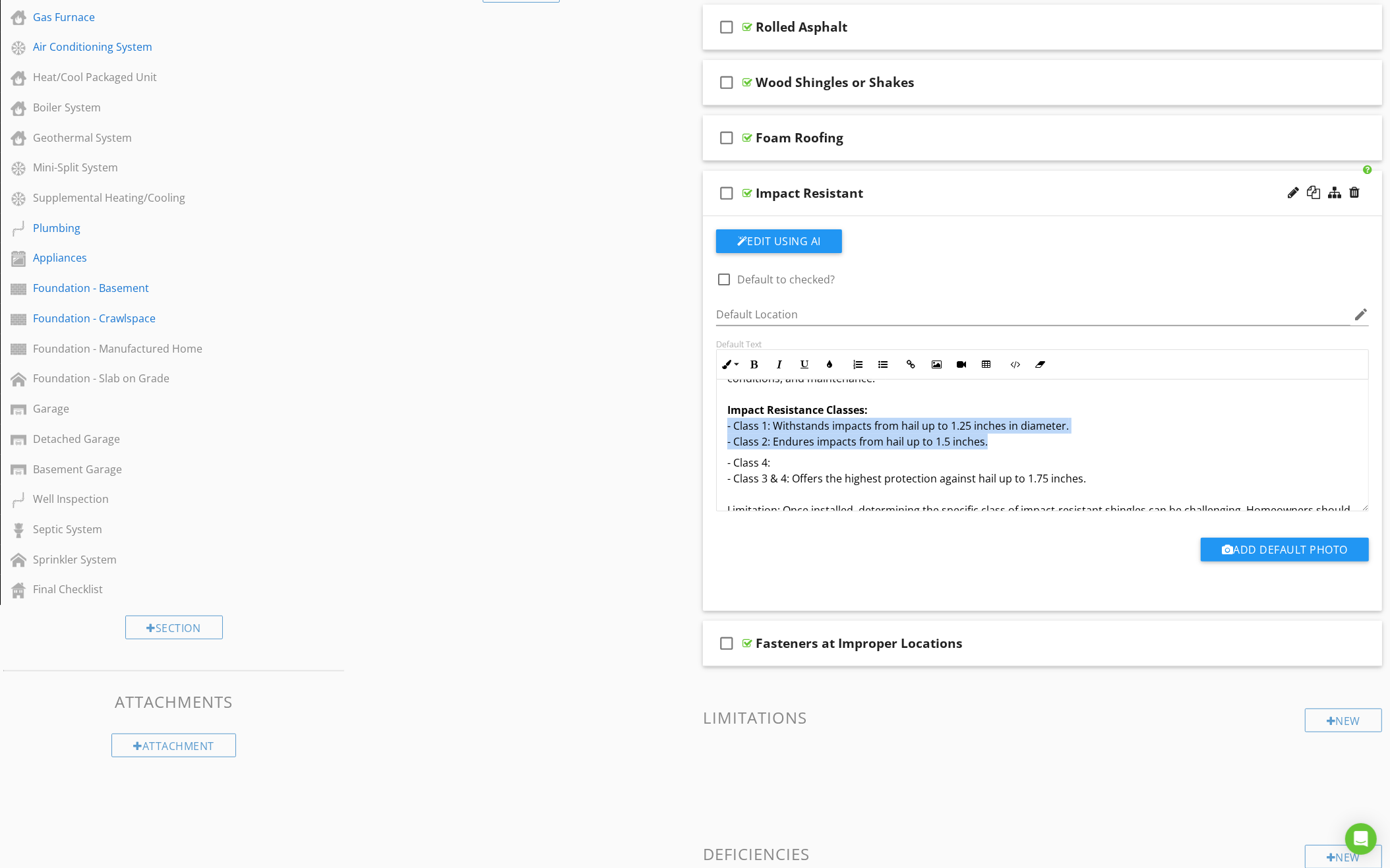 click on "Description:  Impact-resistant shingles are engineered to withstand severe weather, particularly hail and high winds. They are constructed with thicker materials and special granules that enhance their durability. Shingles are classified based on impact resistance levels (Class 1, Class 2, Class 3, and Class 4) according to UL 2218 standards. A summary of the impact tests, as per UL 2218, as provided by the Insurance Institute for Business & Home Safety, can be found  here . Required Maintenance:  Regular maintenance involves inspecting for damage, shingle loosening, or granule loss, especially after storms. Keeping gutters clean and ensuring proper ventilation is also essential to prolong their lifespan. Typical Life Expectancy:  These shingles generally last between 30 to 50 years, influenced by installation quality, weather conditions, and maintenance. Impact Resistance Classes: - Class 1: Withstands impacts from hail up to 1.25 inches in diameter. - Class 2: Endures impacts from hail up to 1.5 inches." at bounding box center [1042, 413] 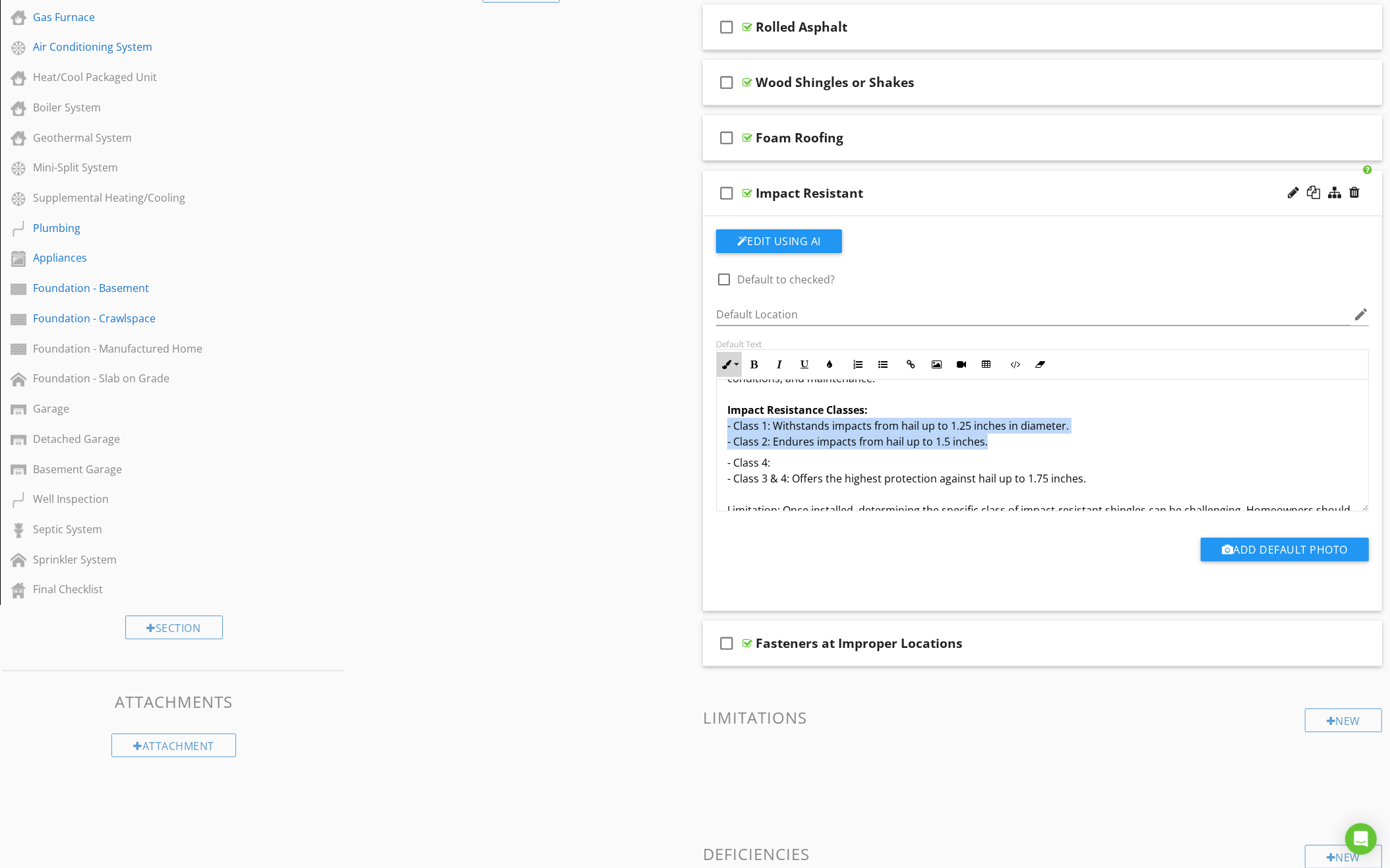 click on "Inline Style" at bounding box center [729, 364] 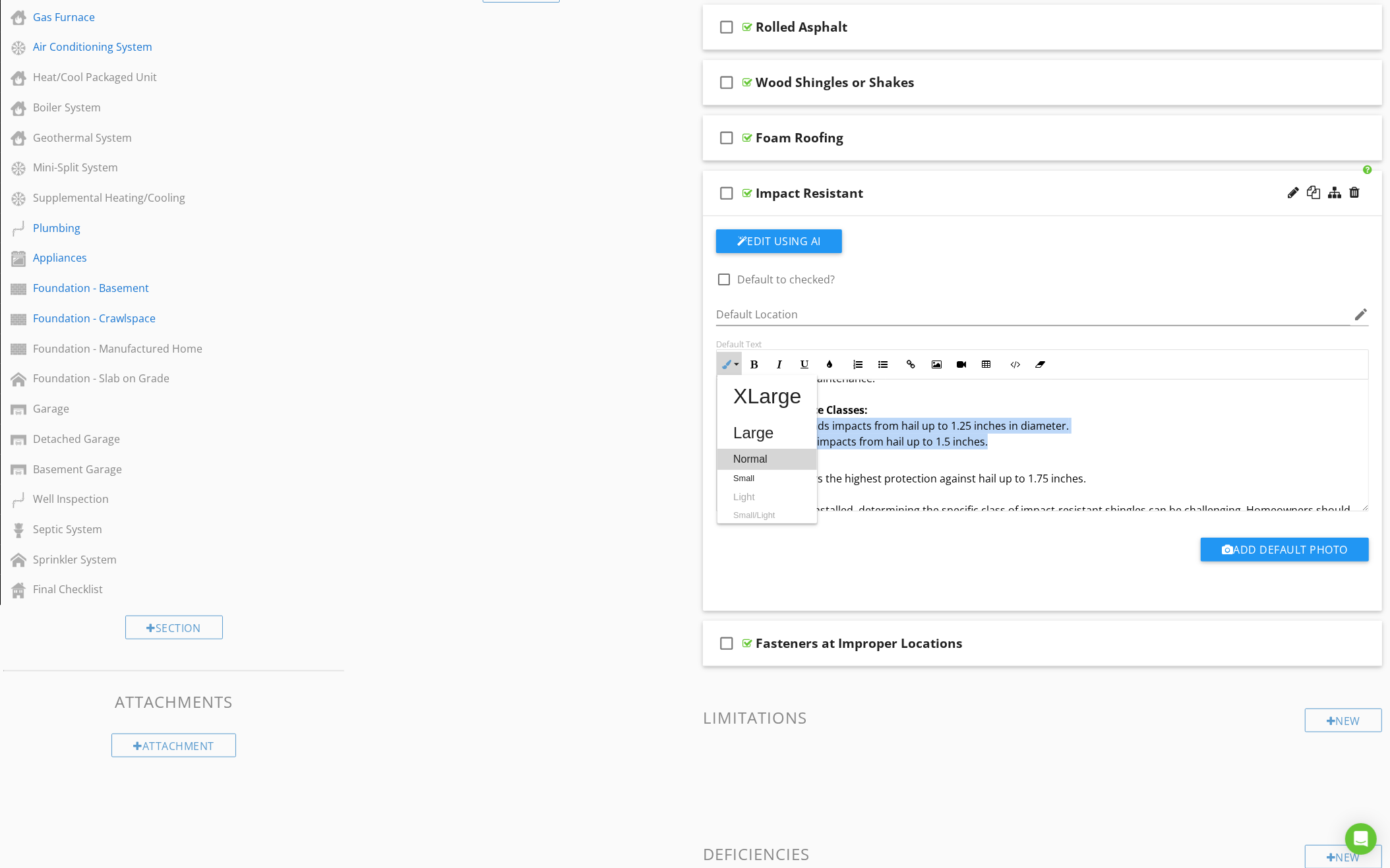 click on "Normal" at bounding box center (767, 459) 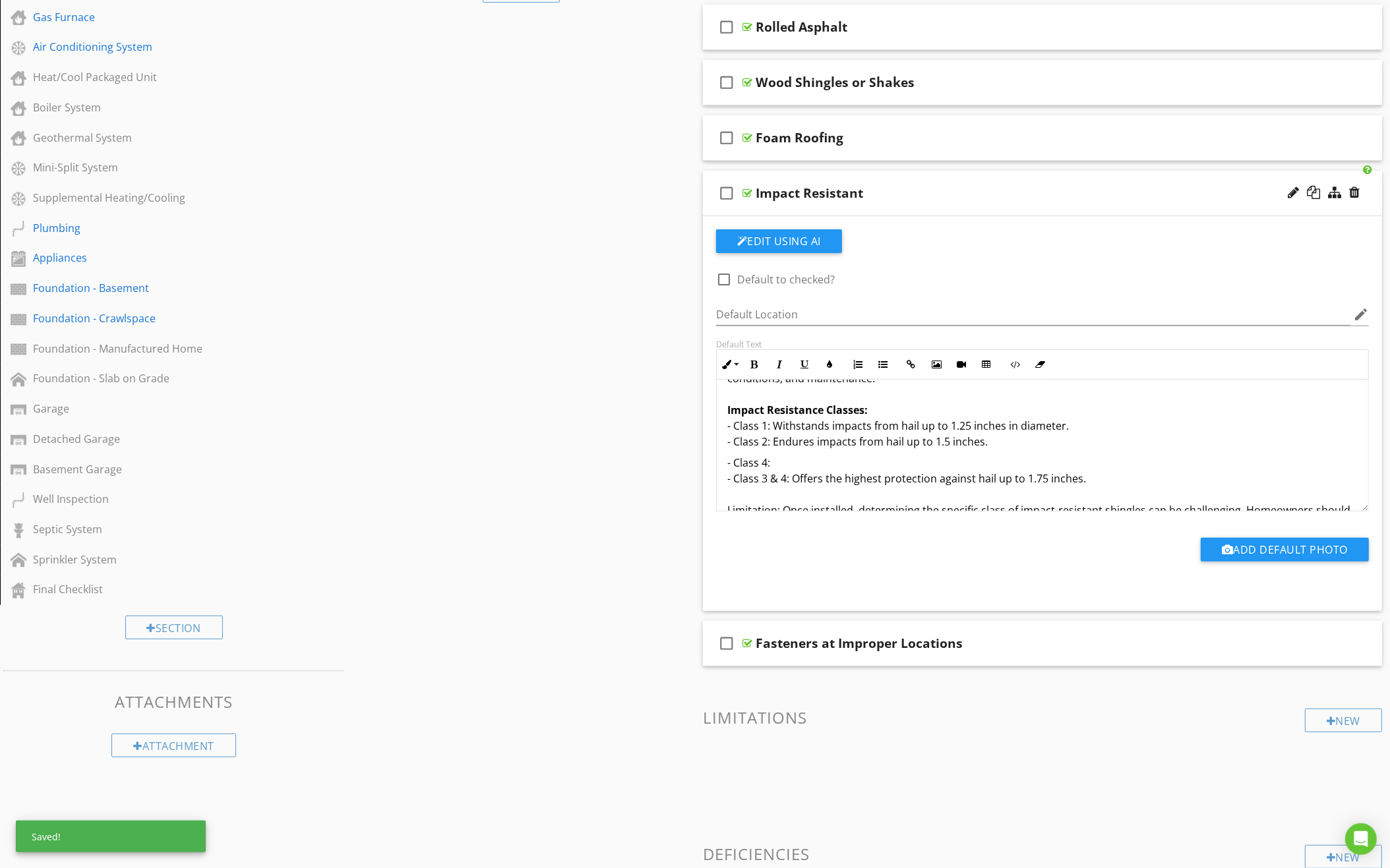 click on "Description:  Impact-resistant shingles are engineered to withstand severe weather, particularly hail and high winds. They are constructed with thicker materials and special granules that enhance their durability. Shingles are classified based on impact resistance levels (Class 1, Class 2, Class 3, and Class 4) according to UL 2218 standards. A summary of the impact tests, as per UL 2218, as provided by the Insurance Institute for Business & Home Safety, can be found  here . Required Maintenance:  Regular maintenance involves inspecting for damage, shingle loosening, or granule loss, especially after storms. Keeping gutters clean and ensuring proper ventilation is also essential to prolong their lifespan. Typical Life Expectancy:  These shingles generally last between 30 to 50 years, influenced by installation quality, weather conditions, and maintenance. Impact Resistance Classes: - Class 1: Withstands impacts from hail up to 1.25 inches in diameter. - Class 2: Endures impacts from hail up to 1.5 inches." at bounding box center (1042, 339) 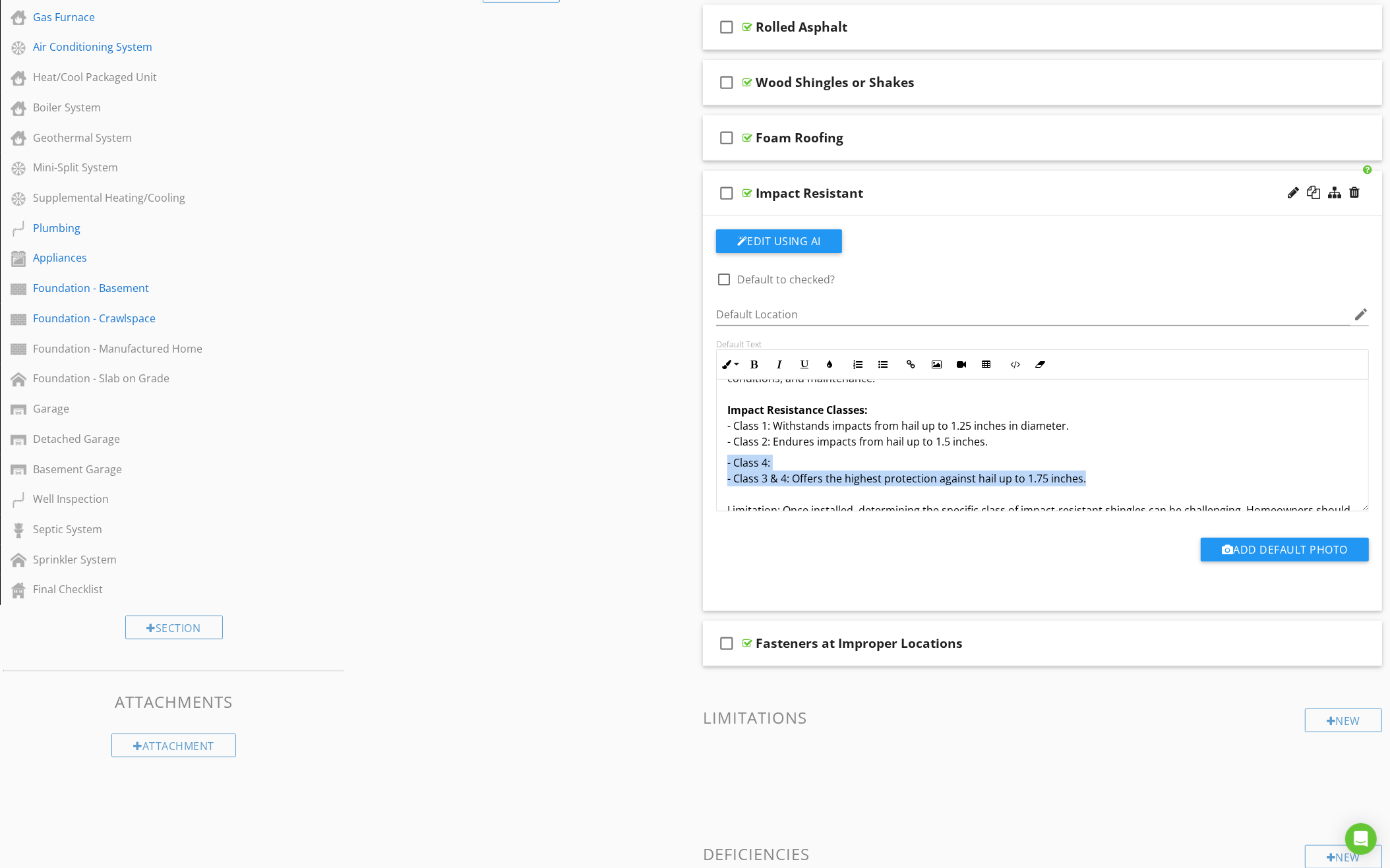 drag, startPoint x: 988, startPoint y: 430, endPoint x: 1093, endPoint y: 468, distance: 111.66468 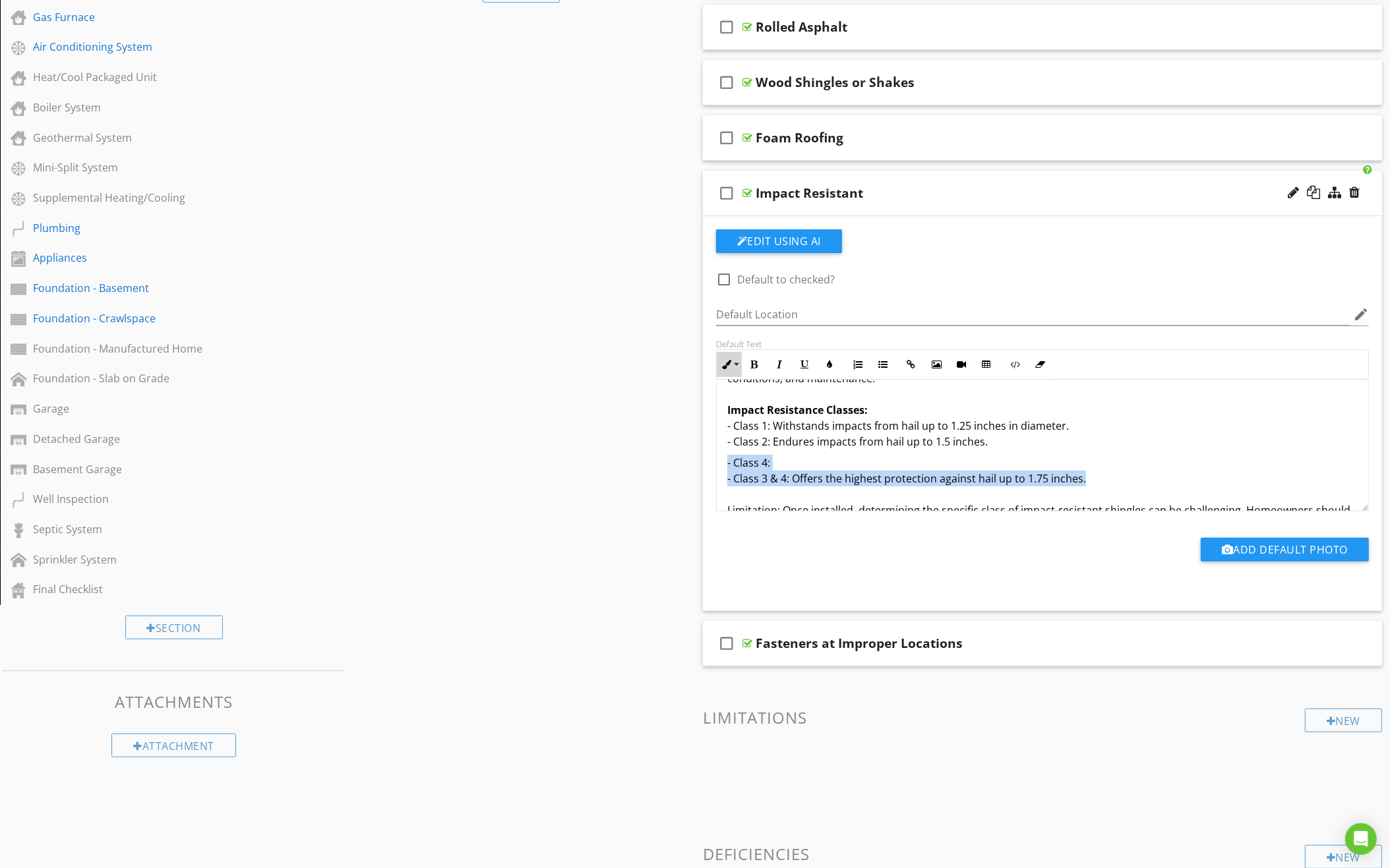 click on "Inline Style" at bounding box center [729, 364] 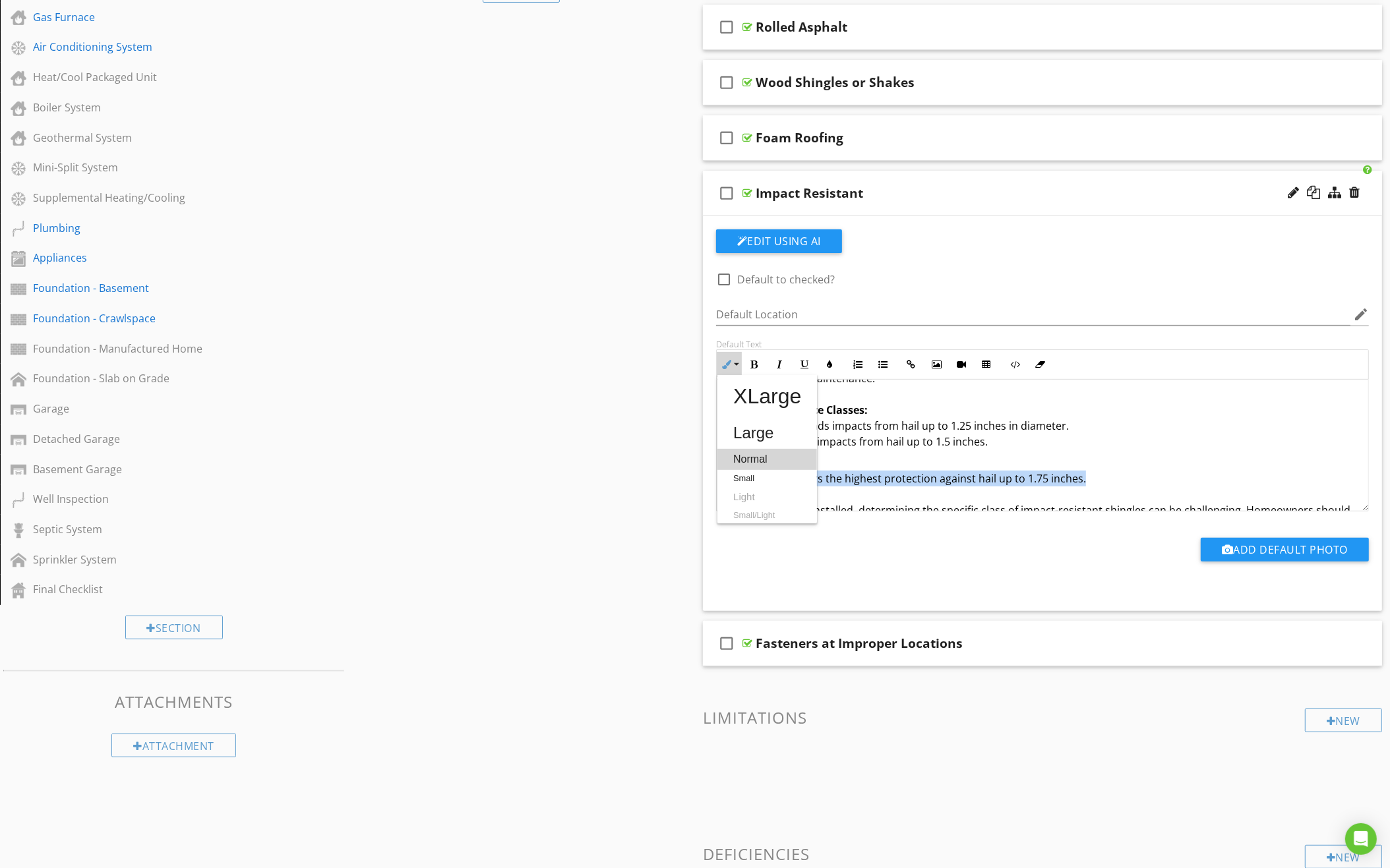 click on "Normal" at bounding box center [767, 459] 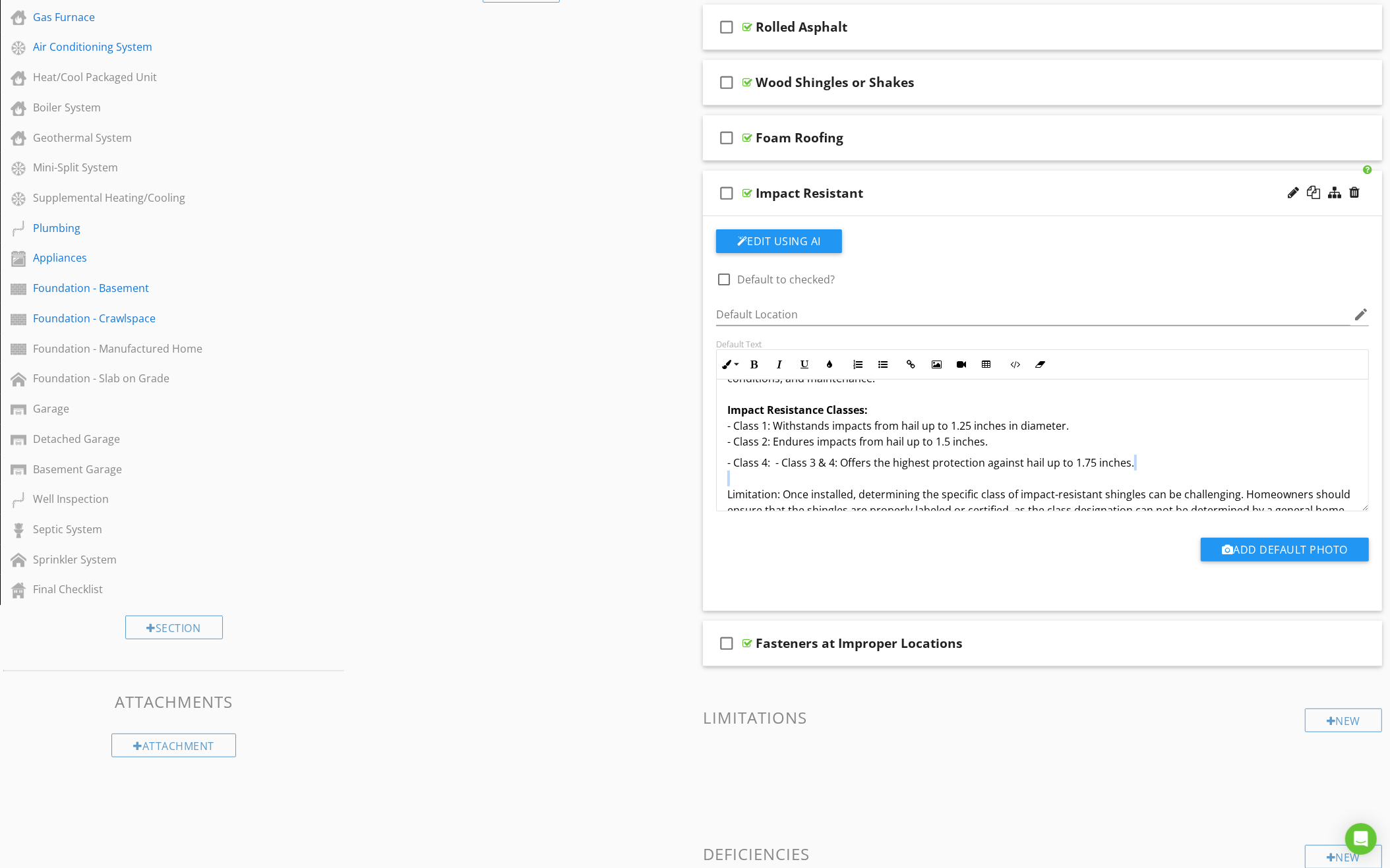 click on "Description:  Impact-resistant shingles are engineered to withstand severe weather, particularly hail and high winds. They are constructed with thicker materials and special granules that enhance their durability. Shingles are classified based on impact resistance levels (Class 1, Class 2, Class 3, and Class 4) according to UL 2218 standards. A summary of the impact tests, as per UL 2218, as provided by the Insurance Institute for Business & Home Safety, can be found  here . Required Maintenance:  Regular maintenance involves inspecting for damage, shingle loosening, or granule loss, especially after storms. Keeping gutters clean and ensuring proper ventilation is also essential to prolong their lifespan. Typical Life Expectancy:  These shingles generally last between 30 to 50 years, influenced by installation quality, weather conditions, and maintenance. Impact Resistance Classes: - Class 1: Withstands impacts from hail up to 1.25 inches in diameter. - Class 2: Endures impacts from hail up to 1.5 inches." at bounding box center (1042, 405) 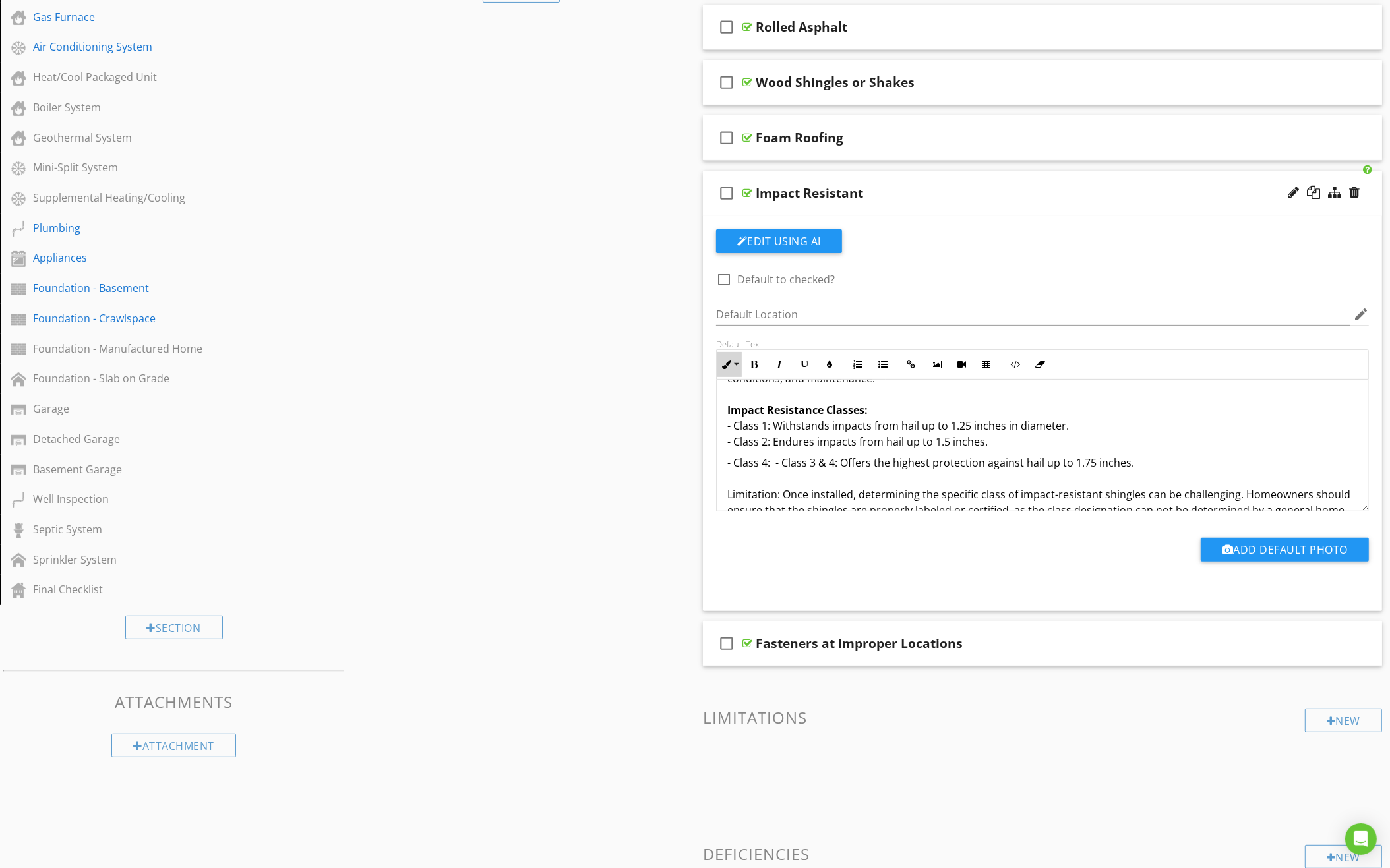 click on "Inline Style" at bounding box center [729, 364] 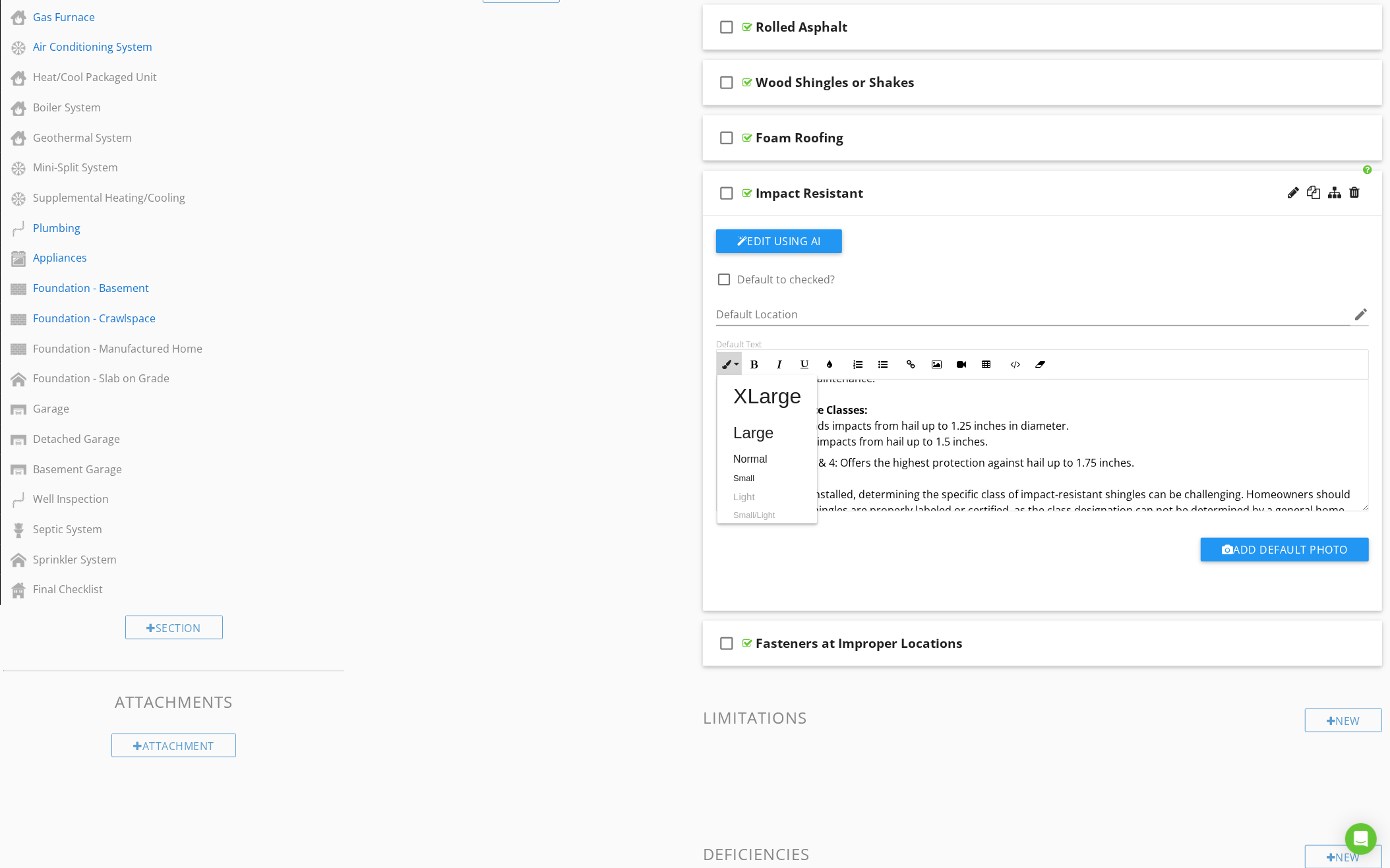 click on "Inline Style" at bounding box center (729, 364) 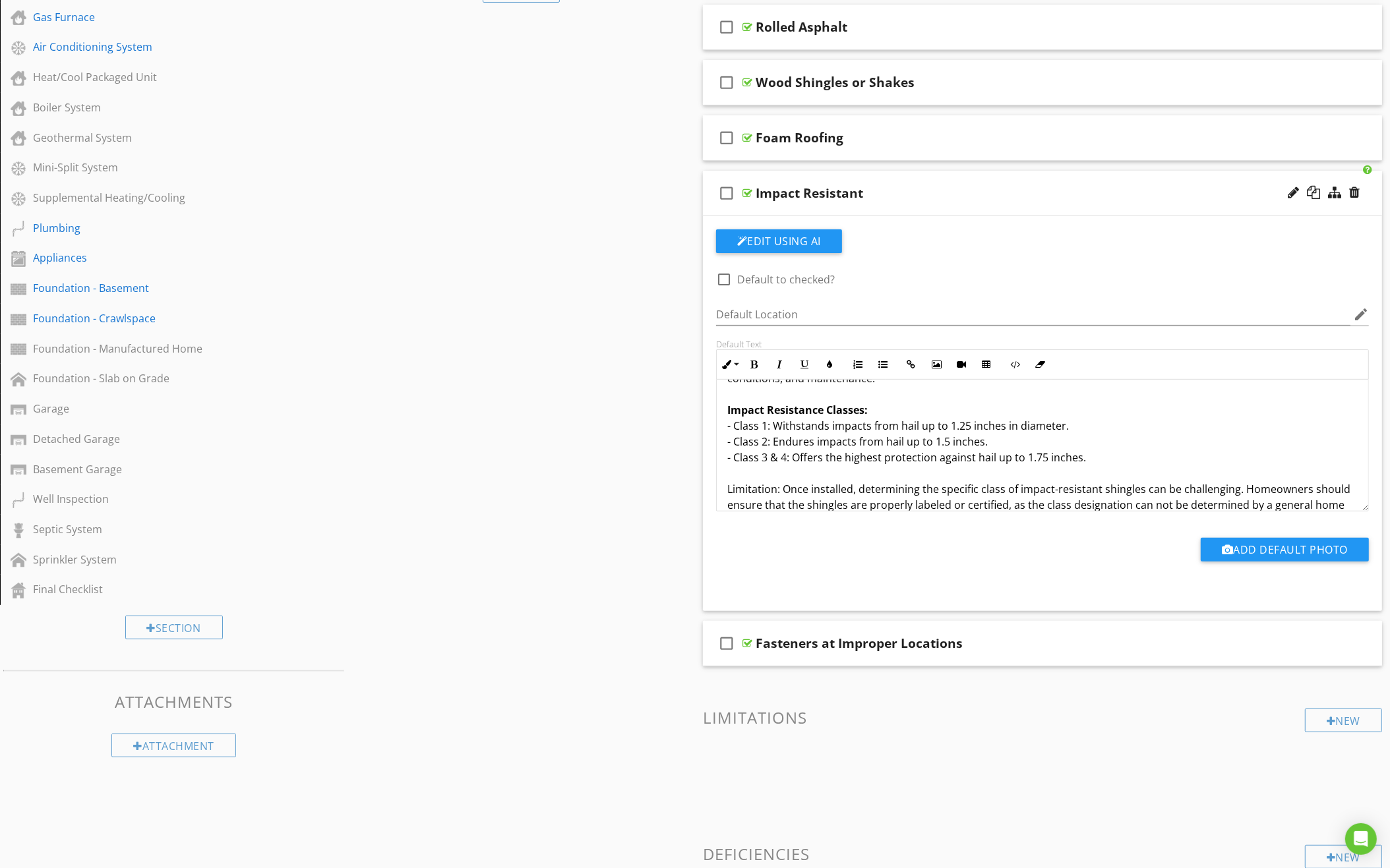 click on "Description:  Impact-resistant shingles are engineered to withstand severe weather, particularly hail and high winds. They are constructed with thicker materials and special granules that enhance their durability. Shingles are classified based on impact resistance levels (Class 1, Class 2, Class 3, and Class 4) according to UL 2218 standards. A summary of the impact tests, as per UL 2218, as provided by the Insurance Institute for Business & Home Safety, can be found  here . Required Maintenance:  Regular maintenance involves inspecting for damage, shingle loosening, or granule loss, especially after storms. Keeping gutters clean and ensuring proper ventilation is also essential to prolong their lifespan. Typical Life Expectancy:  These shingles generally last between 30 to 50 years, influenced by installation quality, weather conditions, and maintenance. Impact Resistance Classes: - Class 1: Withstands impacts from hail up to 1.25 inches in diameter. - Class 2: Endures impacts from hail up to 1.5 inches." at bounding box center (1042, 402) 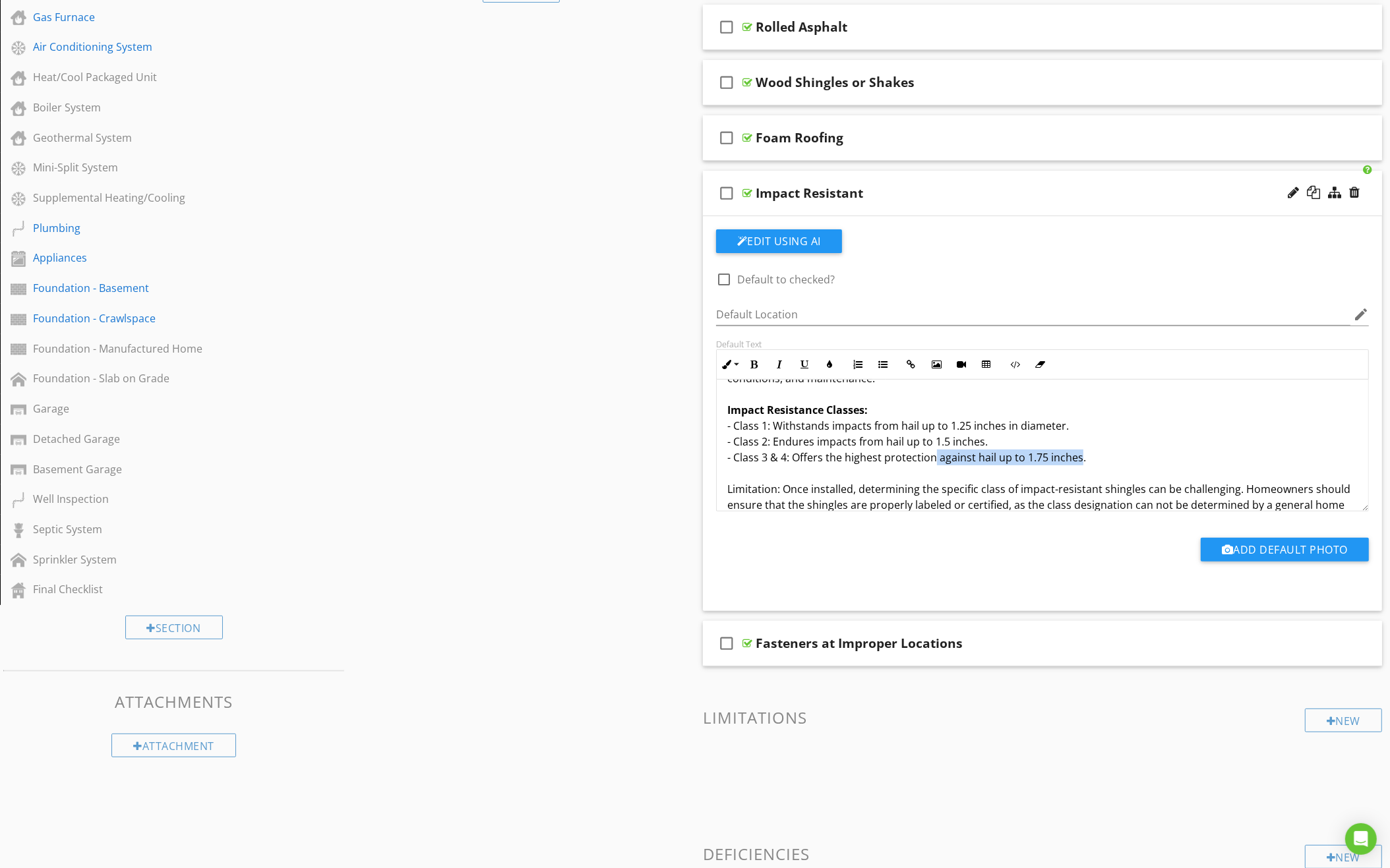 drag, startPoint x: 932, startPoint y: 446, endPoint x: 1078, endPoint y: 447, distance: 146.00342 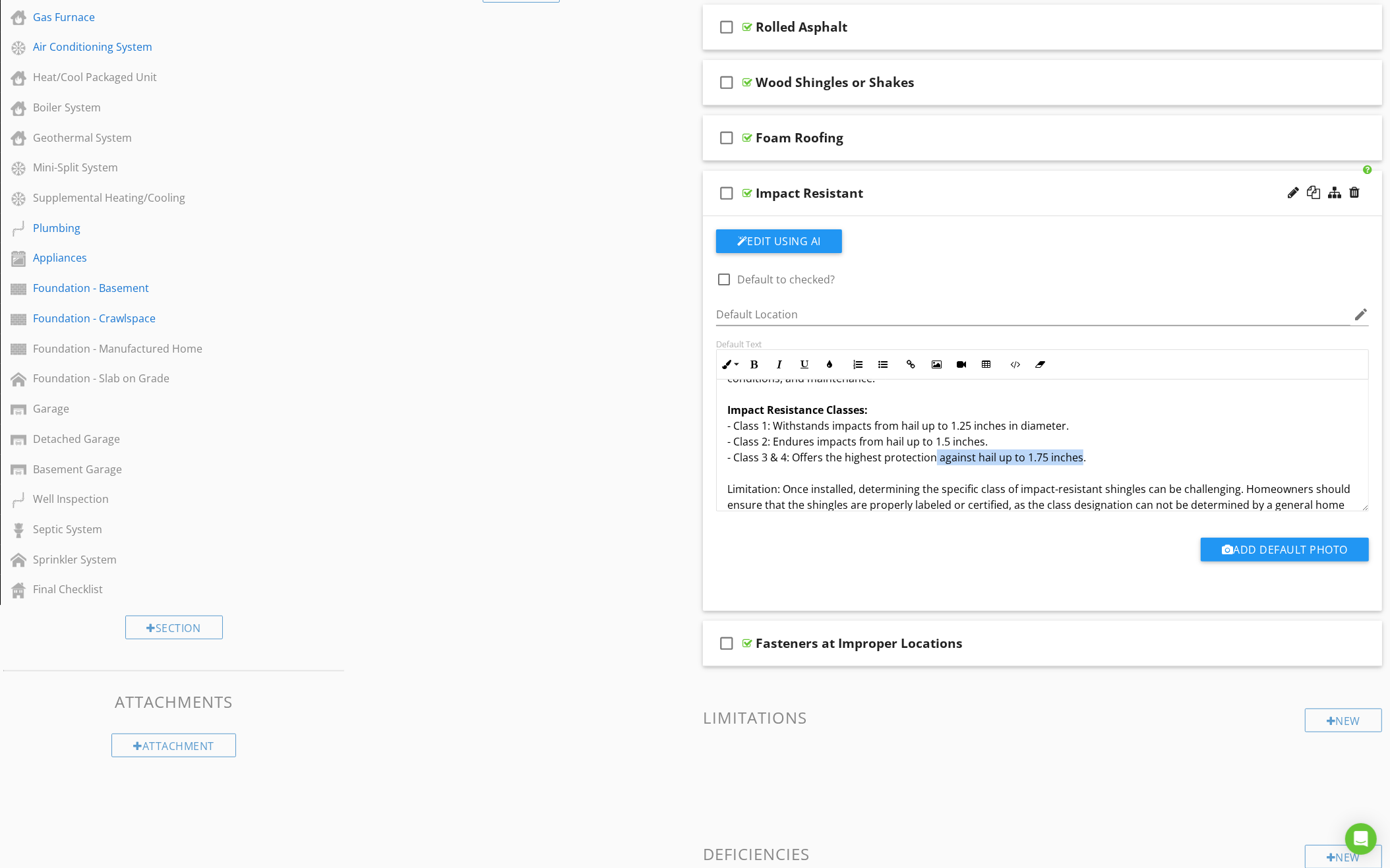 click on "Description:  Impact-resistant shingles are engineered to withstand severe weather, particularly hail and high winds. They are constructed with thicker materials and special granules that enhance their durability. Shingles are classified based on impact resistance levels (Class 1, Class 2, Class 3, and Class 4) according to UL 2218 standards. A summary of the impact tests, as per UL 2218, as provided by the Insurance Institute for Business & Home Safety, can be found  here . Required Maintenance:  Regular maintenance involves inspecting for damage, shingle loosening, or granule loss, especially after storms. Keeping gutters clean and ensuring proper ventilation is also essential to prolong their lifespan. Typical Life Expectancy:  These shingles generally last between 30 to 50 years, influenced by installation quality, weather conditions, and maintenance. Impact Resistance Classes: - Class 1: Withstands impacts from hail up to 1.25 inches in diameter. - Class 2: Endures impacts from hail up to 1.5 inches." at bounding box center [1042, 402] 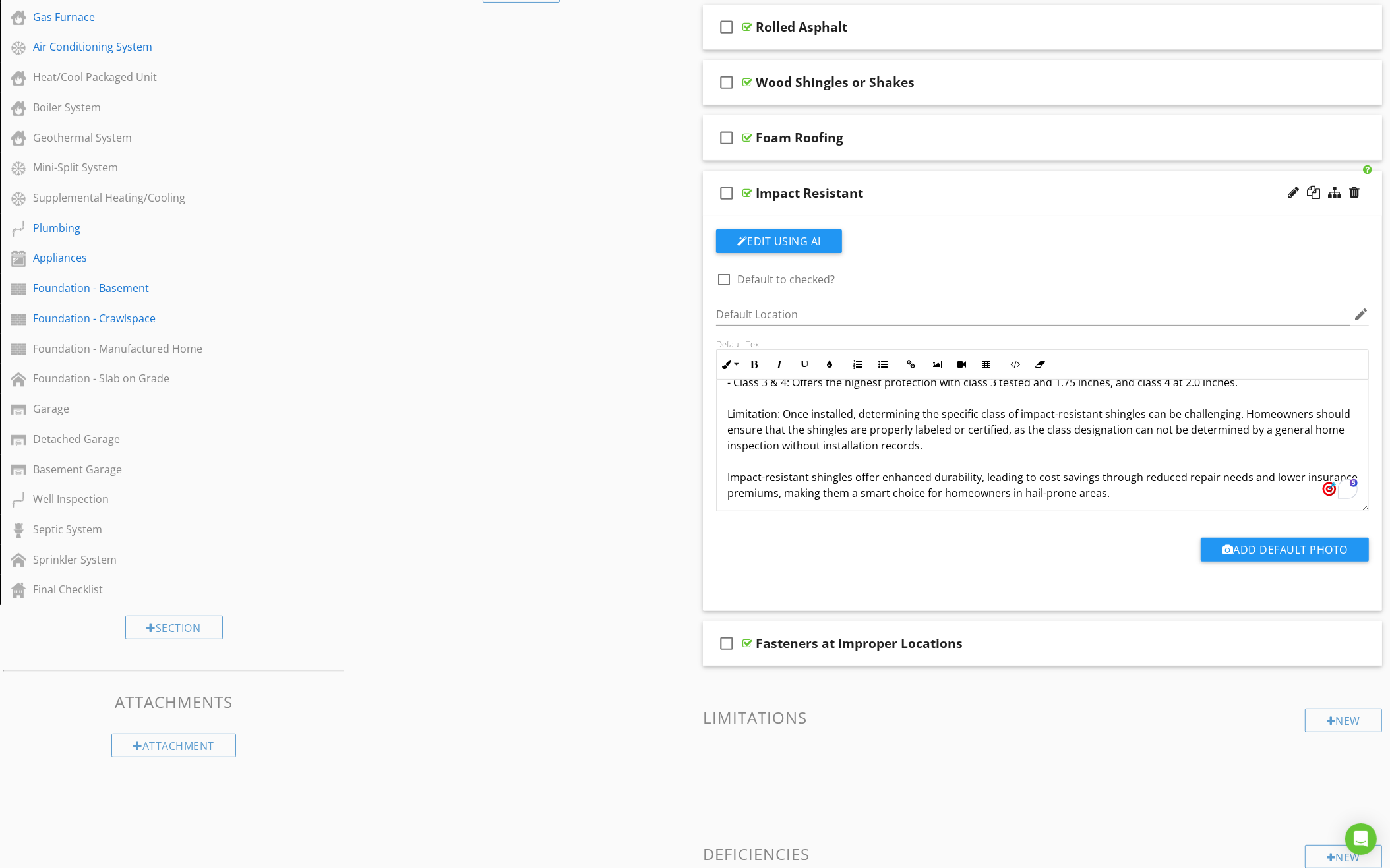 scroll, scrollTop: 242, scrollLeft: 0, axis: vertical 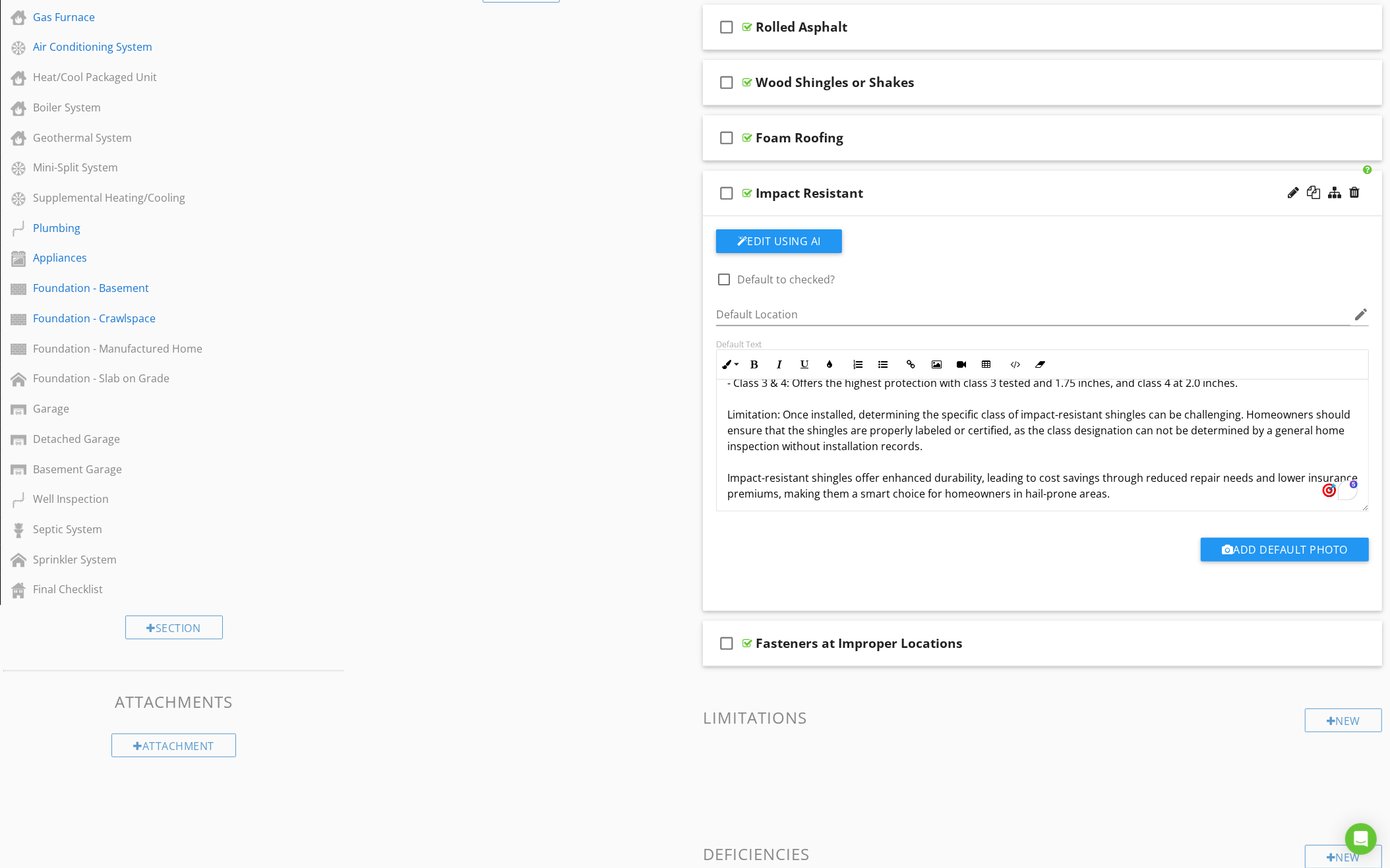 click on "Sections
Inspection Overview           Environmental           Roof           Attic, Roof Structure, & Ventilation           Exterior           Grounds           Electrical           Interior Areas & Items           Electric Furnace           Gas Furnace           Air Conditioning System           Heat/Cool Packaged Unit           Boiler System           Geothermal System           Mini-Split System           Supplemental Heating/Cooling           Plumbing           Appliances           Foundation - Basement           Foundation - Crawlspace           Foundation - Manufactured Home           Foundation - Slab on Grade           Garage           Detached Garage           Basement Garage           Well Inspection           Septic System           Sprinkler System           Final Checklist
Section
Attachments
Attachment
Items
General Info" at bounding box center [695, 674] 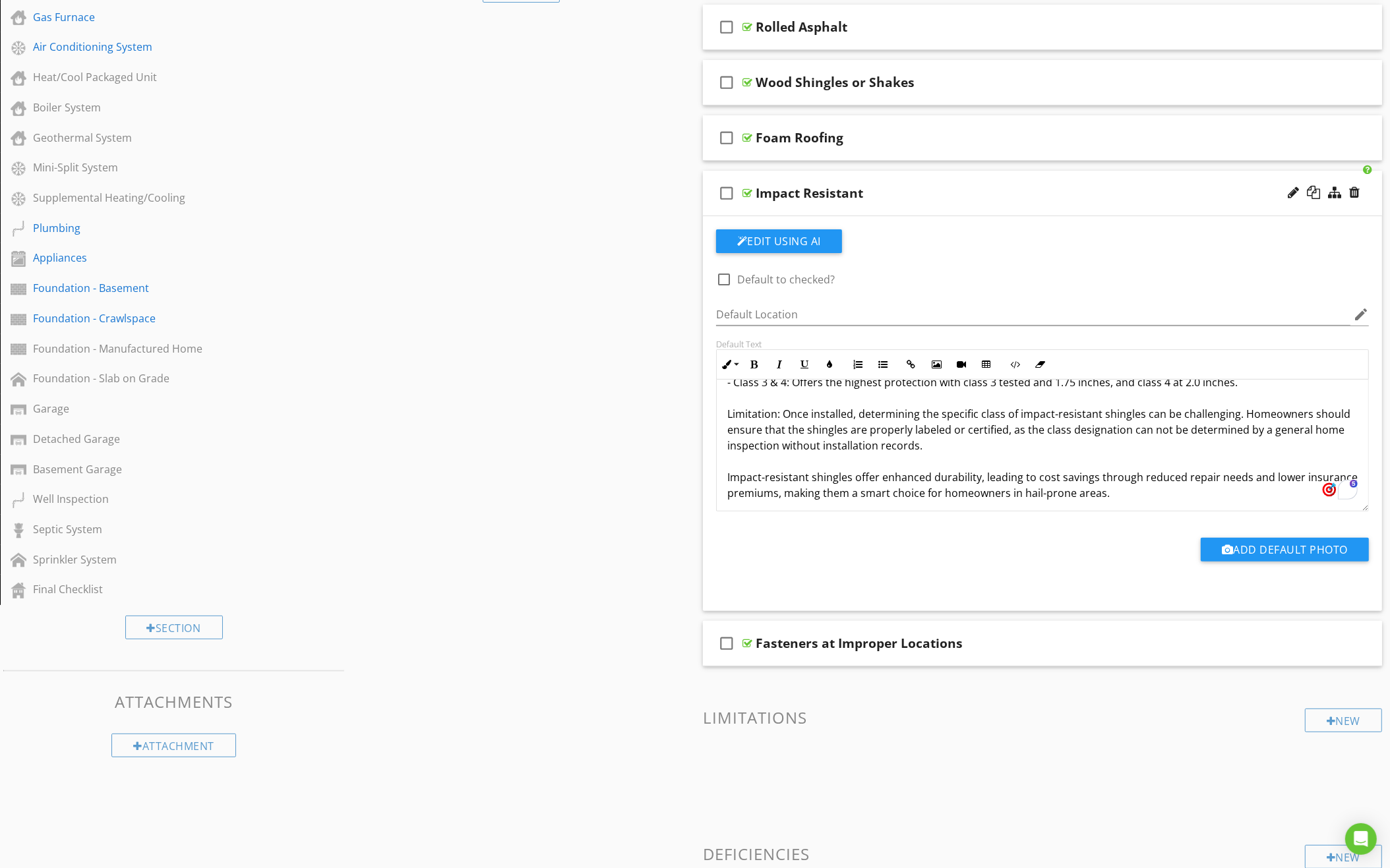 scroll, scrollTop: 242, scrollLeft: 0, axis: vertical 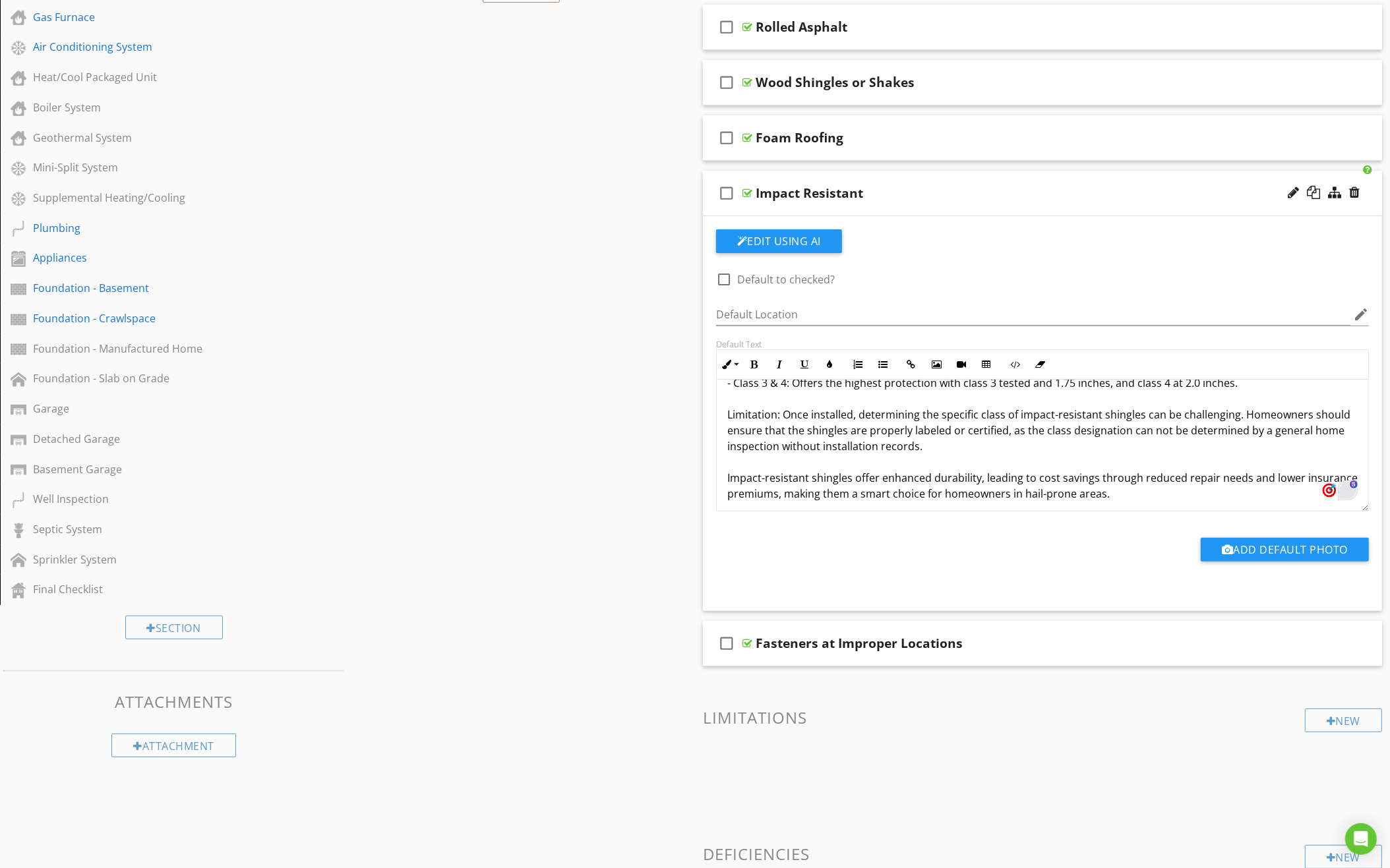 click at bounding box center [1348, 490] 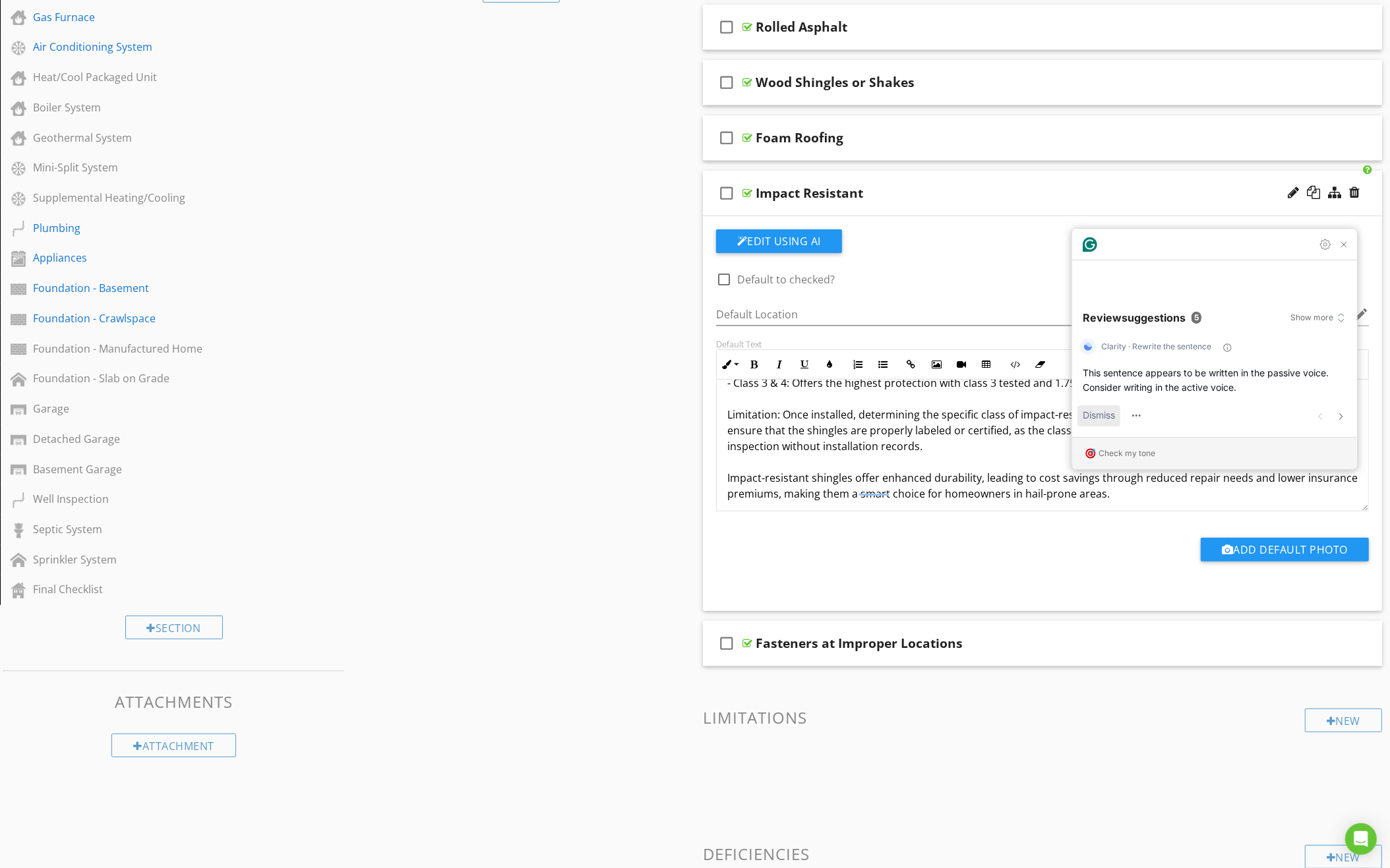 click on "Dismiss" at bounding box center [1099, 415] 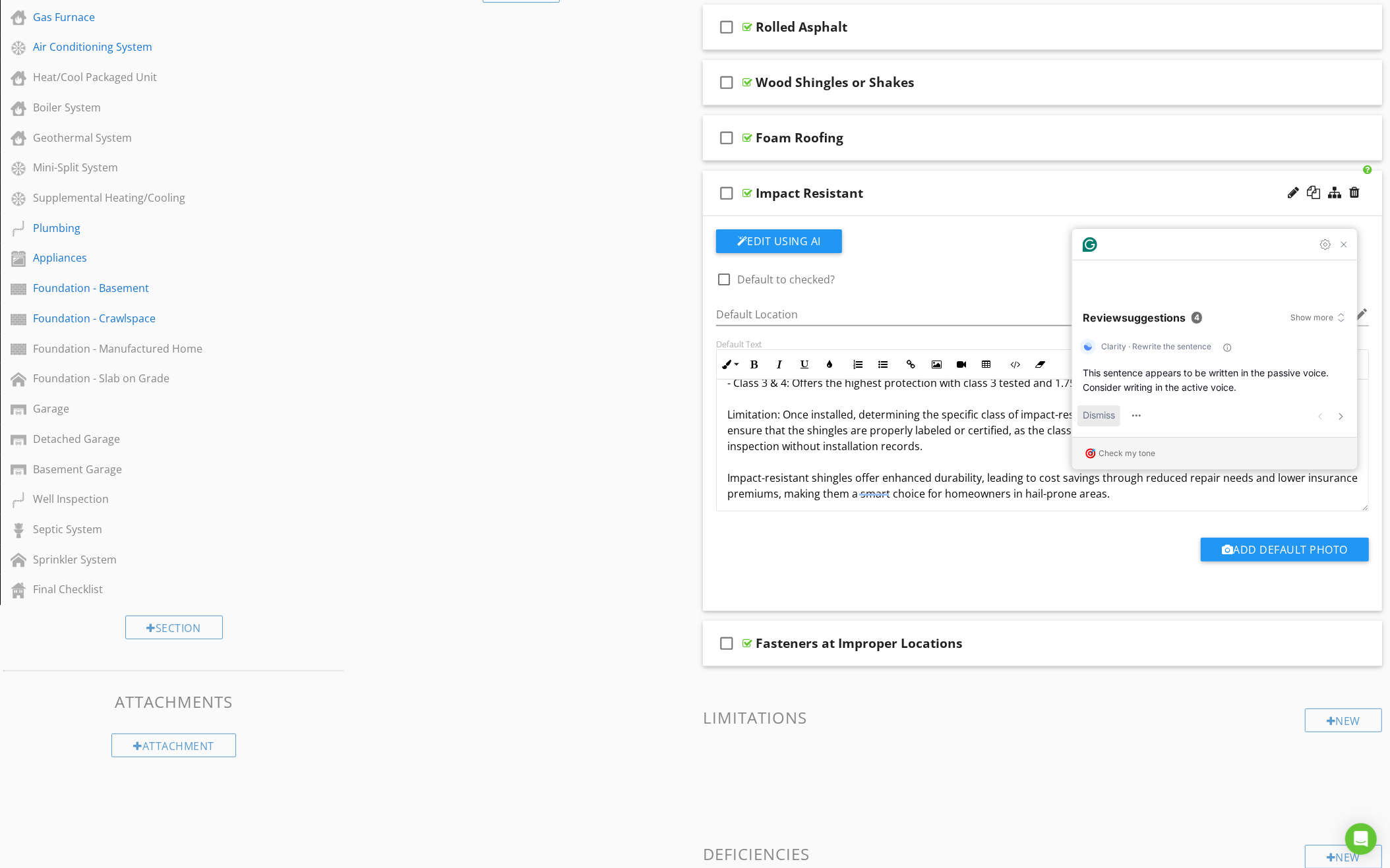 scroll, scrollTop: 440, scrollLeft: 0, axis: vertical 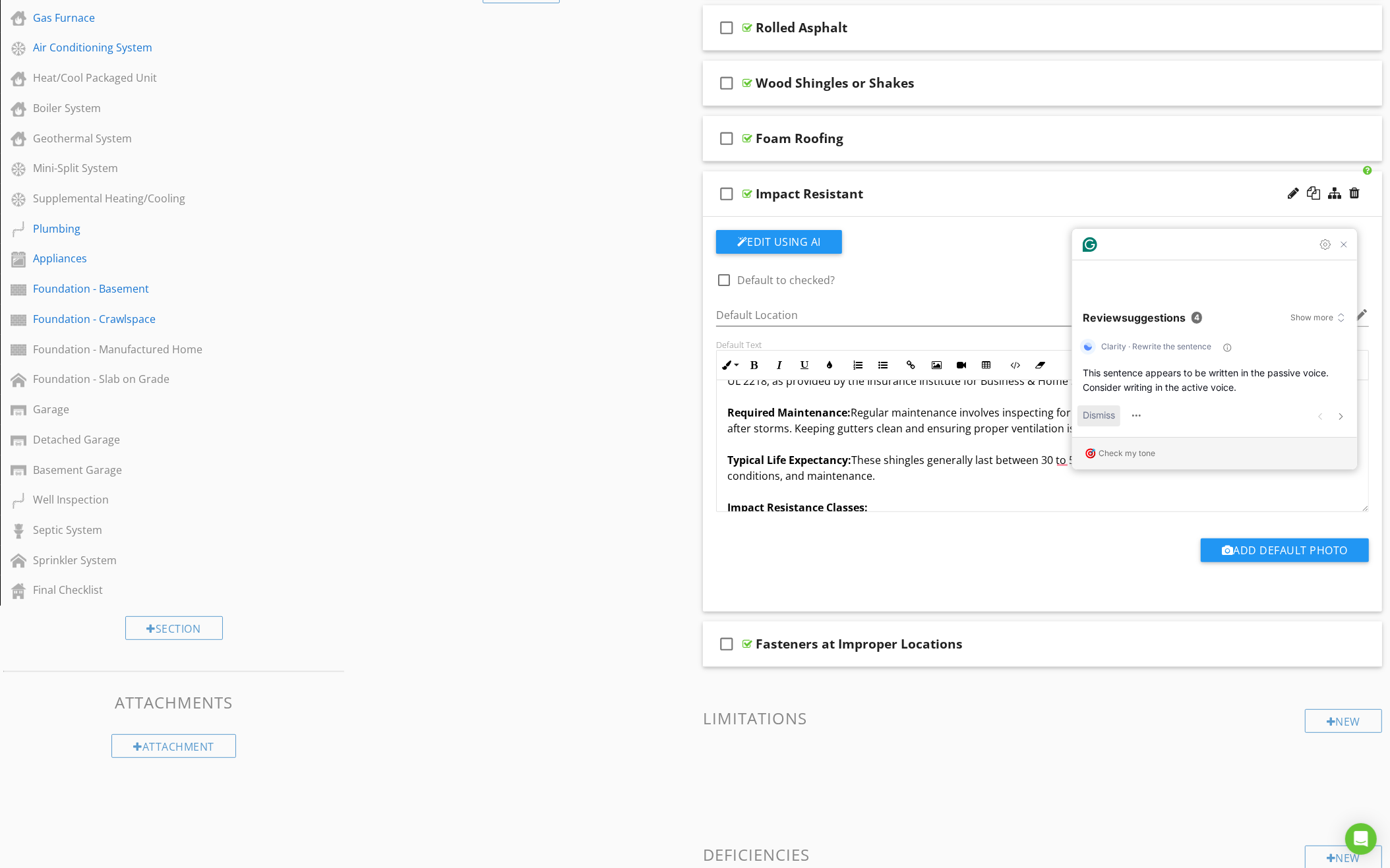 click on "Dismiss" at bounding box center (1099, 415) 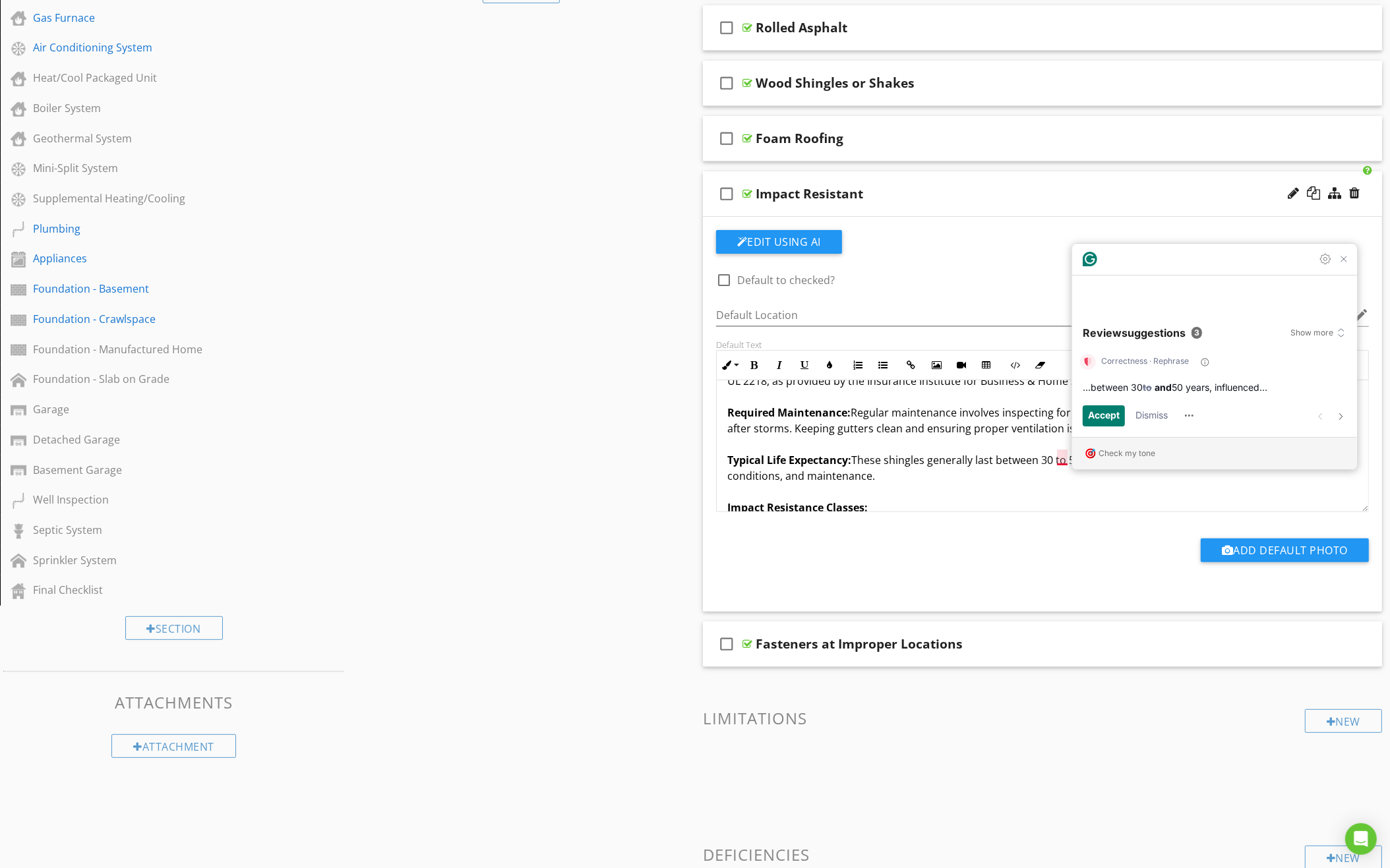 scroll, scrollTop: 23, scrollLeft: 0, axis: vertical 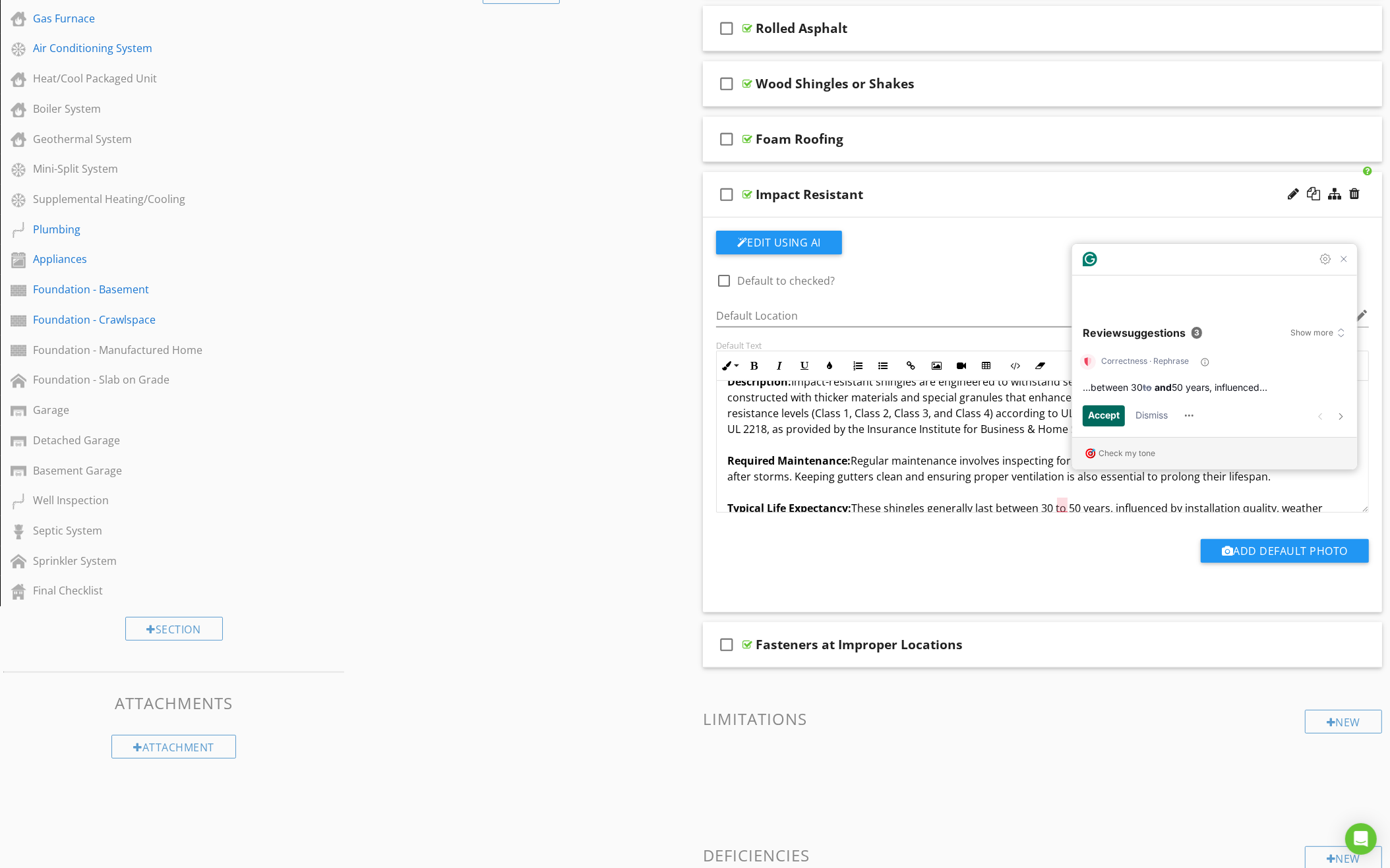 click on "Accept" at bounding box center (1104, 415) 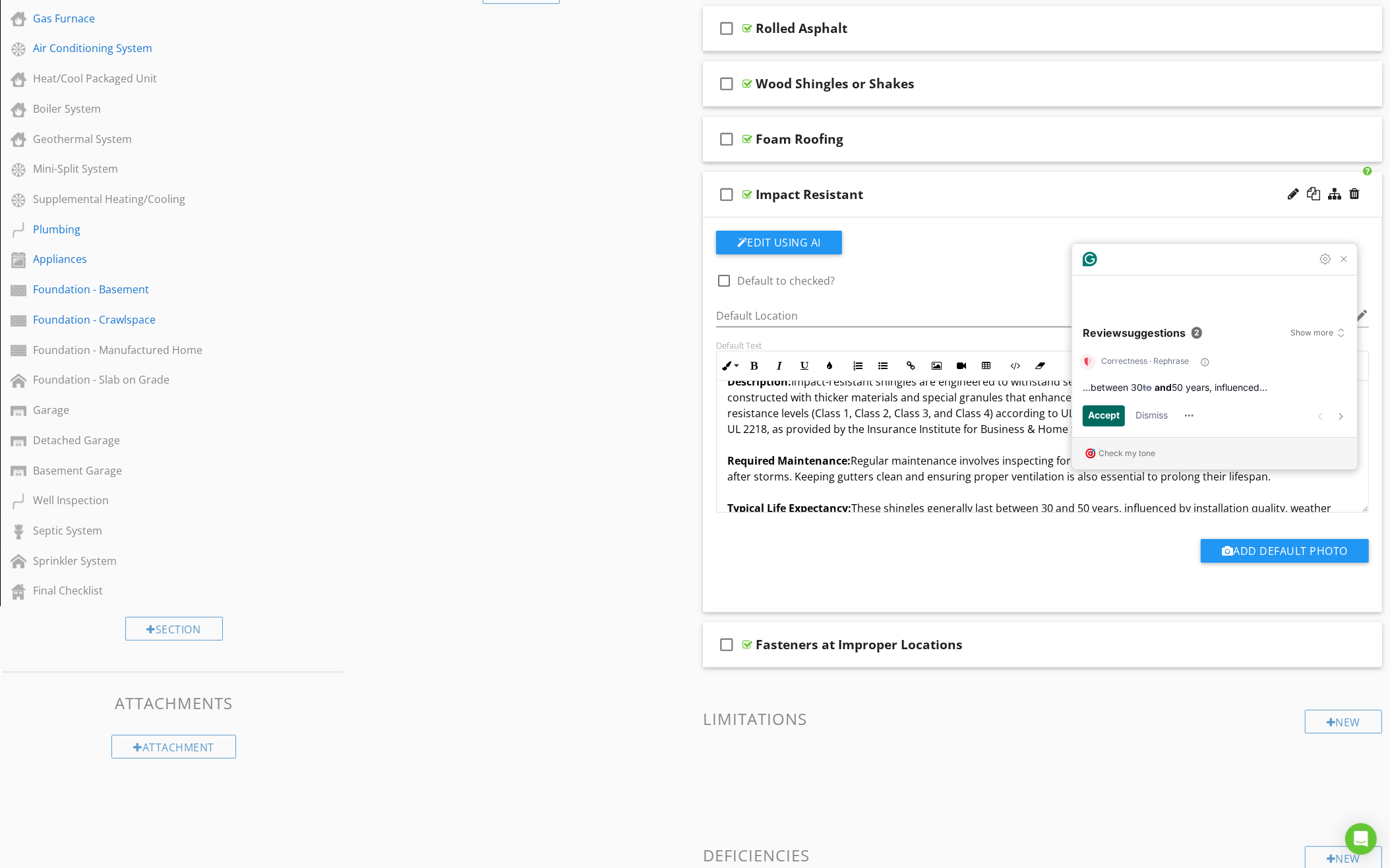 scroll, scrollTop: 115, scrollLeft: 0, axis: vertical 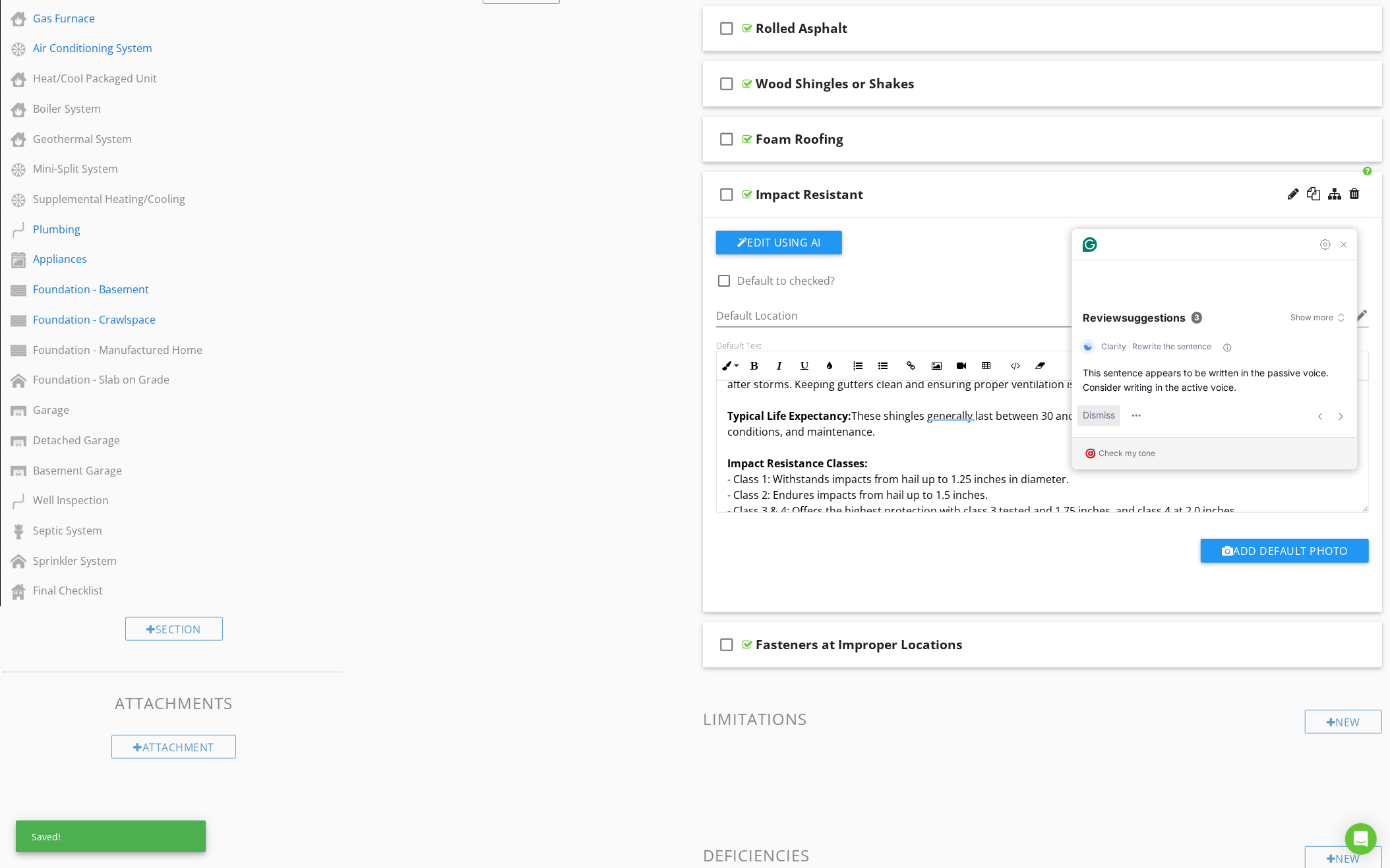 click on "Dismiss" at bounding box center (1099, 415) 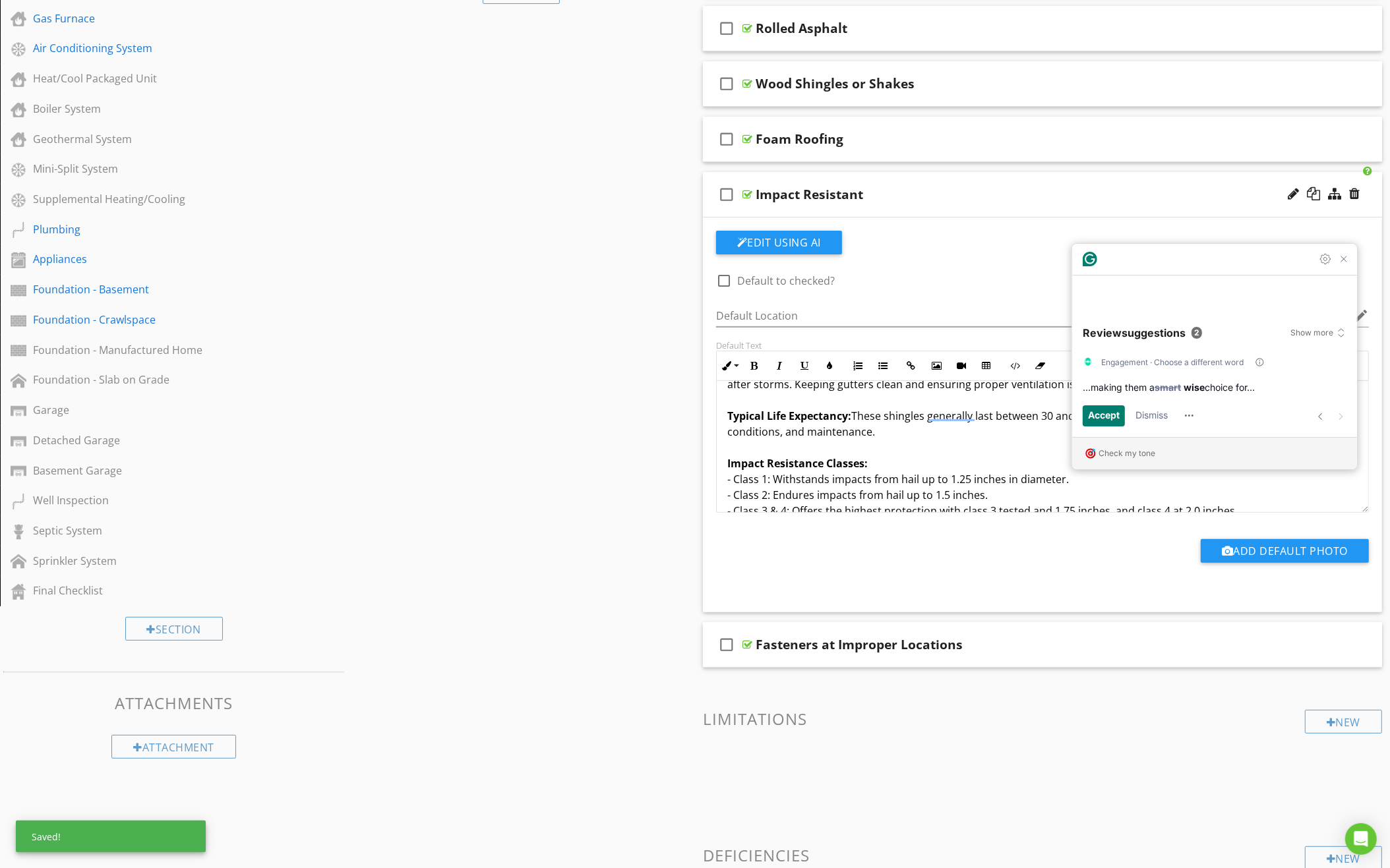 scroll, scrollTop: 438, scrollLeft: 0, axis: vertical 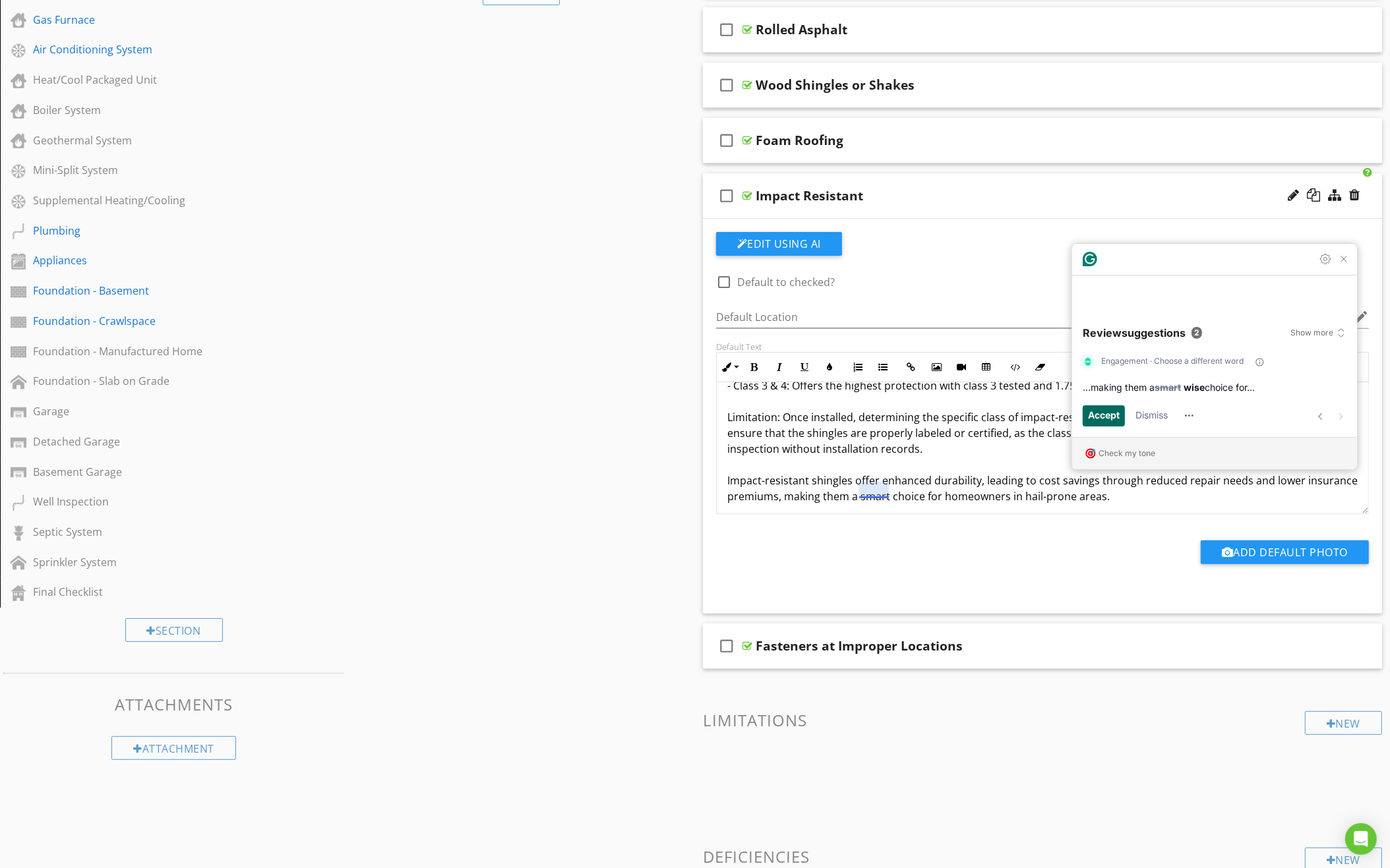 click on "Accept" at bounding box center [1104, 415] 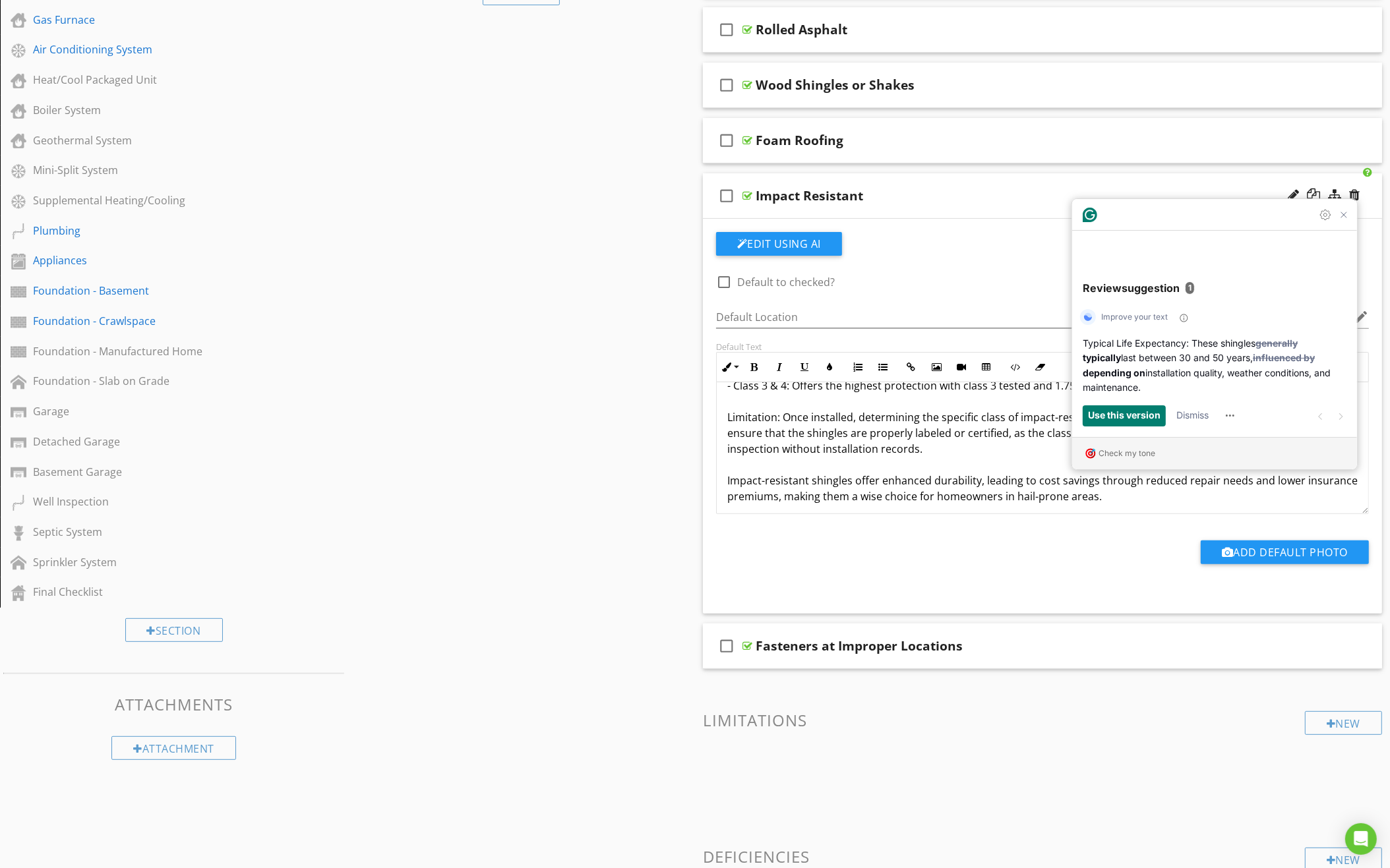 scroll, scrollTop: 194, scrollLeft: 0, axis: vertical 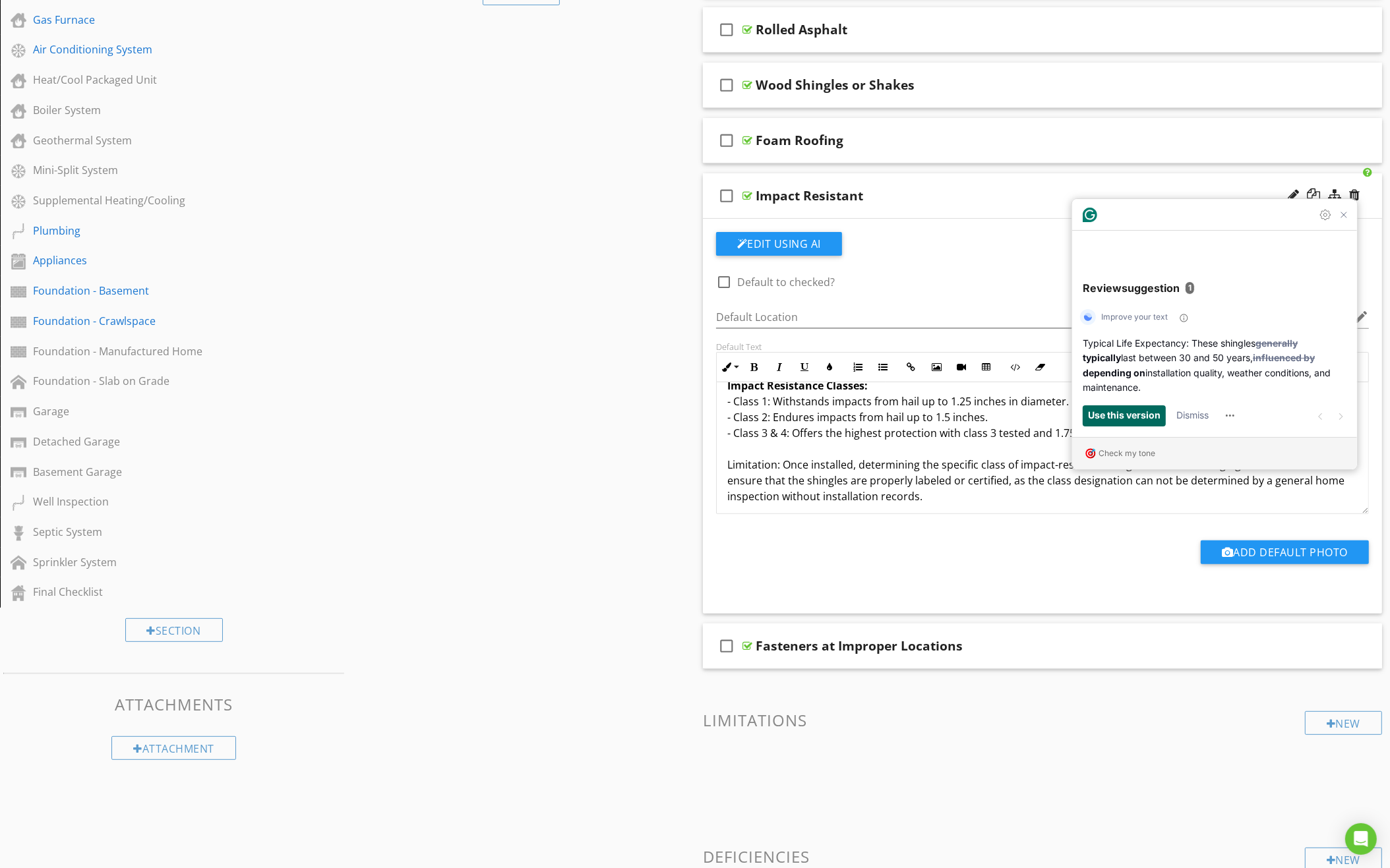 click on "Use this version" at bounding box center [1124, 415] 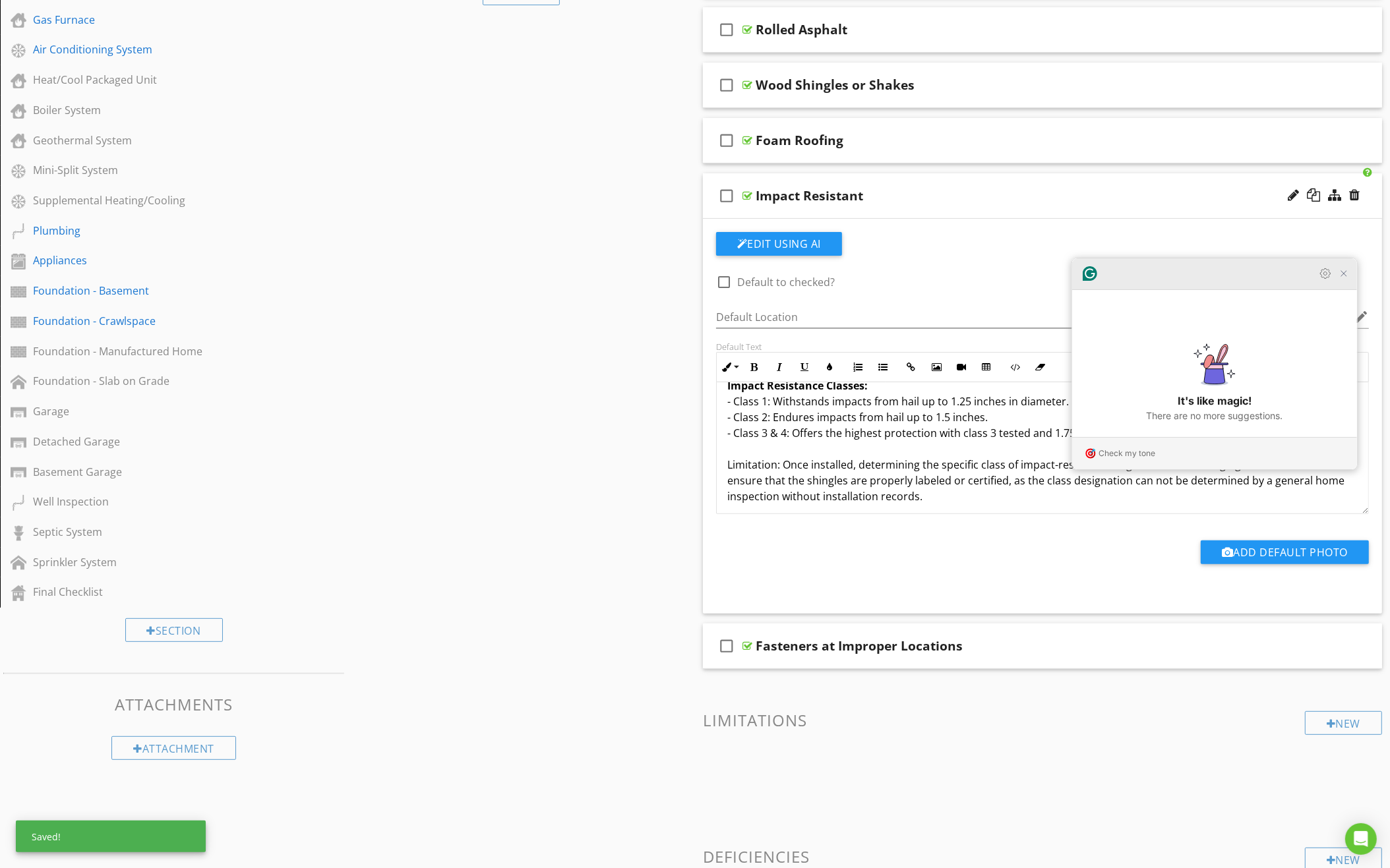 click 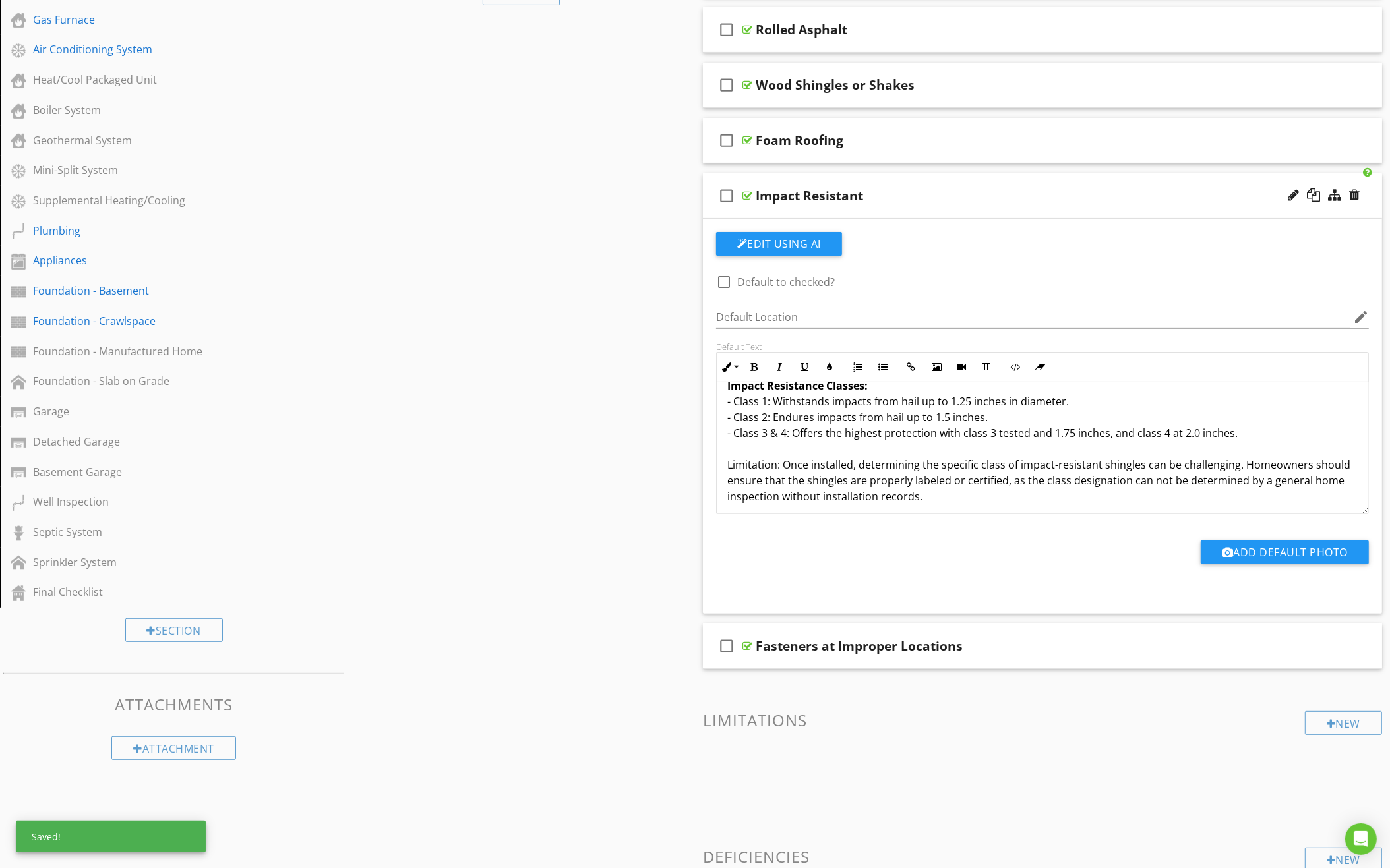 scroll, scrollTop: 438, scrollLeft: 0, axis: vertical 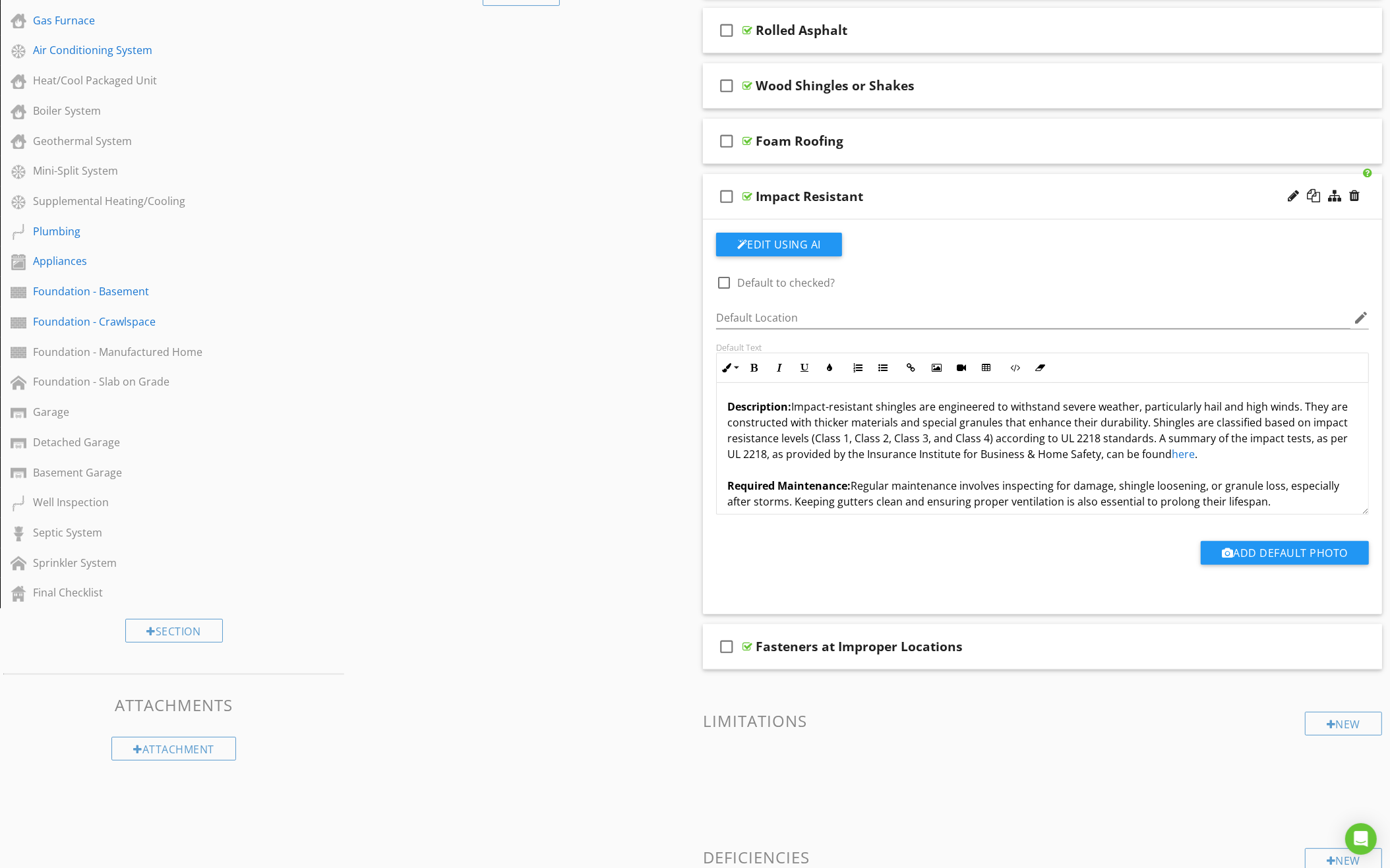 click on "Sections
Inspection Overview           Environmental           Roof           Attic, Roof Structure, & Ventilation           Exterior           Grounds           Electrical           Interior Areas & Items           Electric Furnace           Gas Furnace           Air Conditioning System           Heat/Cool Packaged Unit           Boiler System           Geothermal System           Mini-Split System           Supplemental Heating/Cooling           Plumbing           Appliances           Foundation - Basement           Foundation - Crawlspace           Foundation - Manufactured Home           Foundation - Slab on Grade           Garage           Detached Garage           Basement Garage           Well Inspection           Septic System           Sprinkler System           Final Checklist
Section
Attachments
Attachment
Items
General Info" at bounding box center [695, 677] 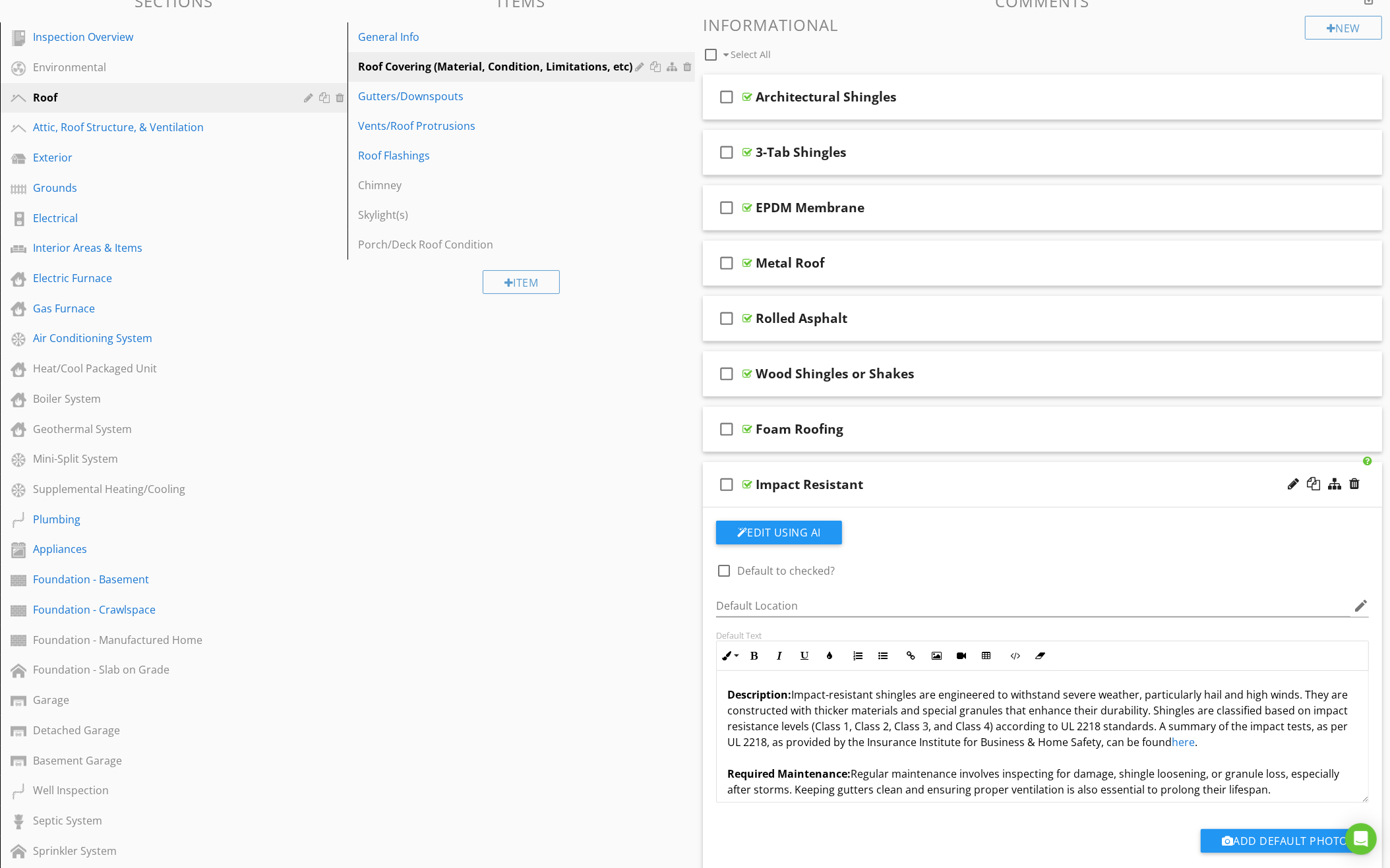 scroll, scrollTop: 148, scrollLeft: 0, axis: vertical 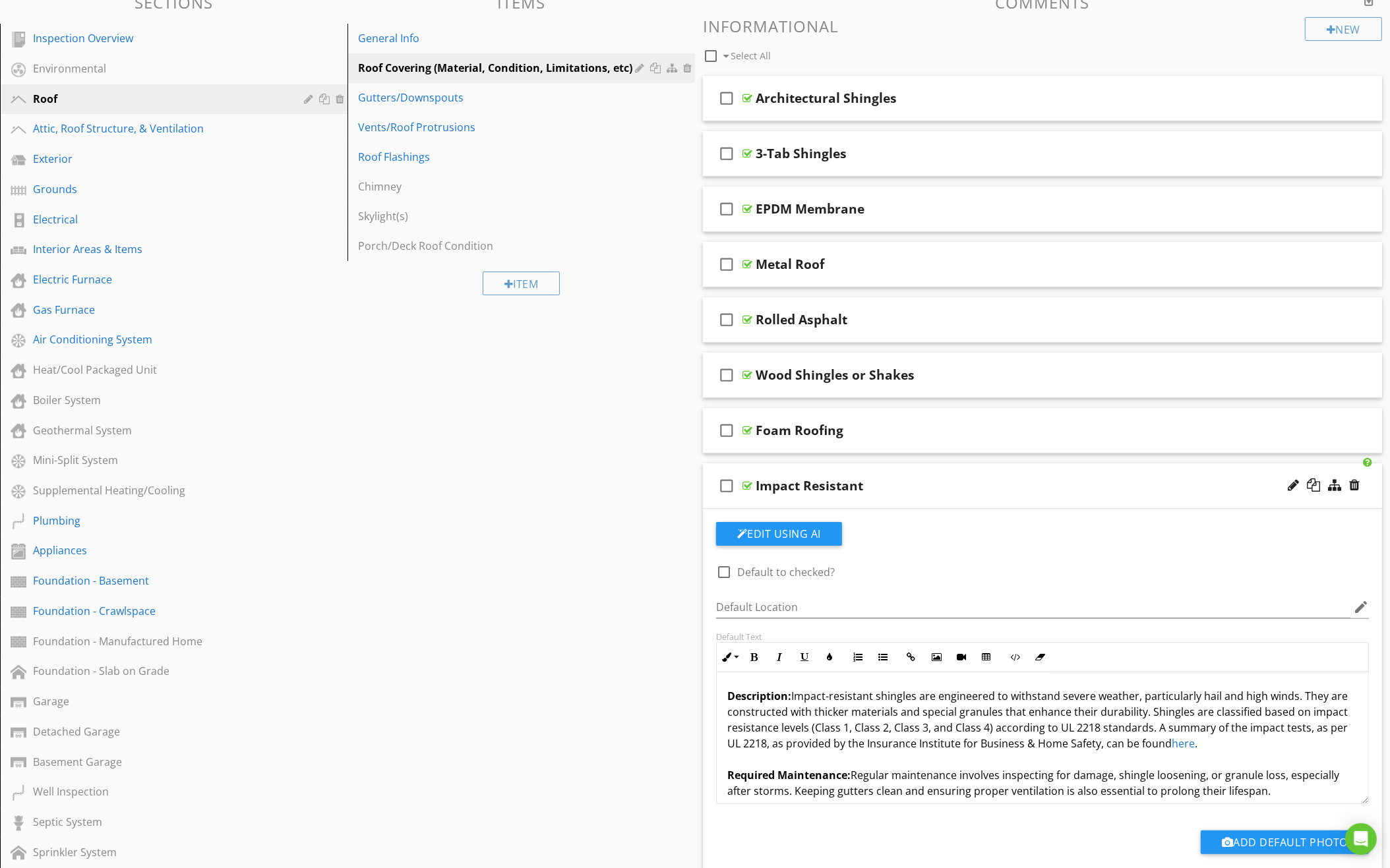 click on "check_box_outline_blank
Impact Resistant" at bounding box center [1042, 486] 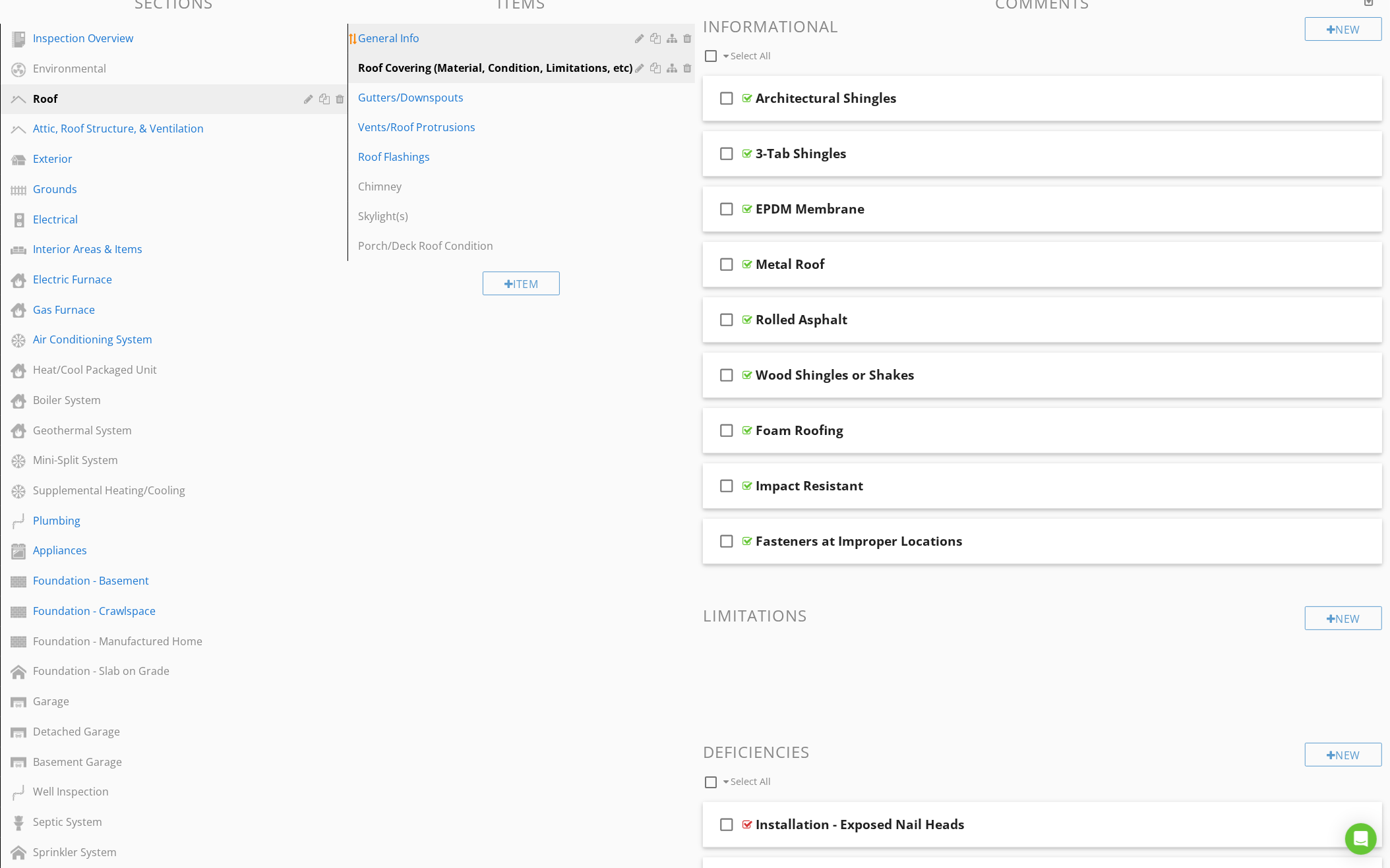 click on "General Info" at bounding box center (499, 38) 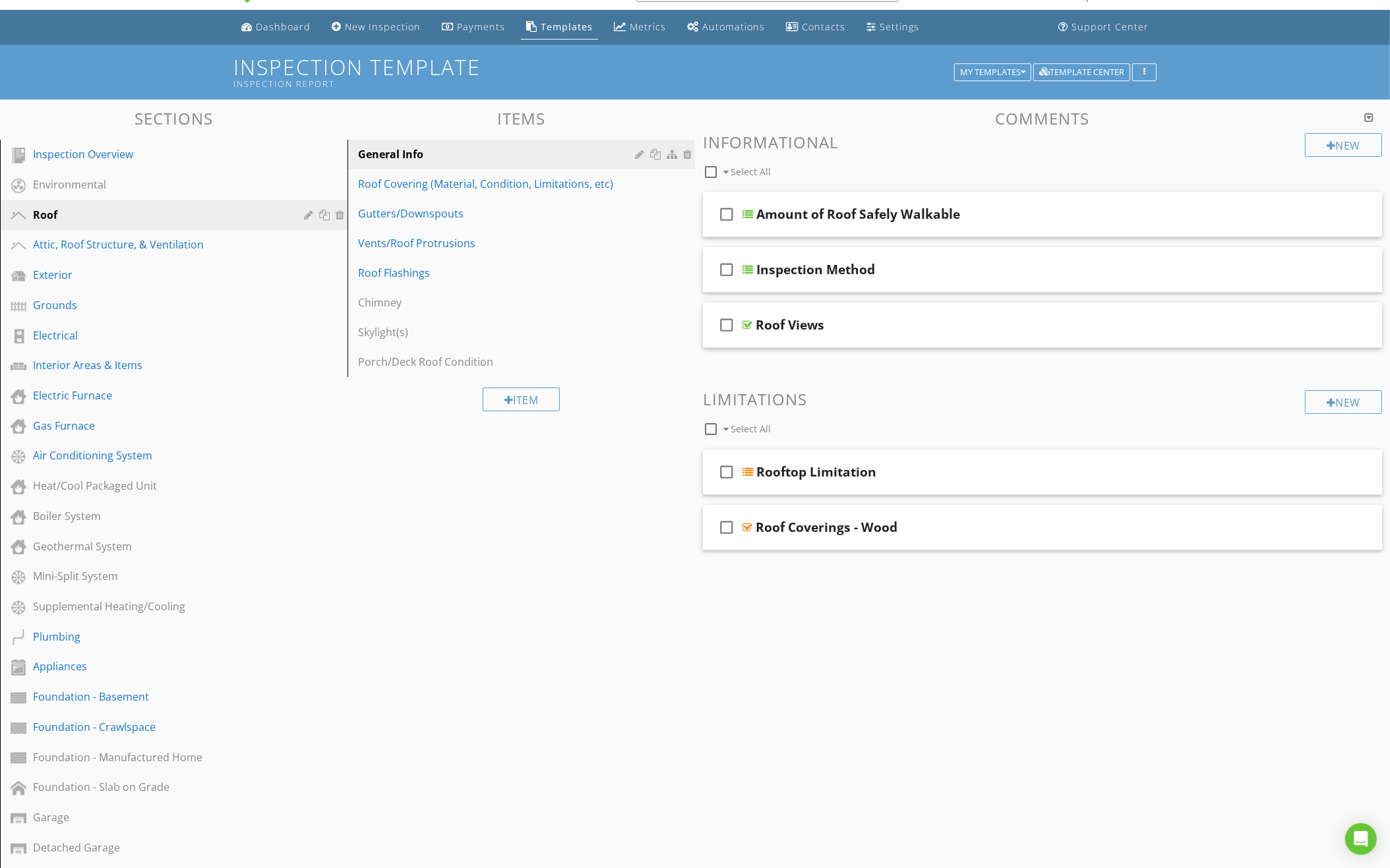 scroll, scrollTop: 30, scrollLeft: 0, axis: vertical 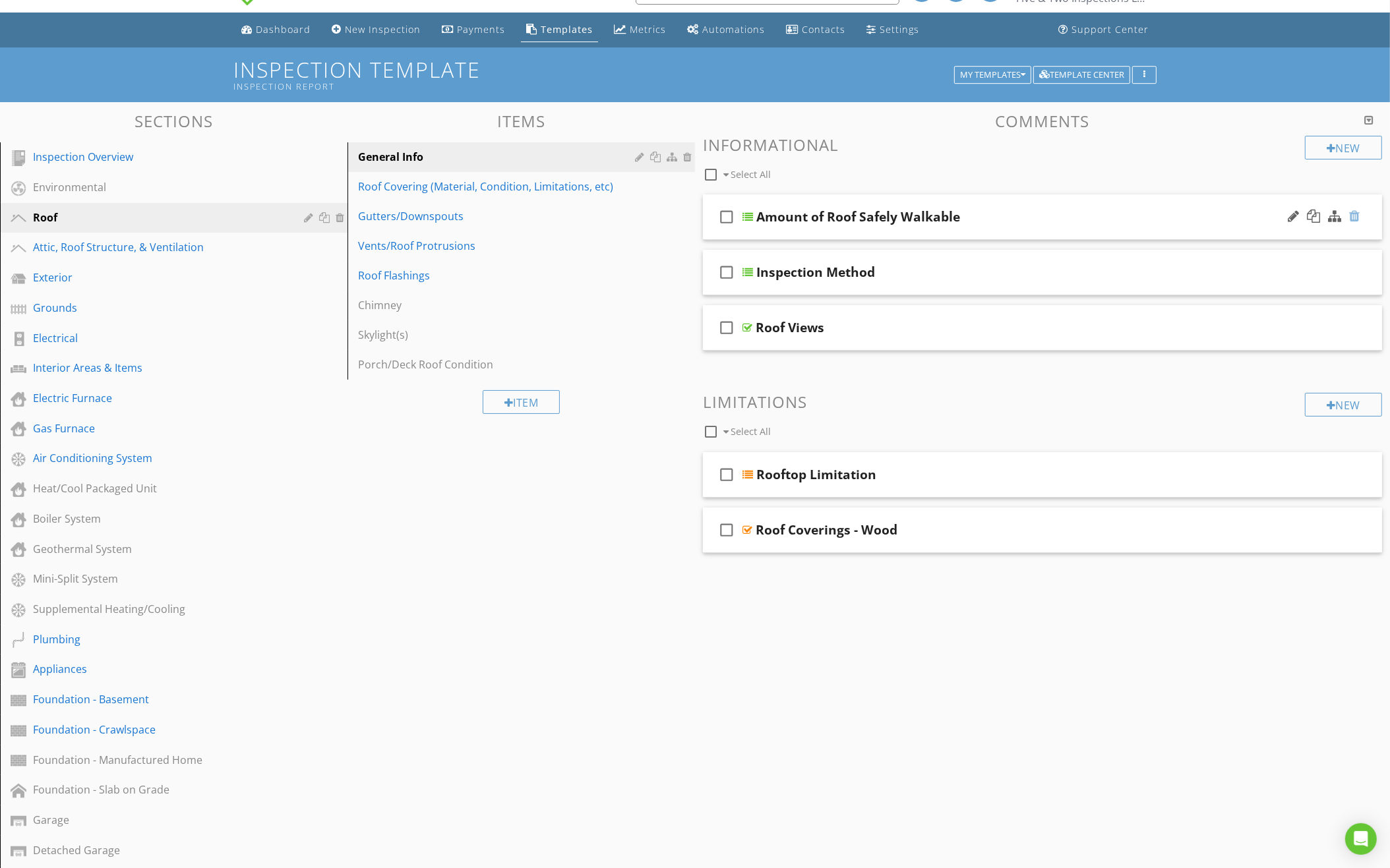 click at bounding box center (1354, 216) 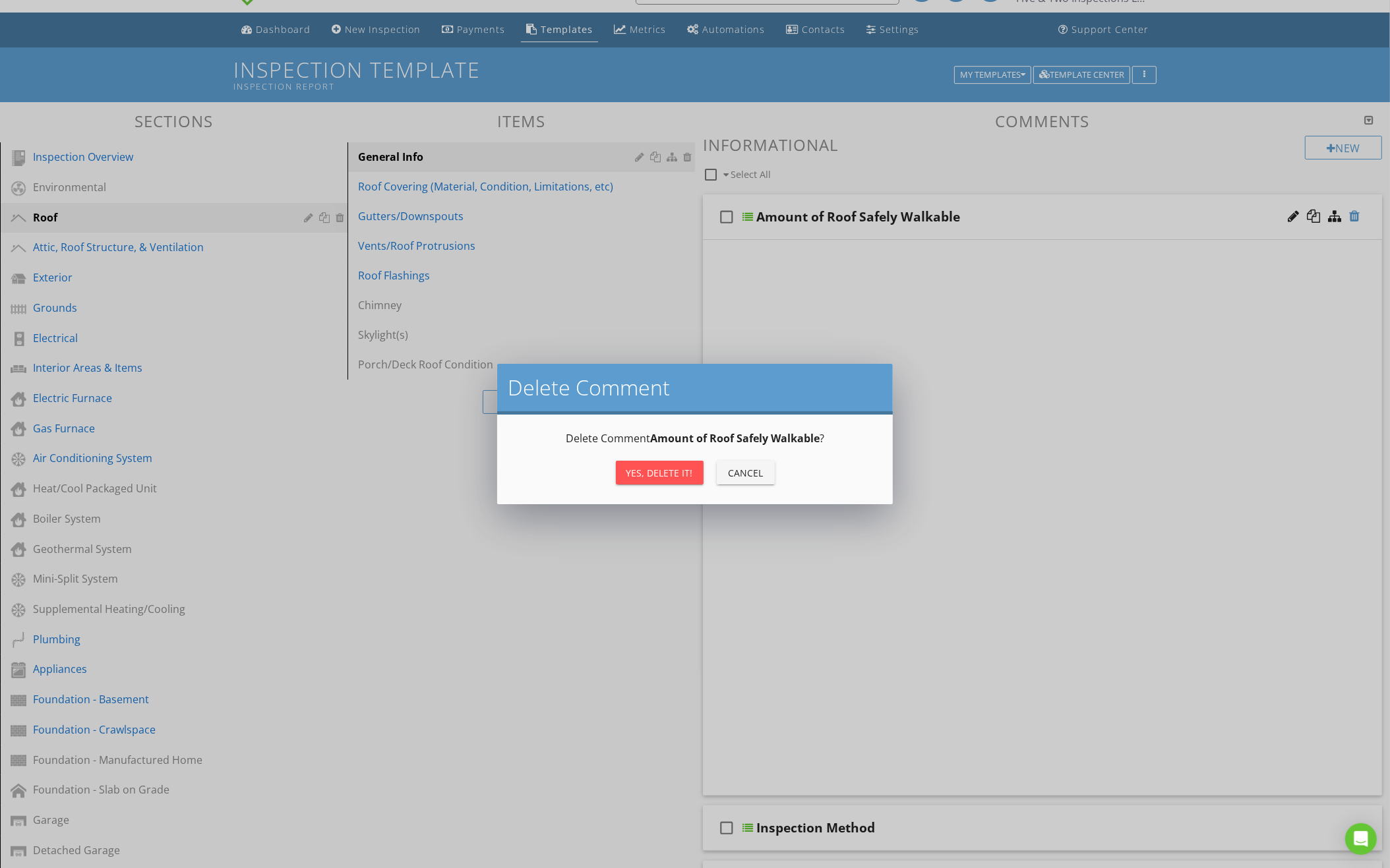 scroll, scrollTop: 29, scrollLeft: 0, axis: vertical 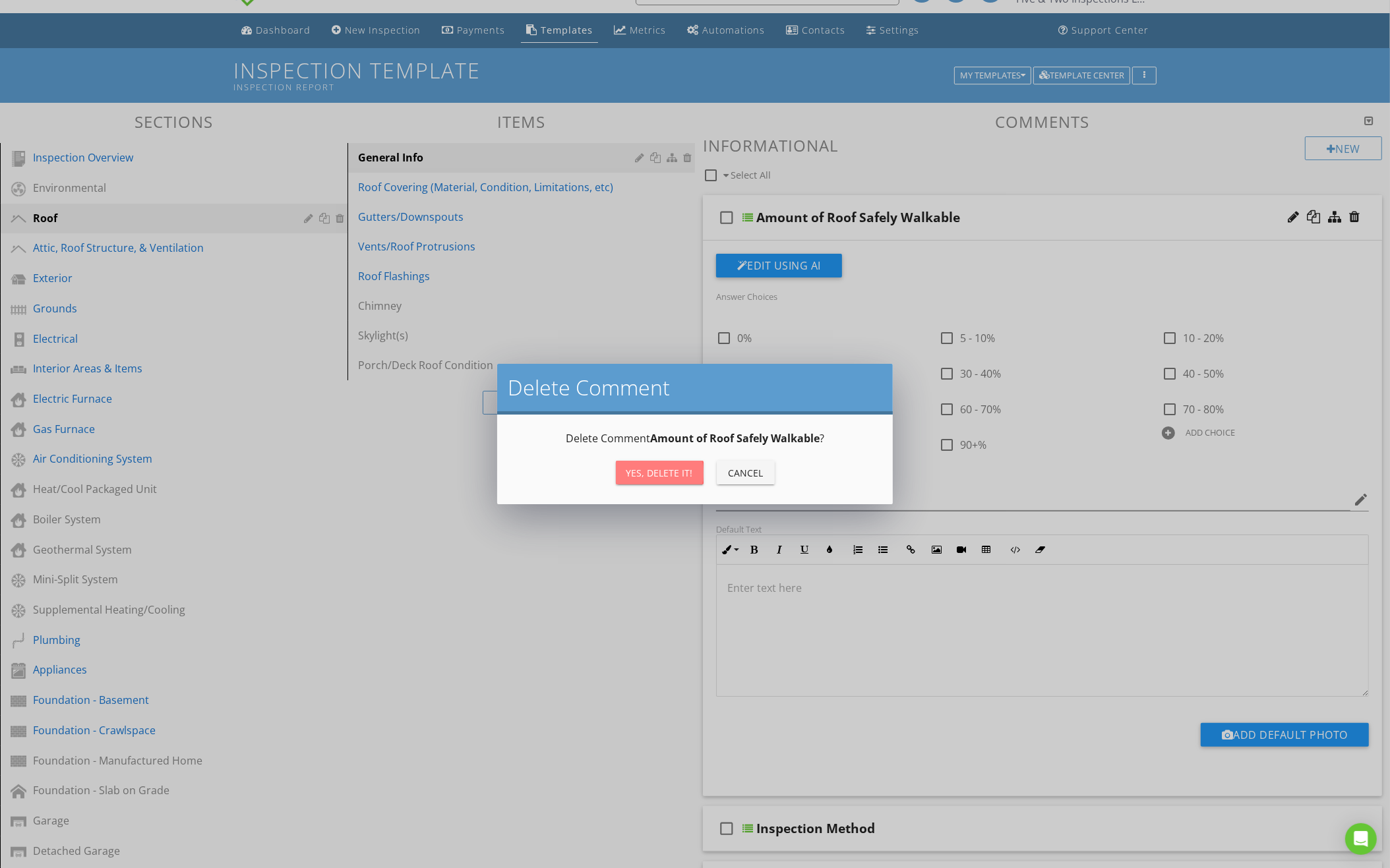 click on "Yes, Delete it!" at bounding box center [659, 473] 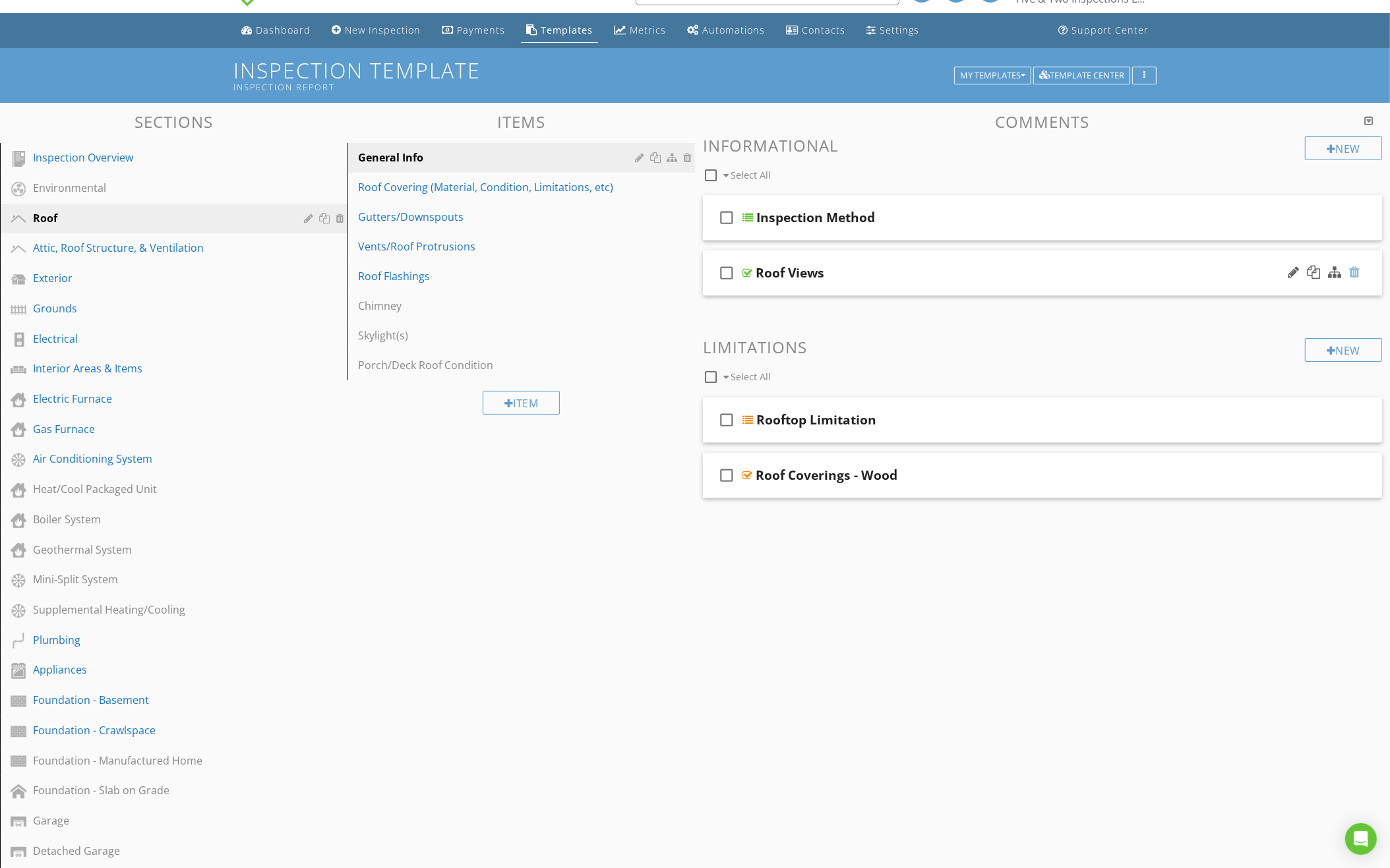 click at bounding box center (1354, 272) 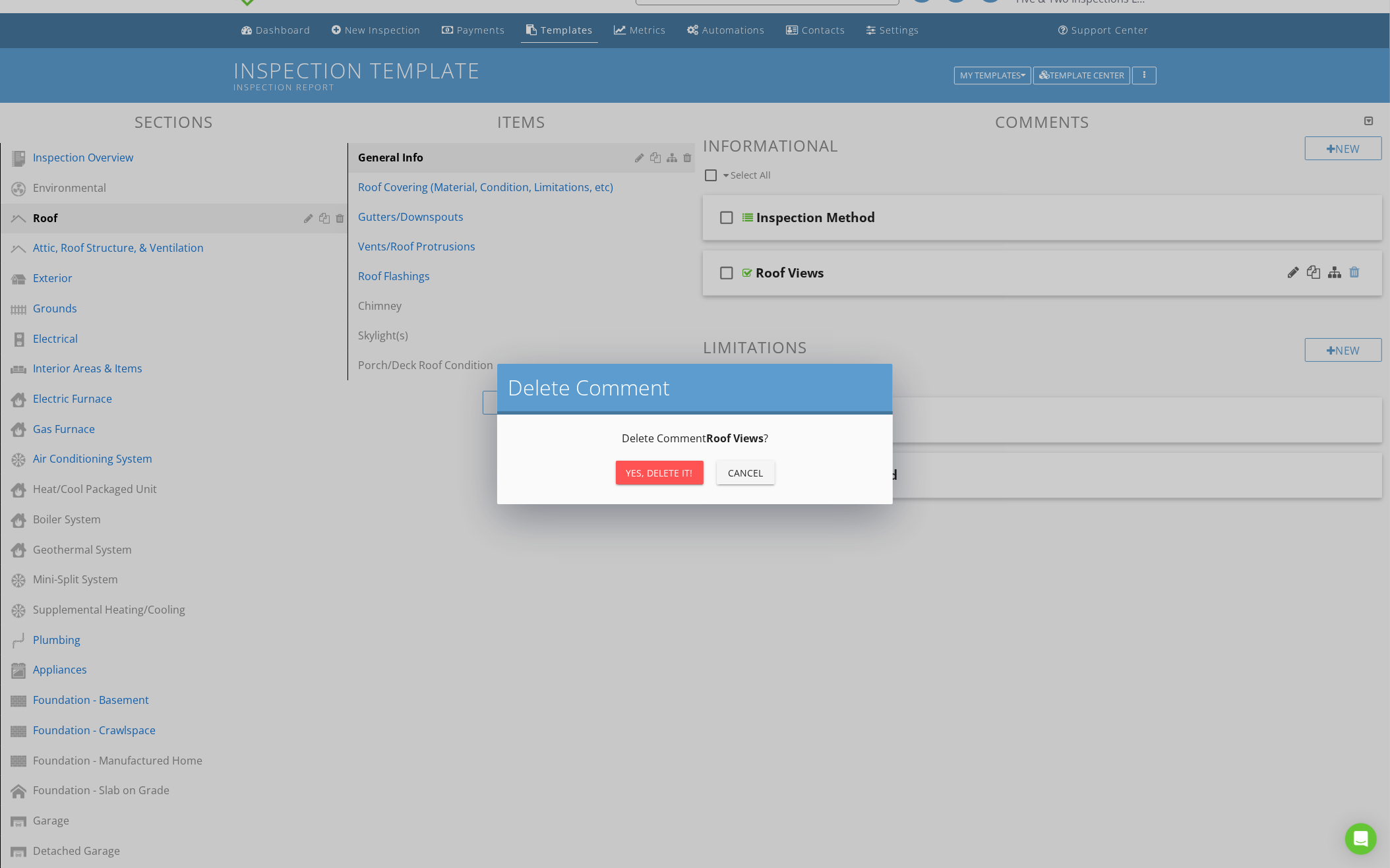scroll, scrollTop: 28, scrollLeft: 0, axis: vertical 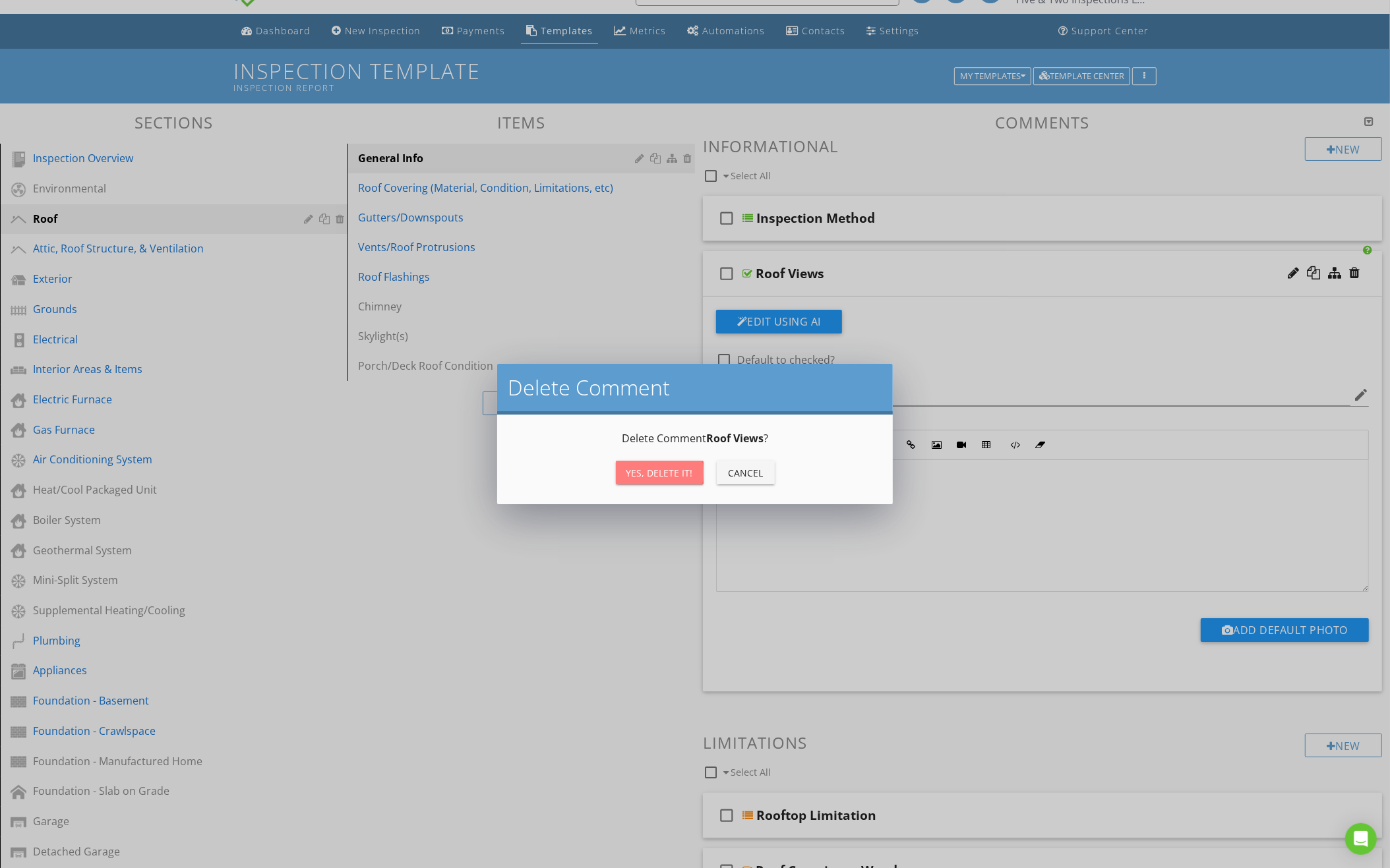 click on "Yes, Delete it!" at bounding box center (659, 473) 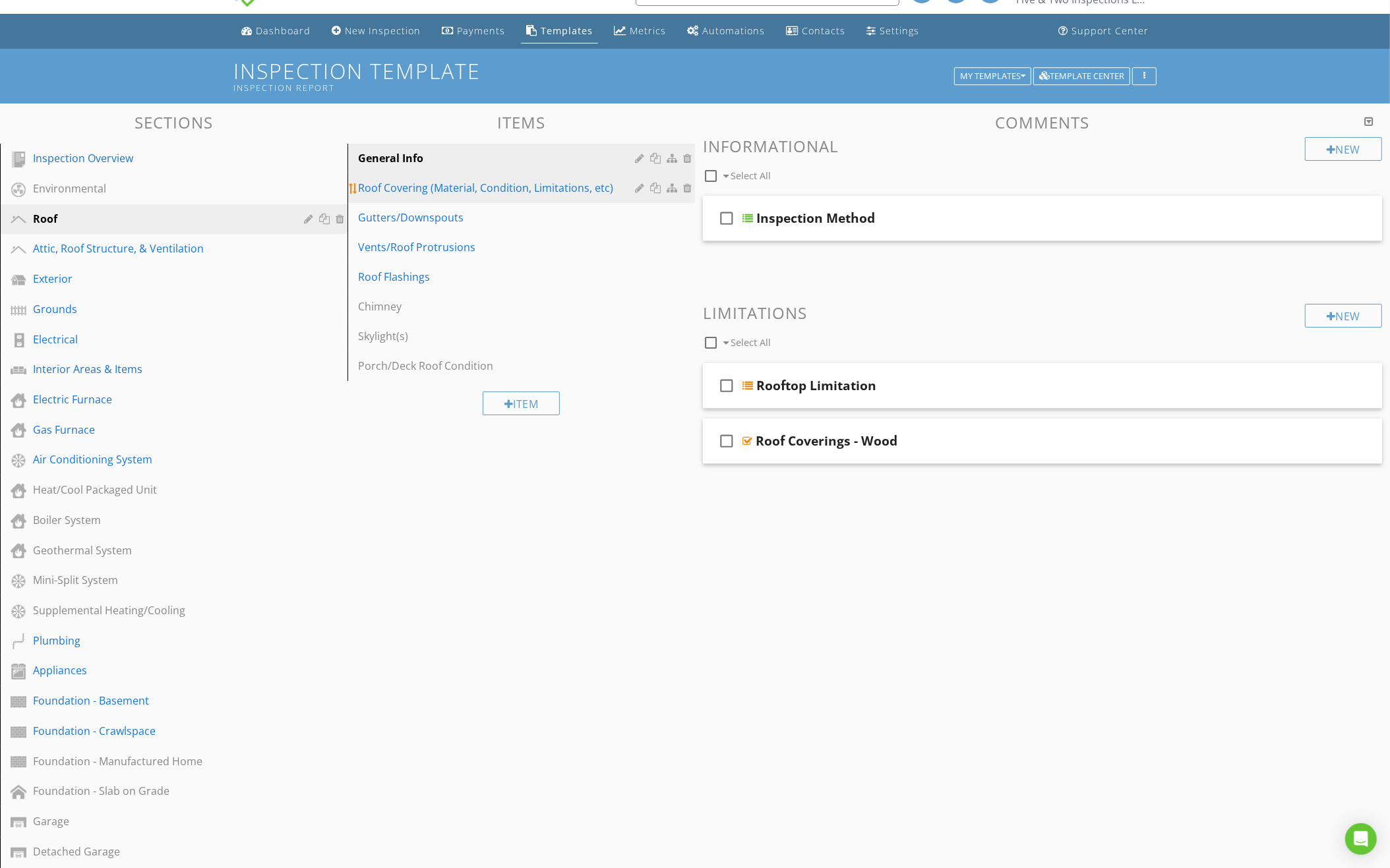 click on "Roof Covering (Material, Condition, Limitations, etc)" at bounding box center (499, 188) 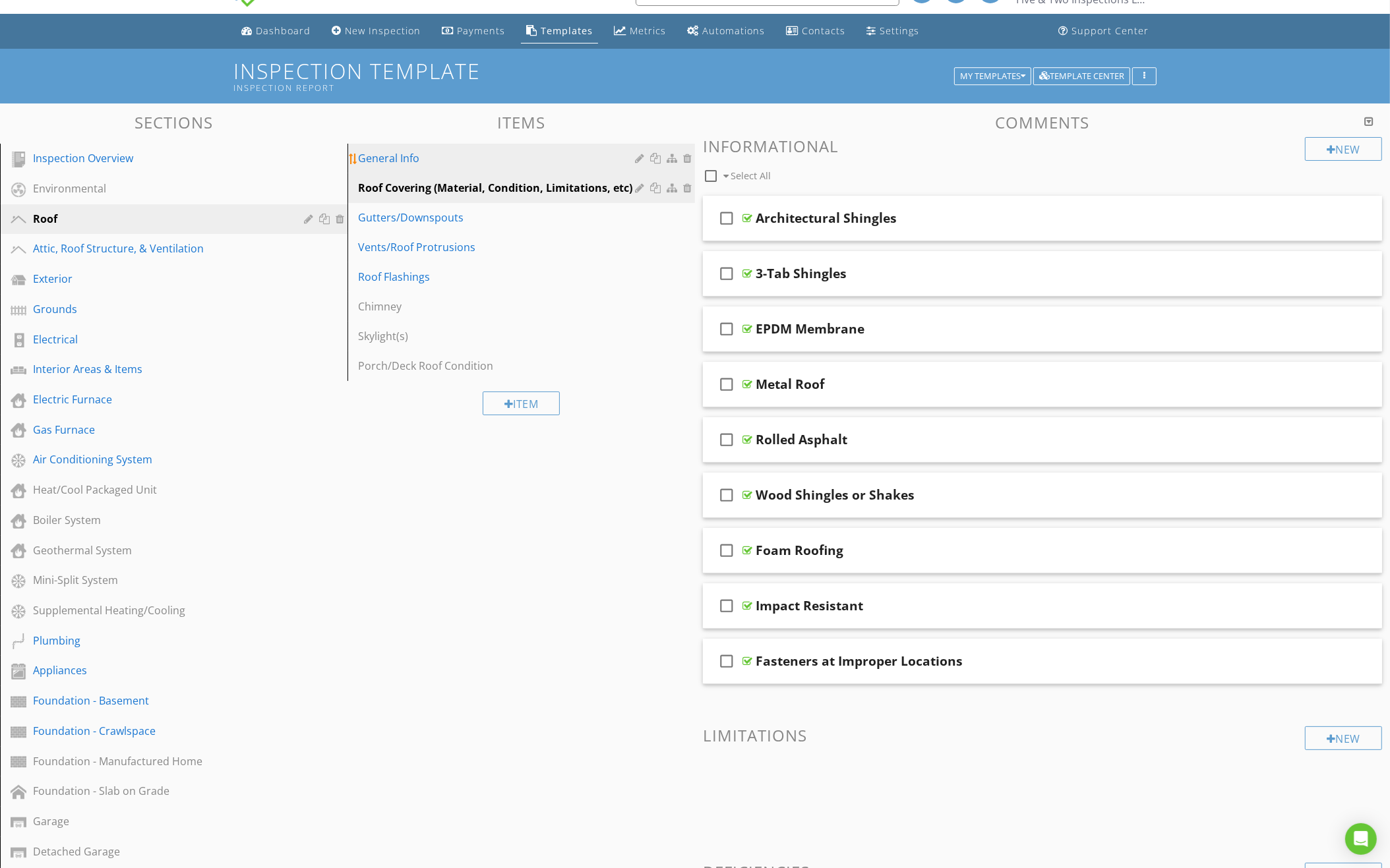 click on "General Info" at bounding box center (499, 158) 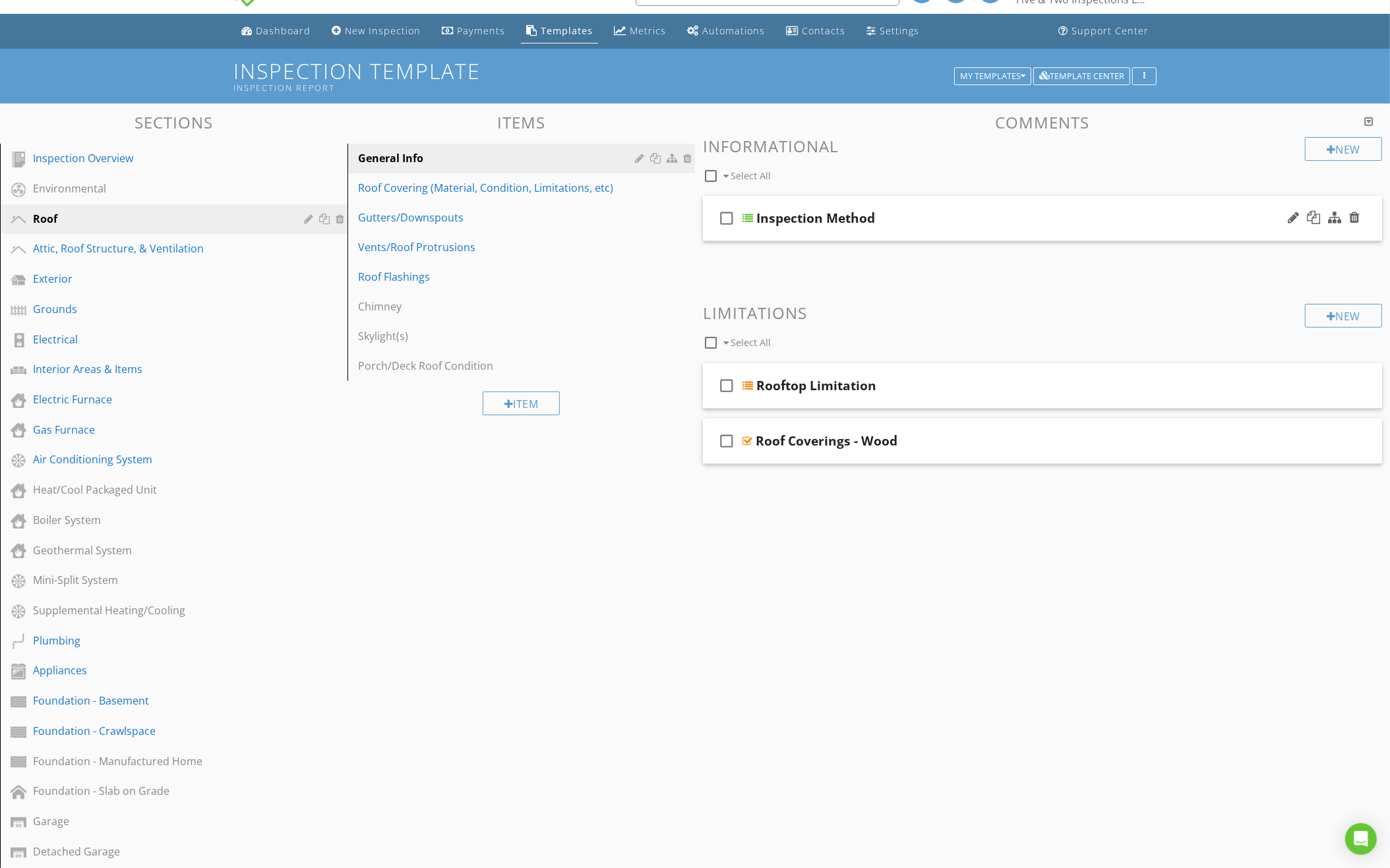 click on "check_box_outline_blank
Inspection Method" at bounding box center (1042, 218) 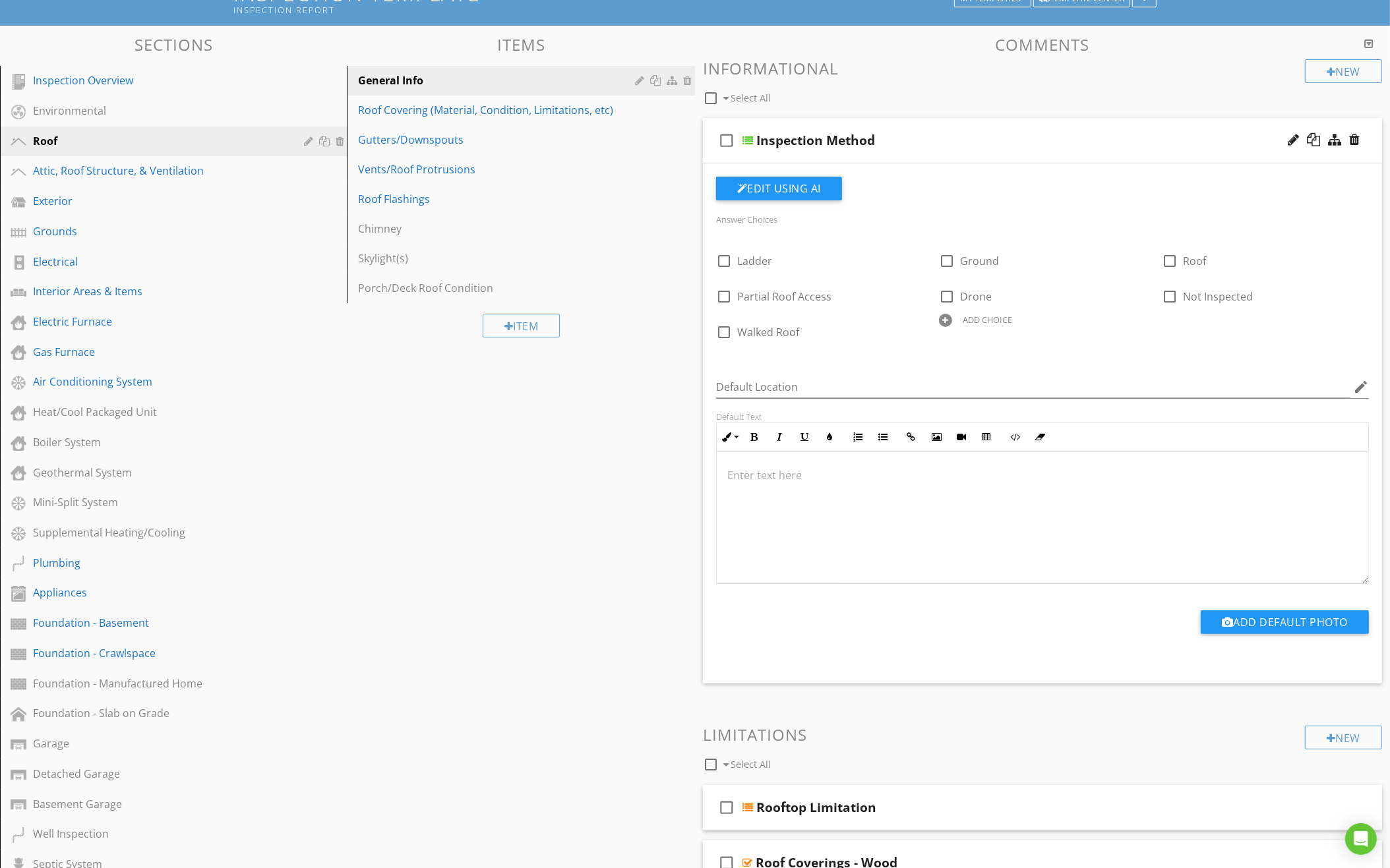 scroll, scrollTop: 107, scrollLeft: 0, axis: vertical 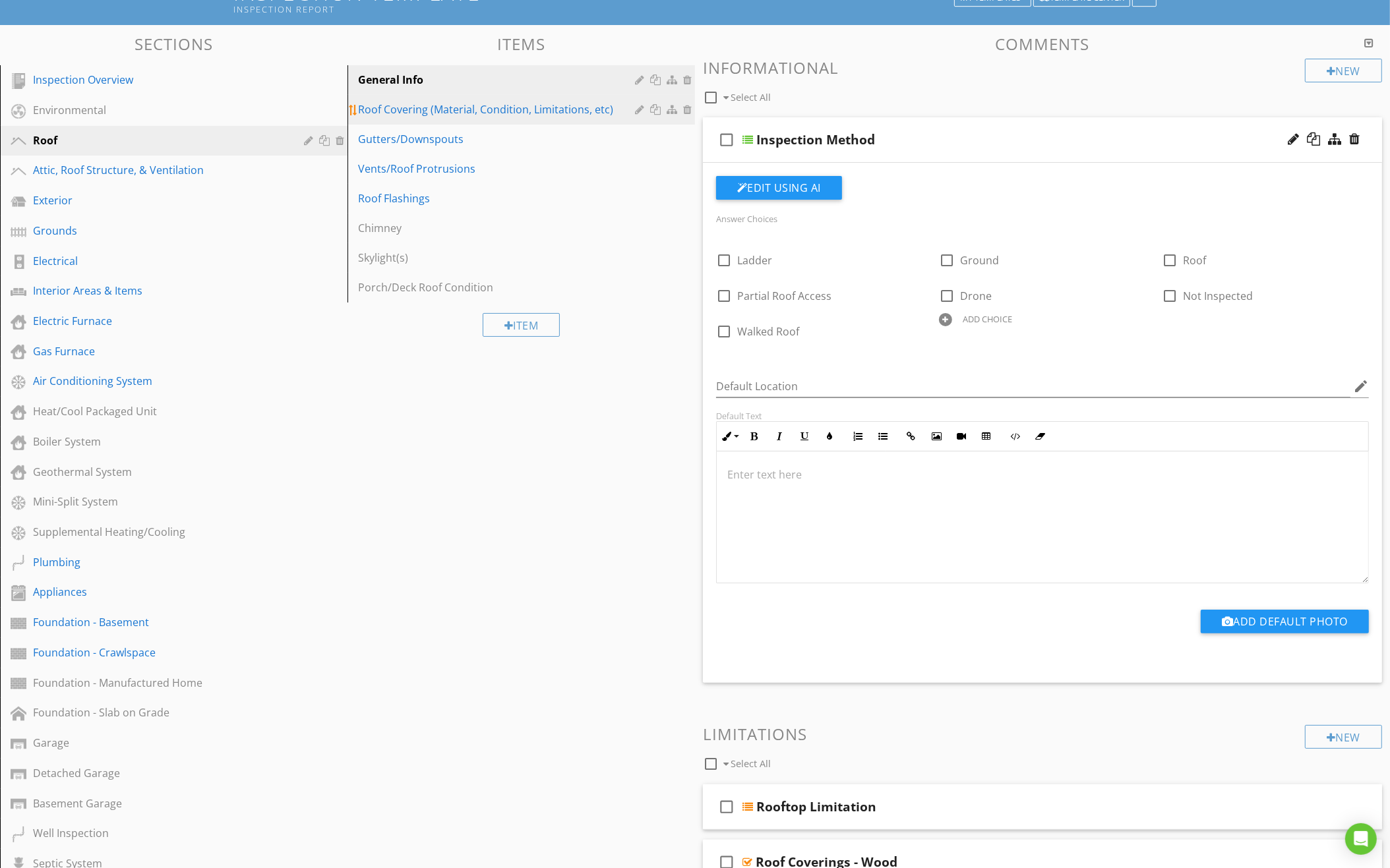 click on "Roof Covering (Material, Condition, Limitations, etc)" at bounding box center (499, 109) 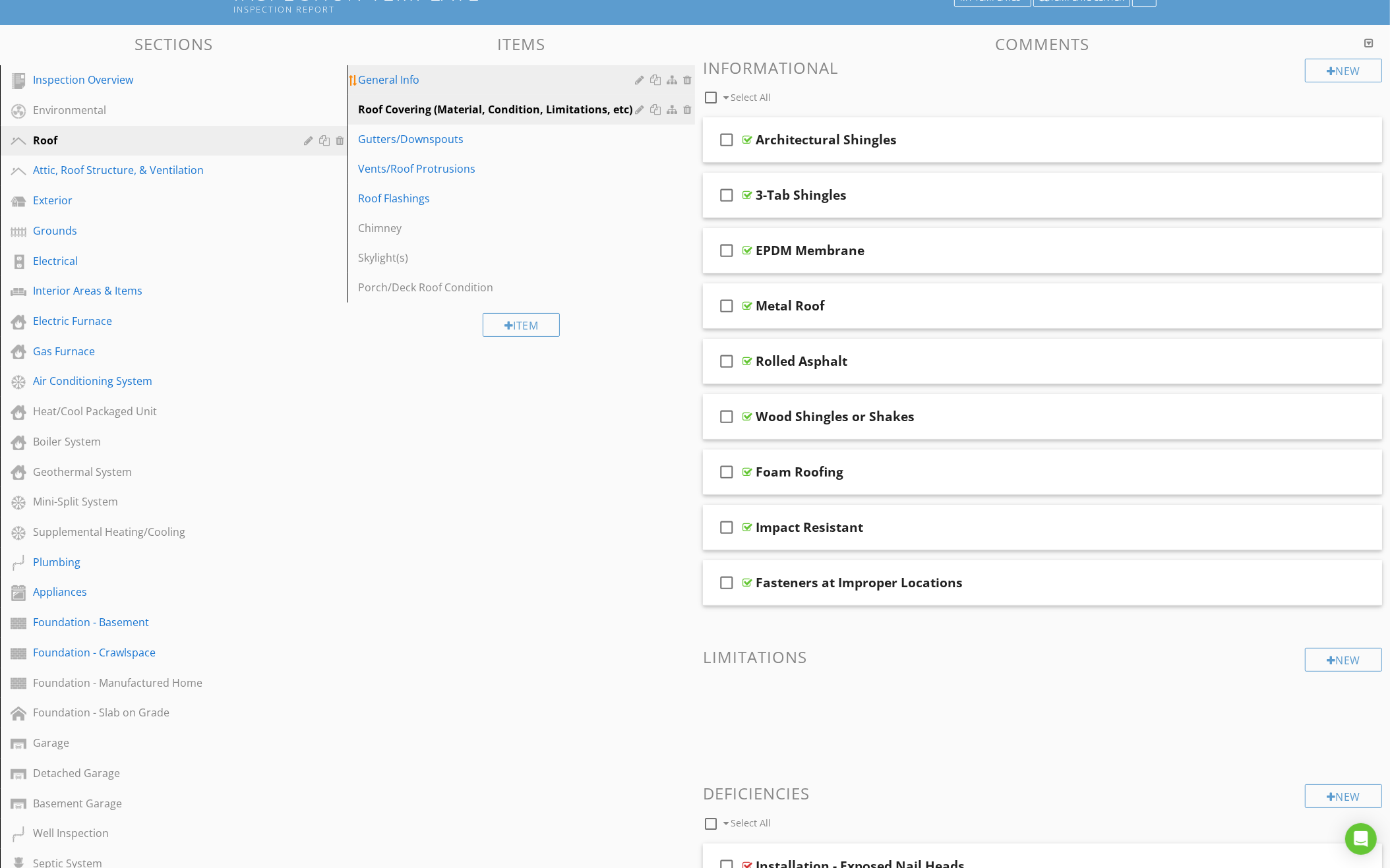 click on "General Info" at bounding box center (499, 80) 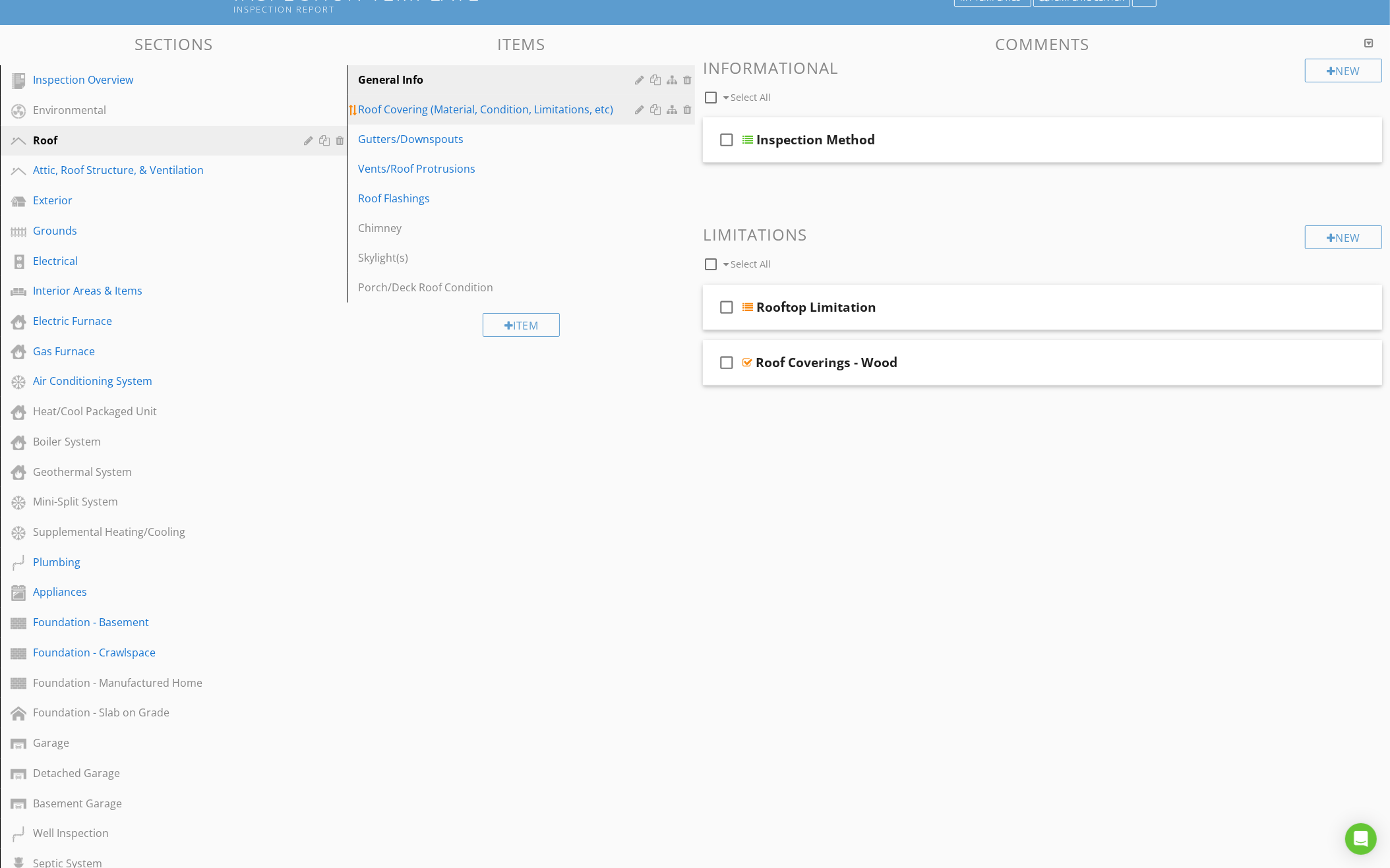 click on "Roof Covering (Material, Condition, Limitations, etc)" at bounding box center [499, 109] 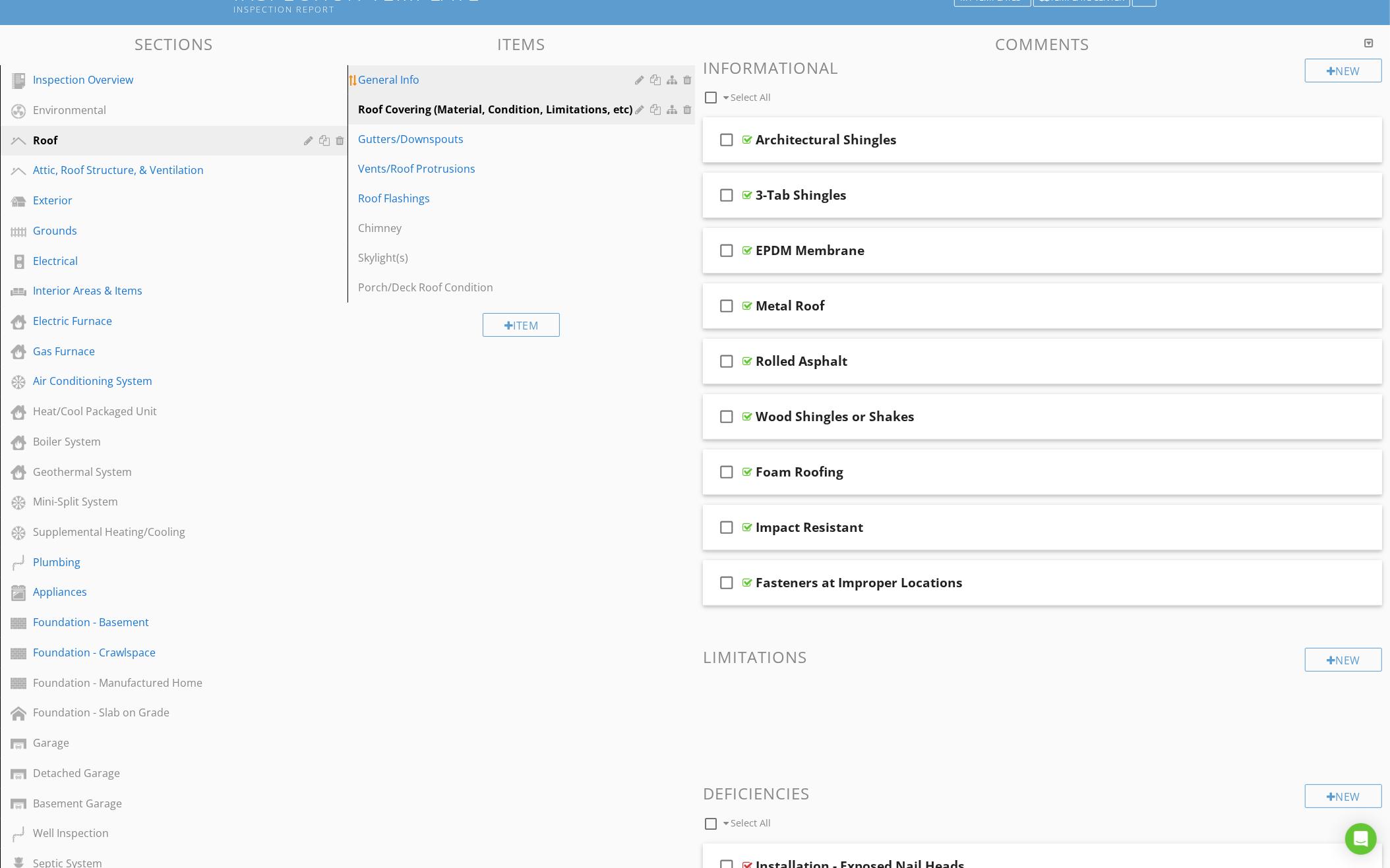 click on "General Info" at bounding box center (499, 80) 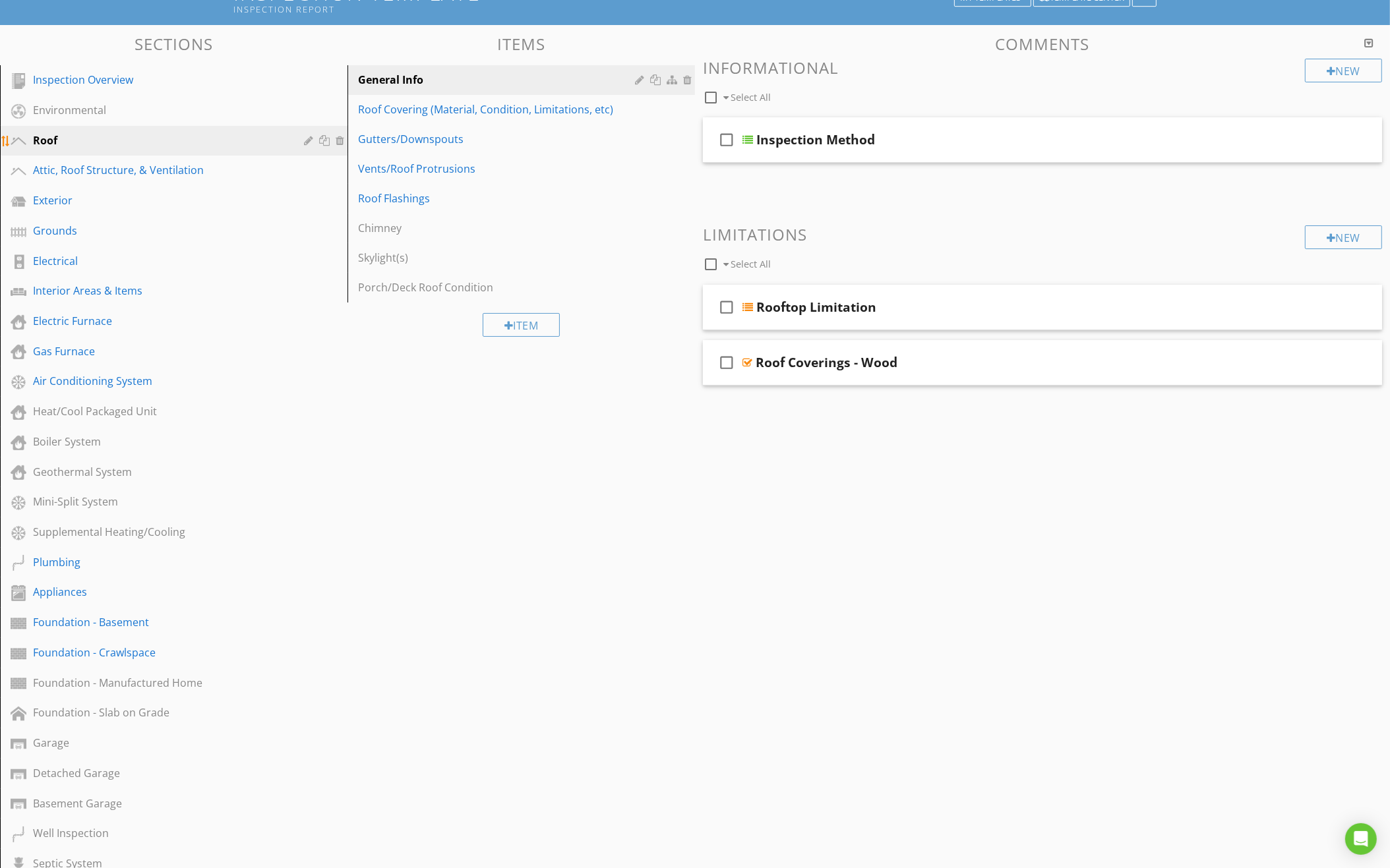 click at bounding box center [310, 140] 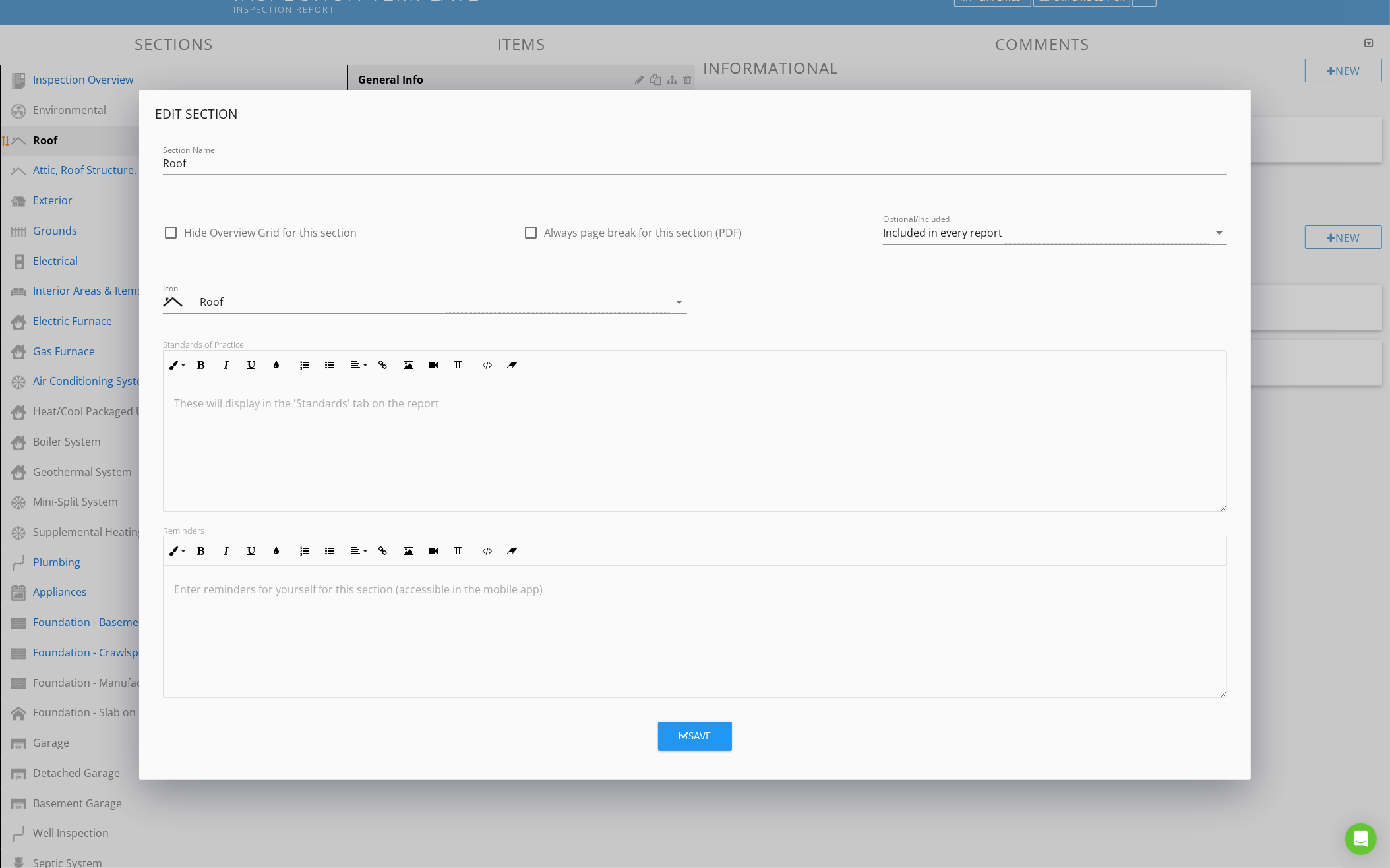 scroll, scrollTop: 105, scrollLeft: 0, axis: vertical 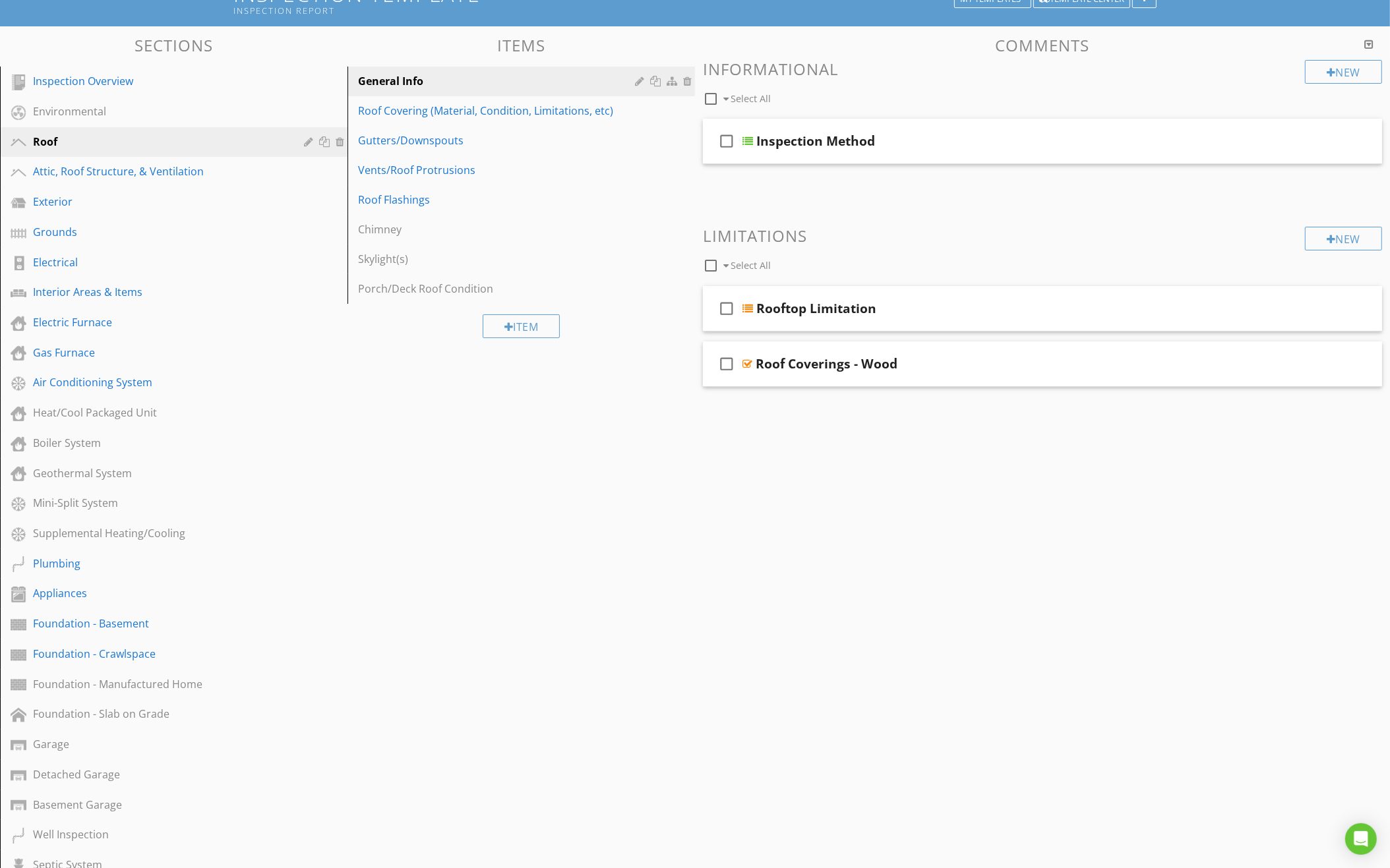 click at bounding box center [695, 434] 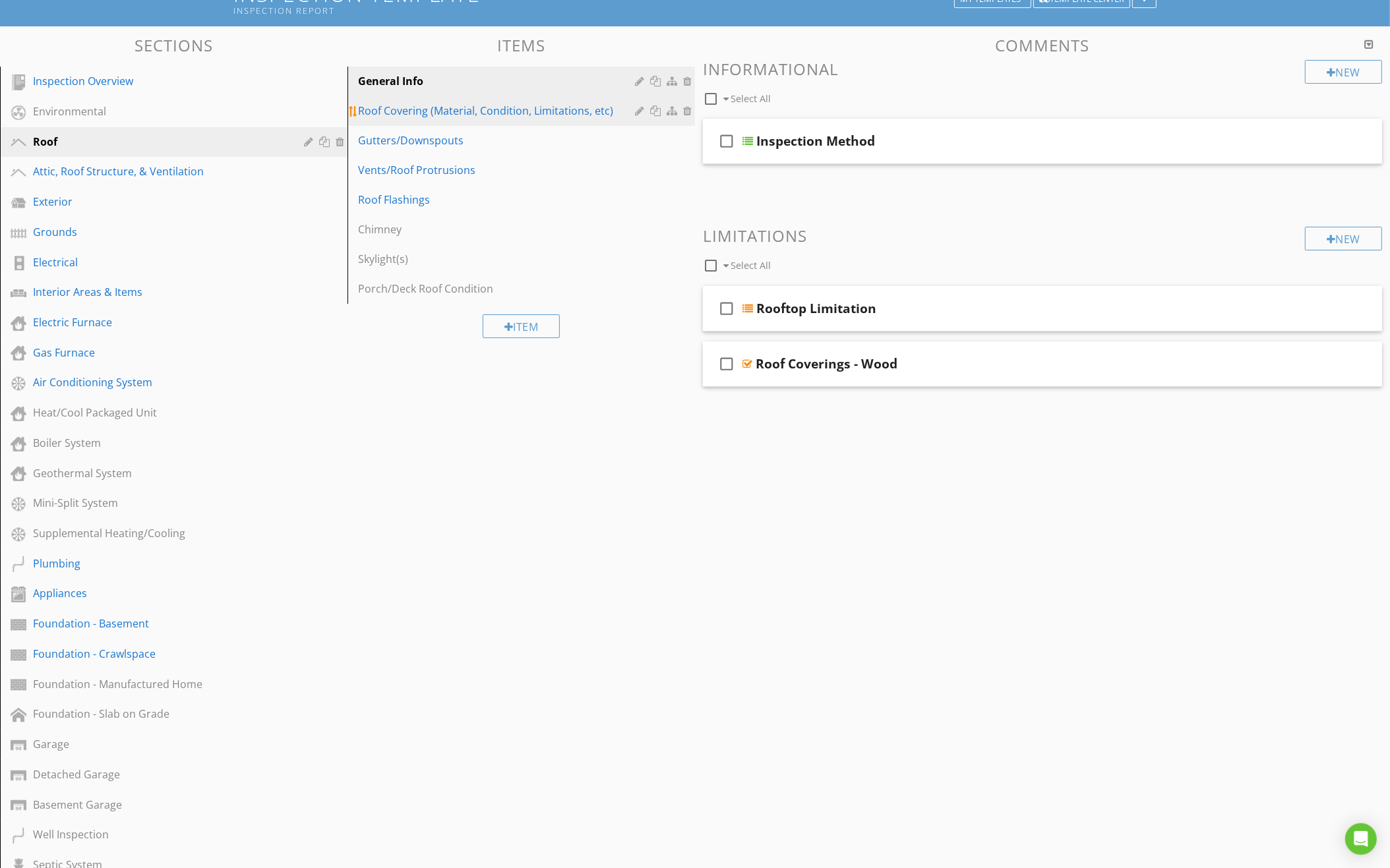 click on "Roof Covering (Material, Condition, Limitations, etc)" at bounding box center (523, 111) 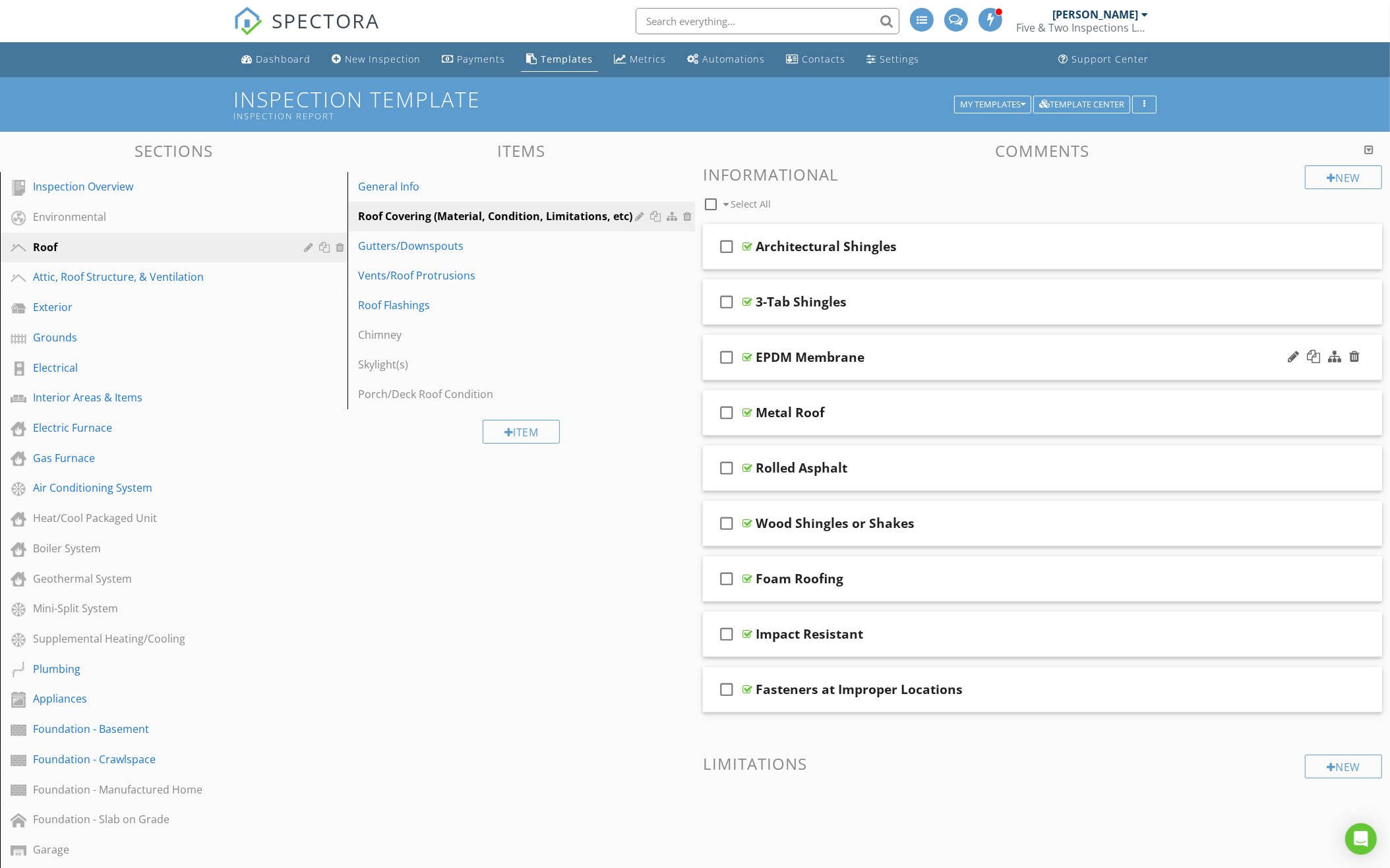 scroll, scrollTop: 0, scrollLeft: 0, axis: both 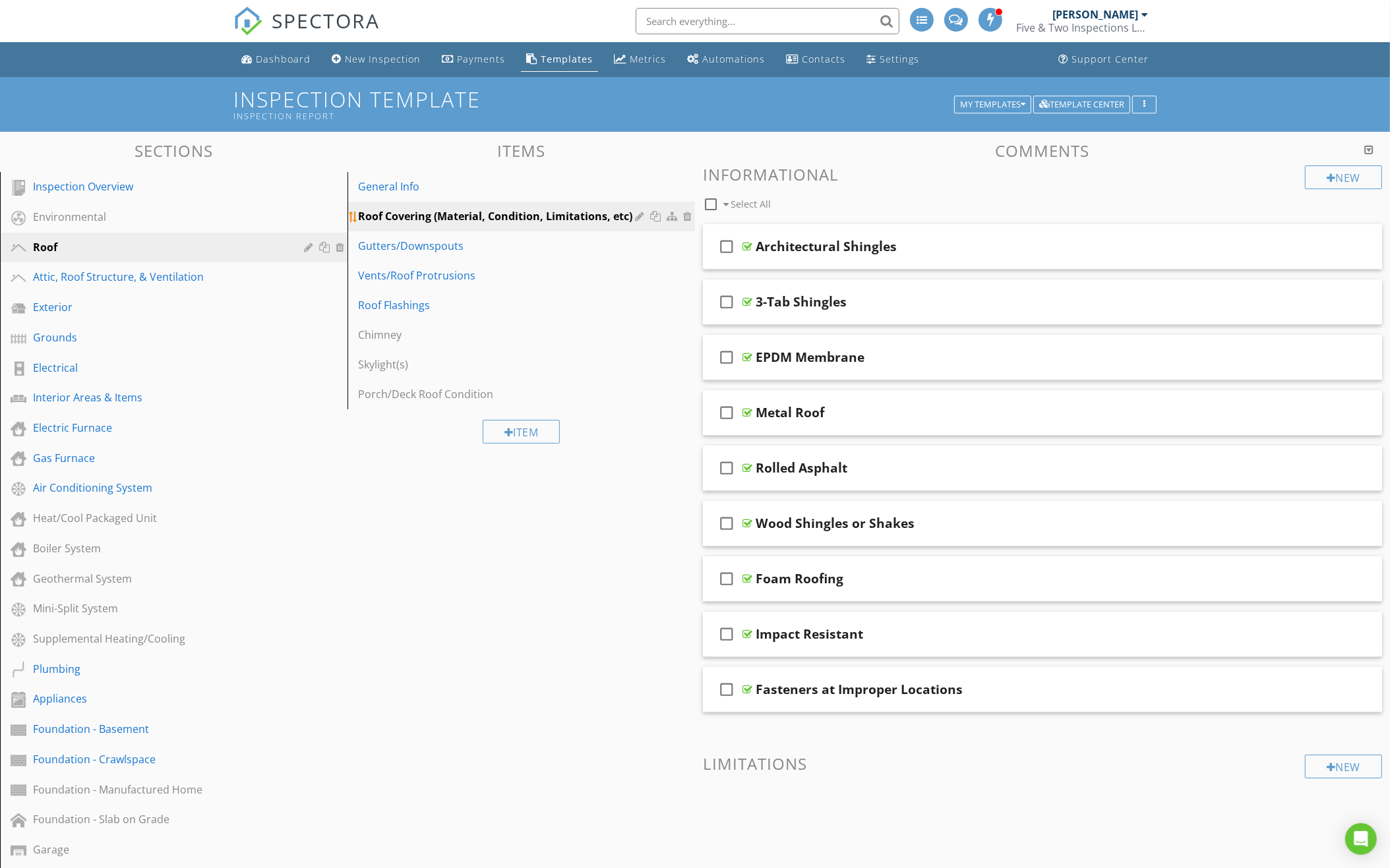 click at bounding box center (641, 216) 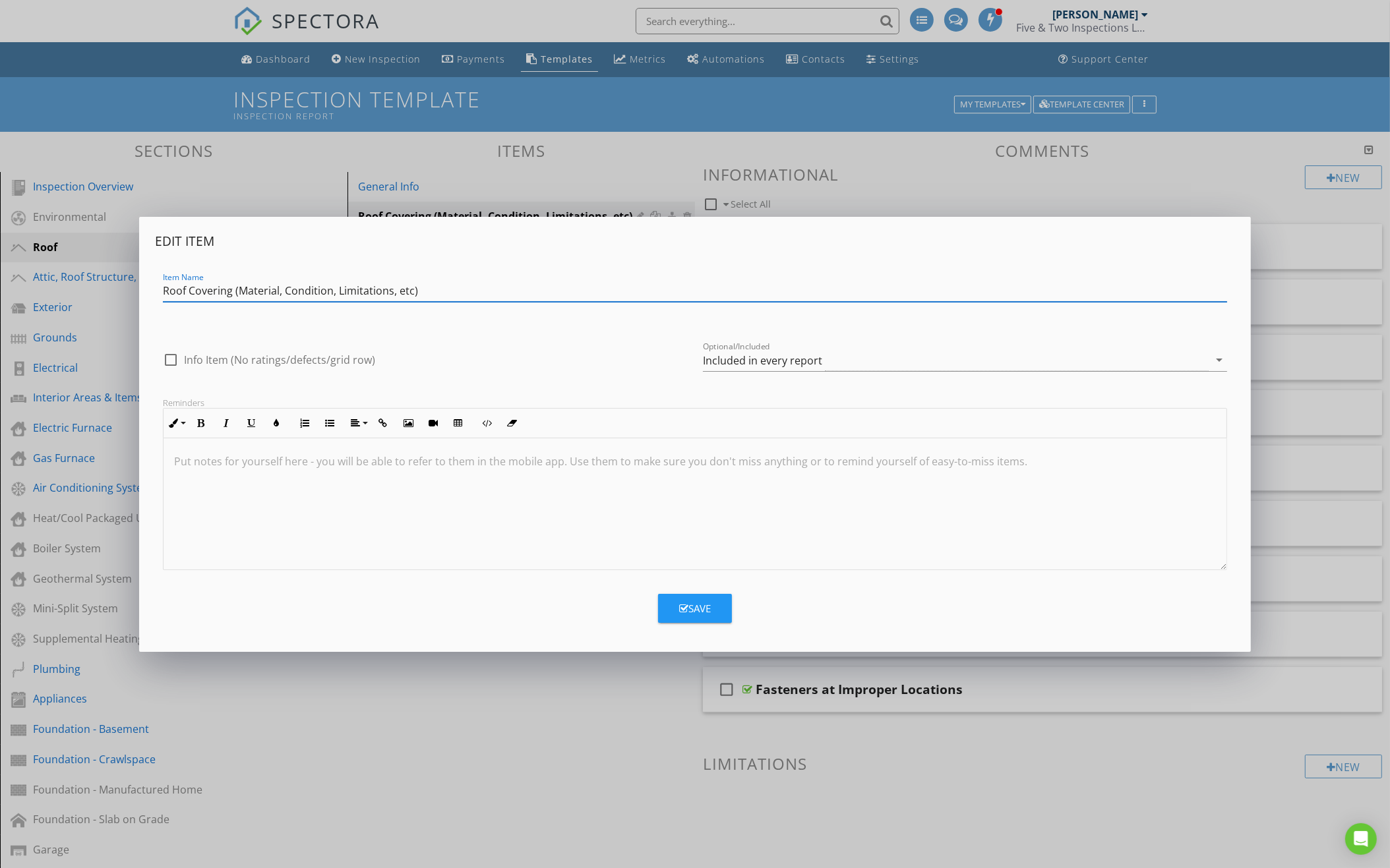 click on "Edit Item   Item Name Roof Covering (Material, Condition, Limitations, etc)     check_box_outline_blank Info Item (No ratings/defects/grid row)   Optional/Included Included in every report arrow_drop_down     Reminders   Inline Style XLarge Large Normal Small Light Small/Light Bold Italic Underline Colors Ordered List Unordered List Align Align Left Align Center Align Right Align Justify Insert Link Insert Image Insert Video Insert Table Code View Clear Formatting Put notes for yourself here - you will be able to refer to them in the mobile app. Use them to make sure you don't miss anything or to remind yourself of easy-to-miss items.
Save" at bounding box center (695, 434) 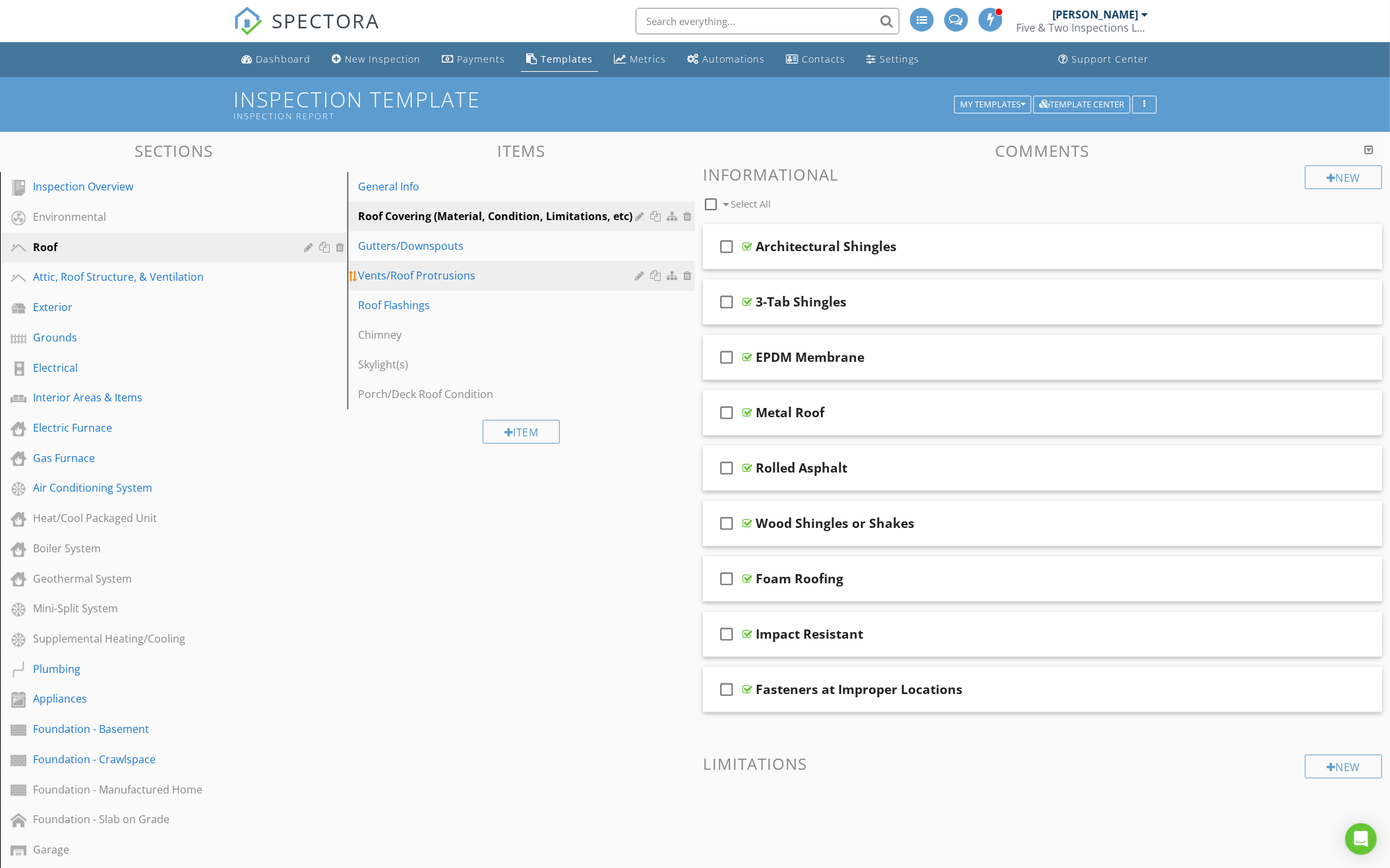 scroll, scrollTop: 0, scrollLeft: 0, axis: both 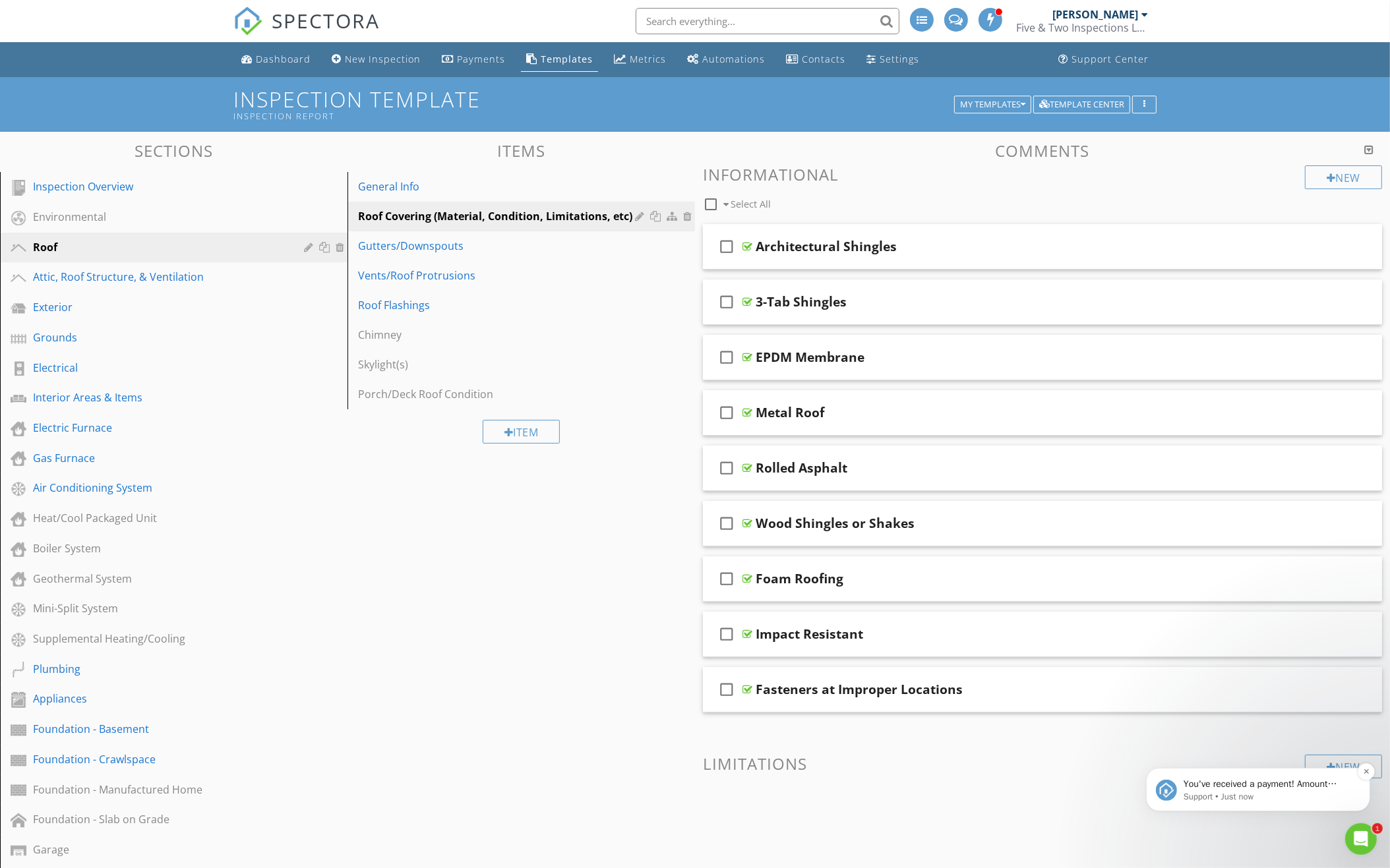 drag, startPoint x: 2499, startPoint y: 840, endPoint x: 1250, endPoint y: 788, distance: 1250.082 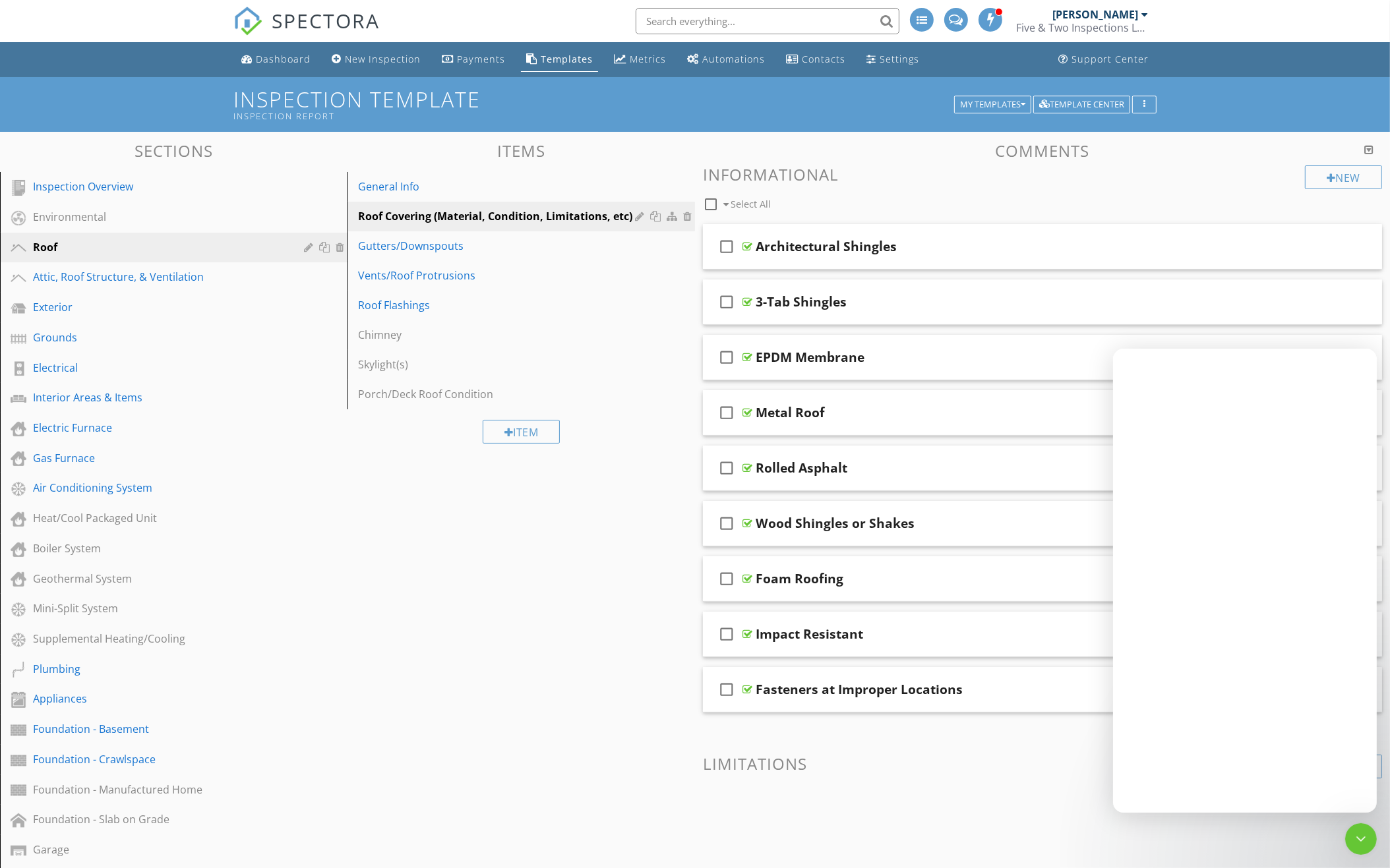 scroll, scrollTop: 0, scrollLeft: 0, axis: both 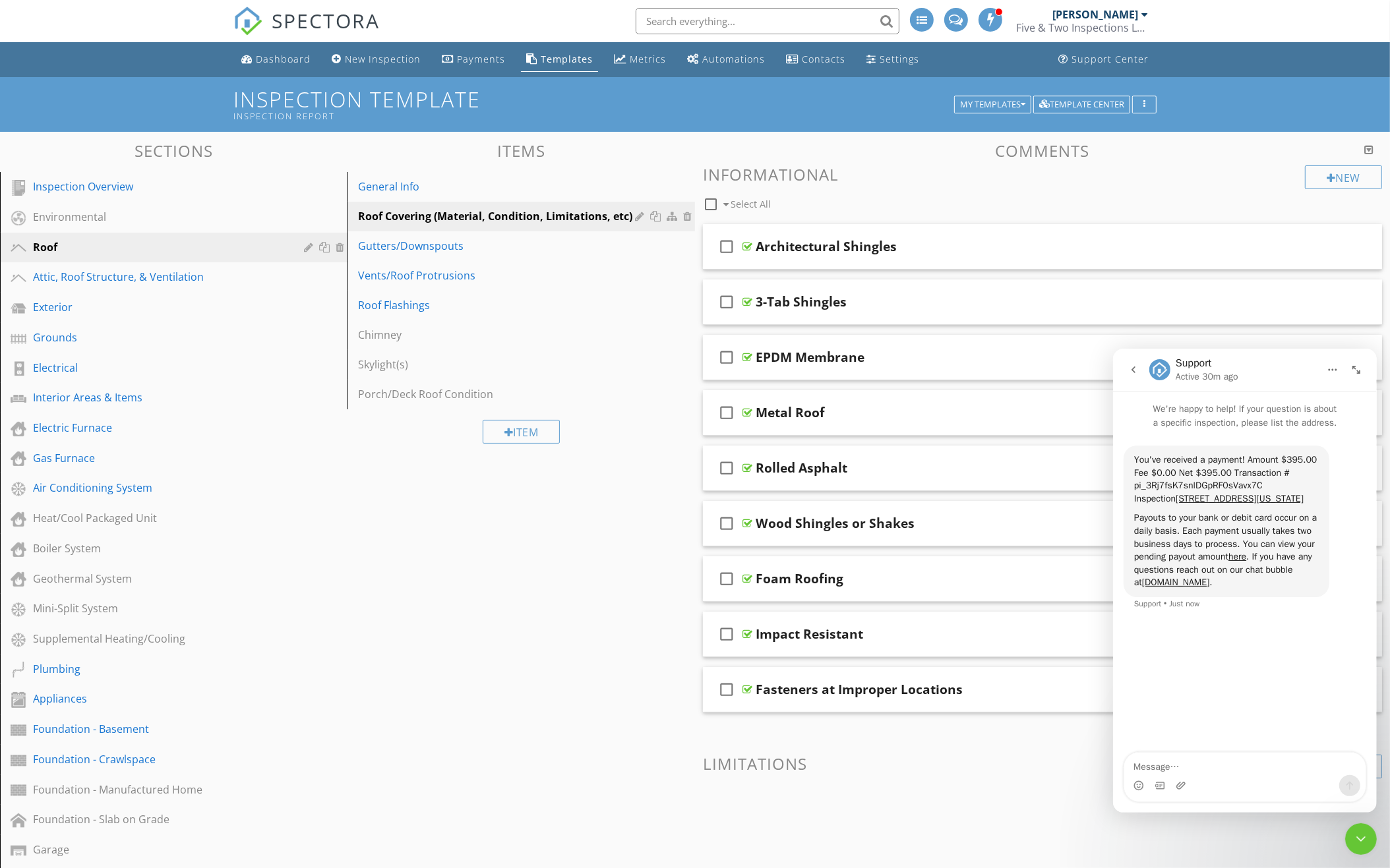 click at bounding box center [1360, 838] 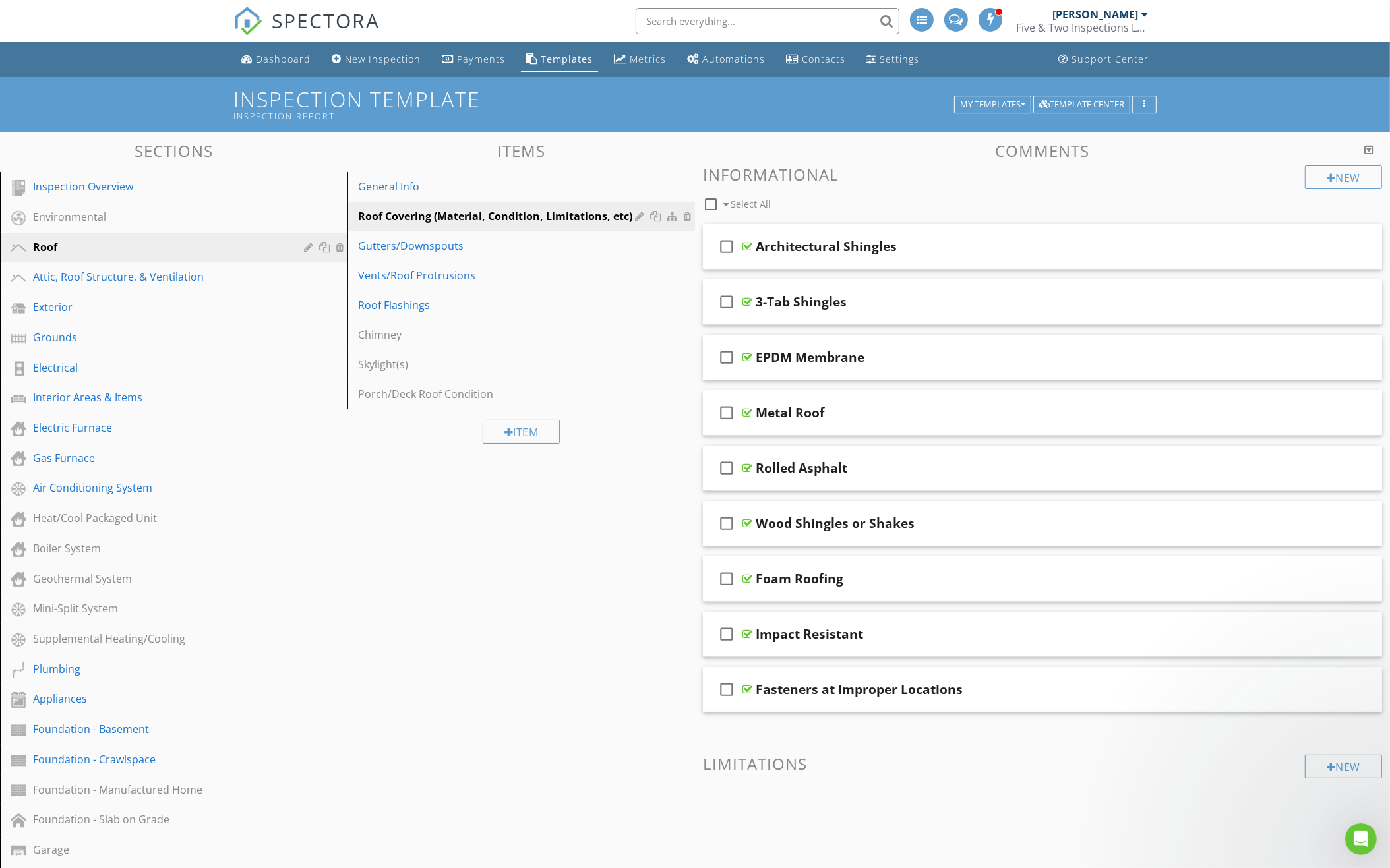 scroll, scrollTop: 0, scrollLeft: 0, axis: both 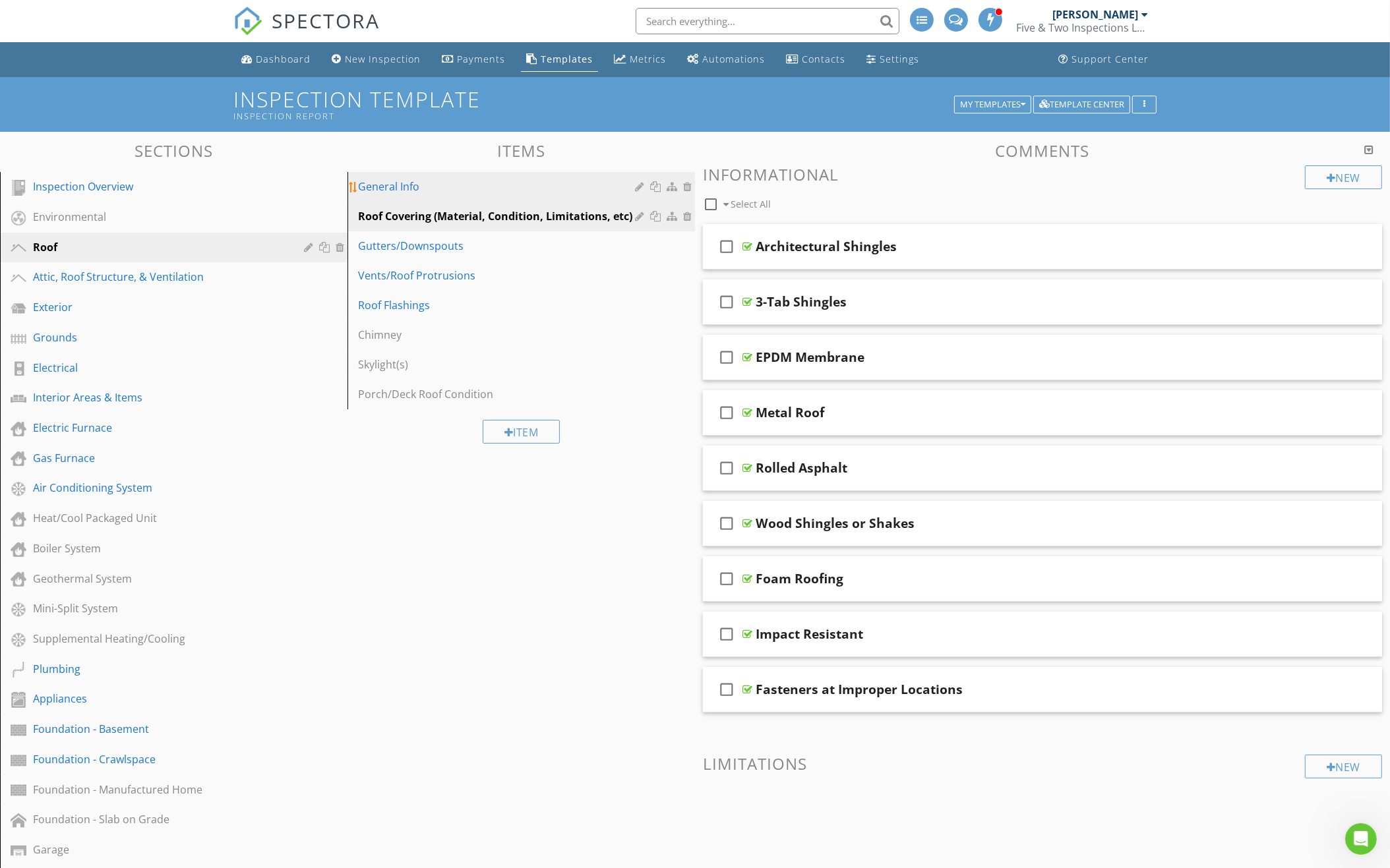 click on "General Info" at bounding box center (499, 187) 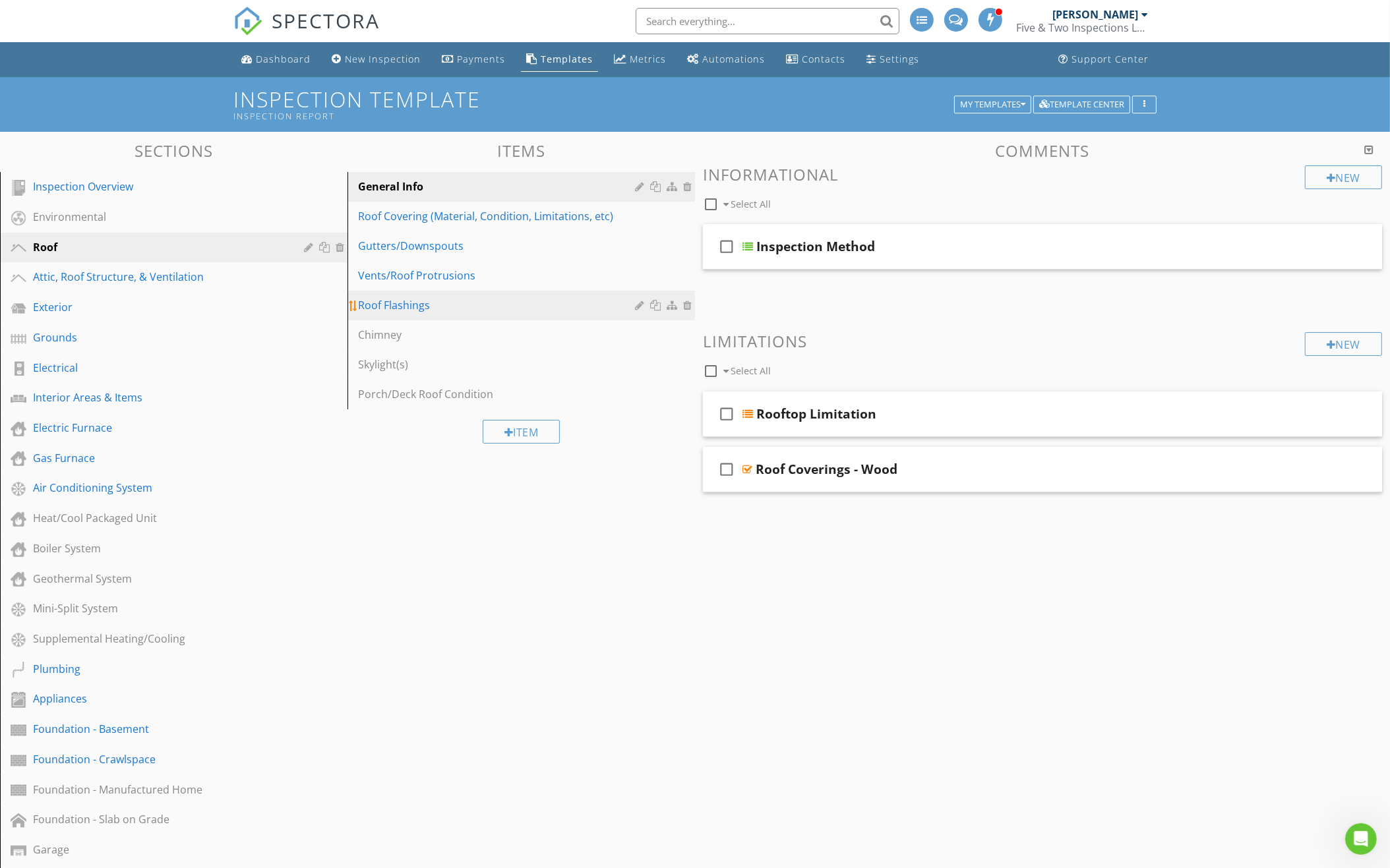 click on "Roof Flashings" at bounding box center (499, 305) 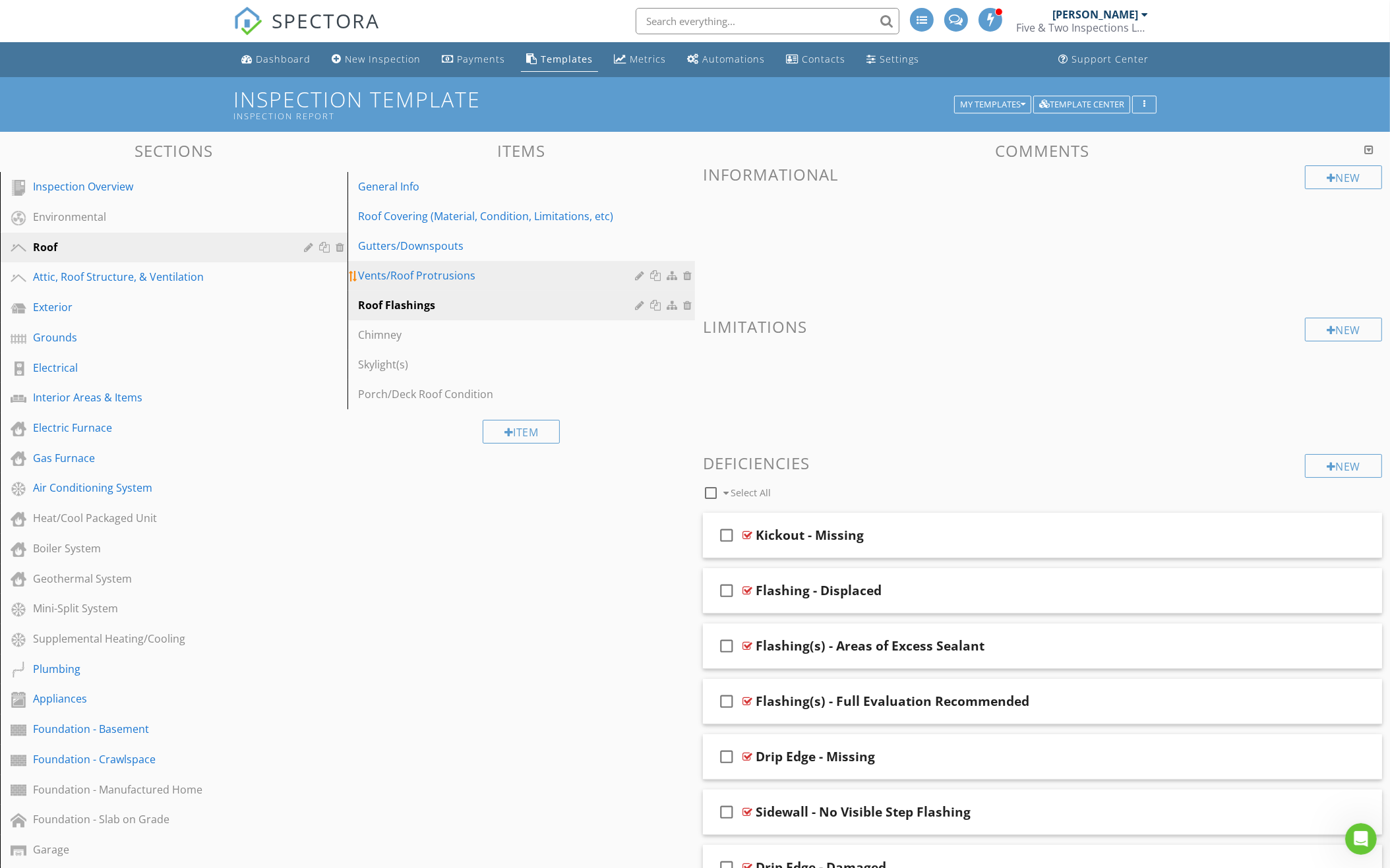 click on "Vents/Roof Protrusions" at bounding box center (499, 275) 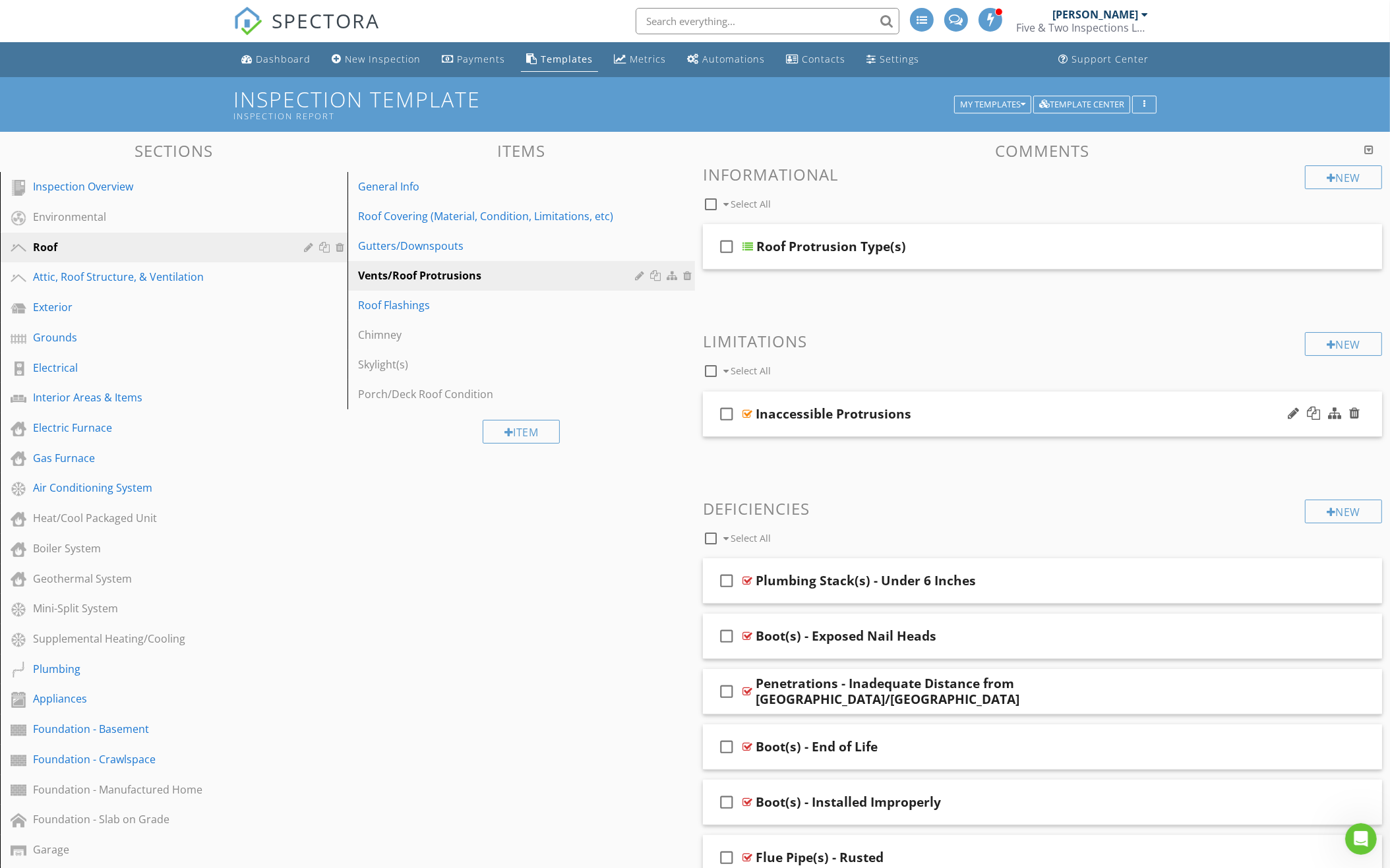 click on "Inaccessible Protrusions" at bounding box center (1000, 414) 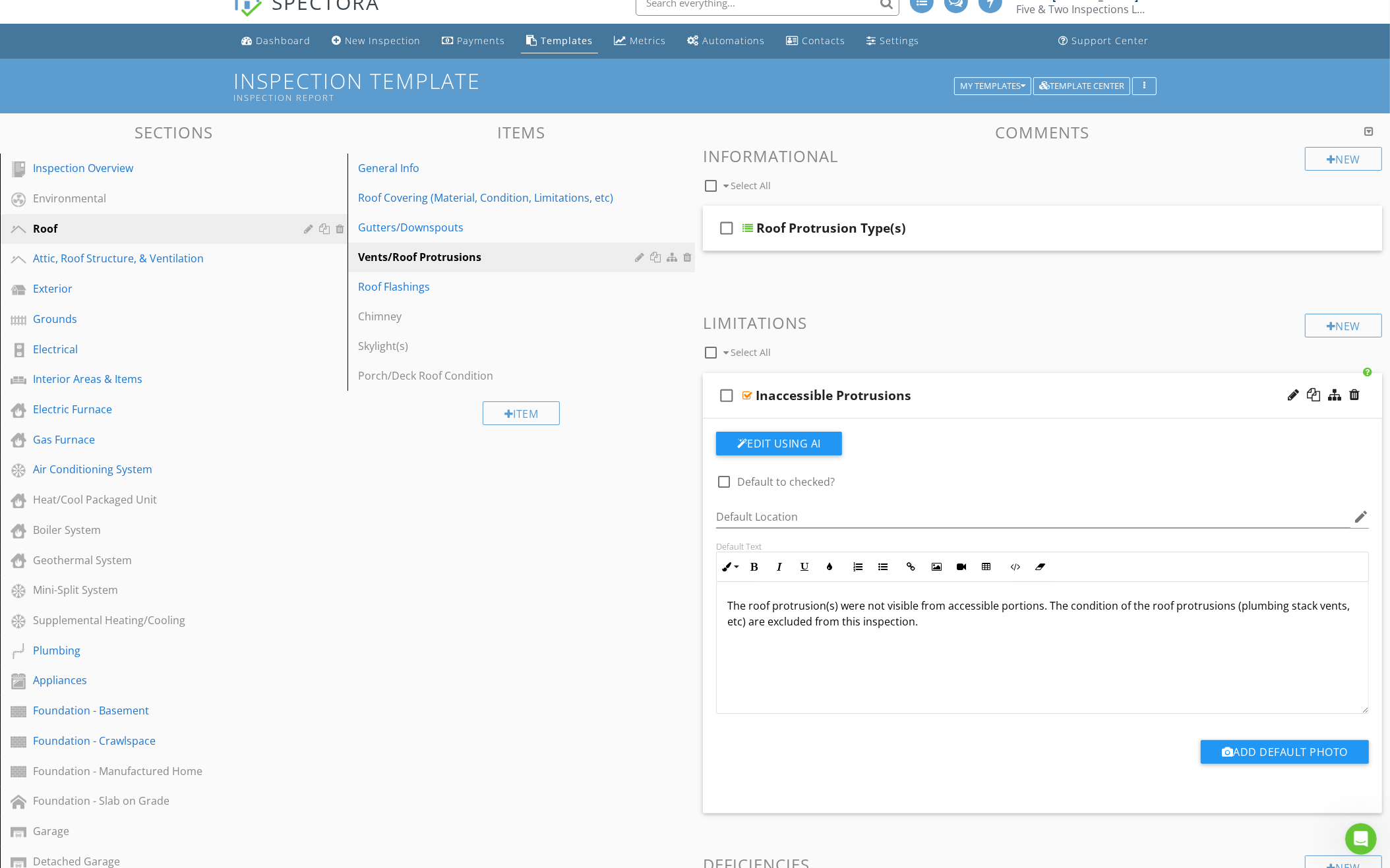 scroll, scrollTop: 22, scrollLeft: 0, axis: vertical 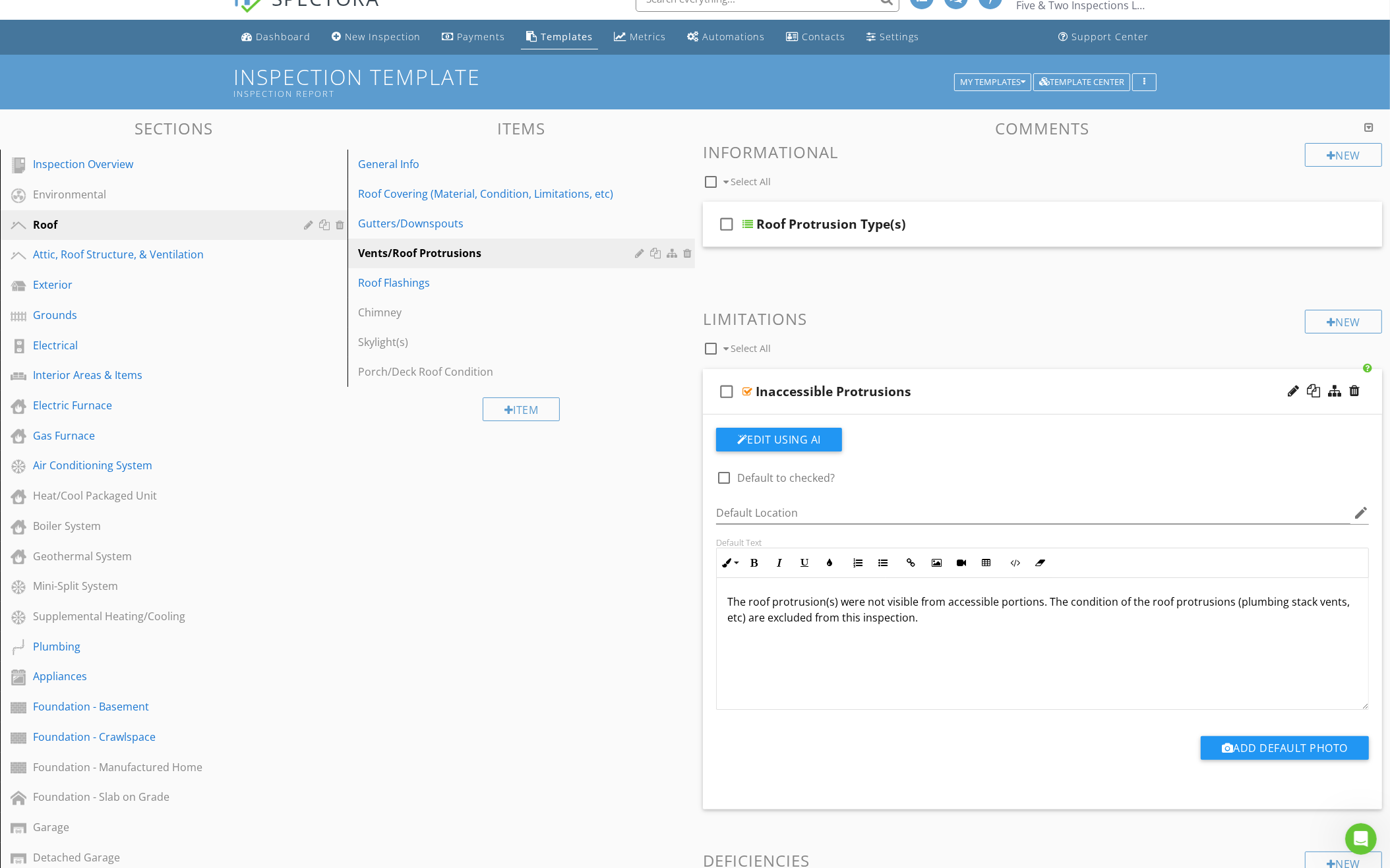 click on "check_box_outline_blank
Inaccessible Protrusions" at bounding box center [1042, 391] 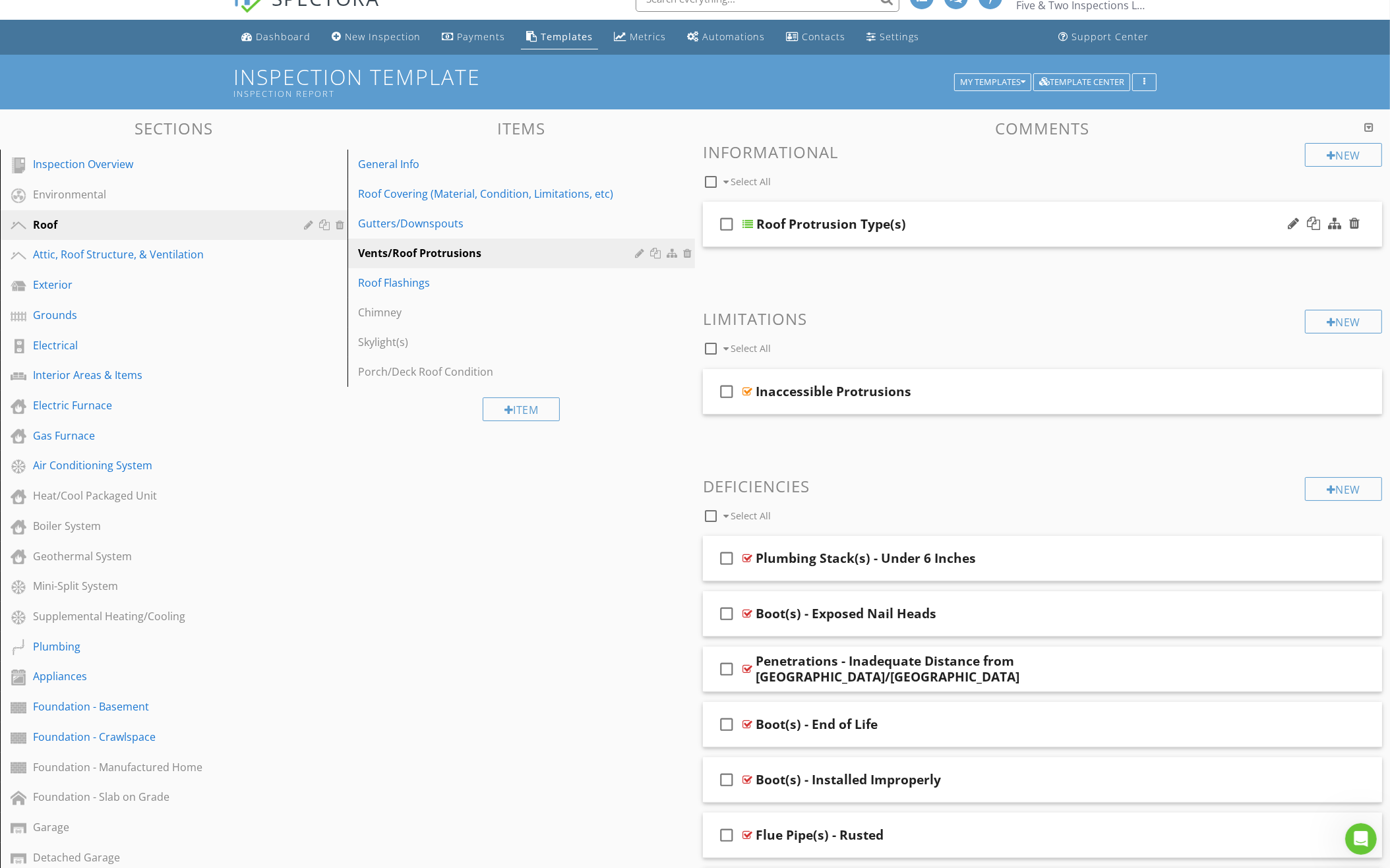click on "check_box_outline_blank
Roof Protrusion Type(s)" at bounding box center [1042, 224] 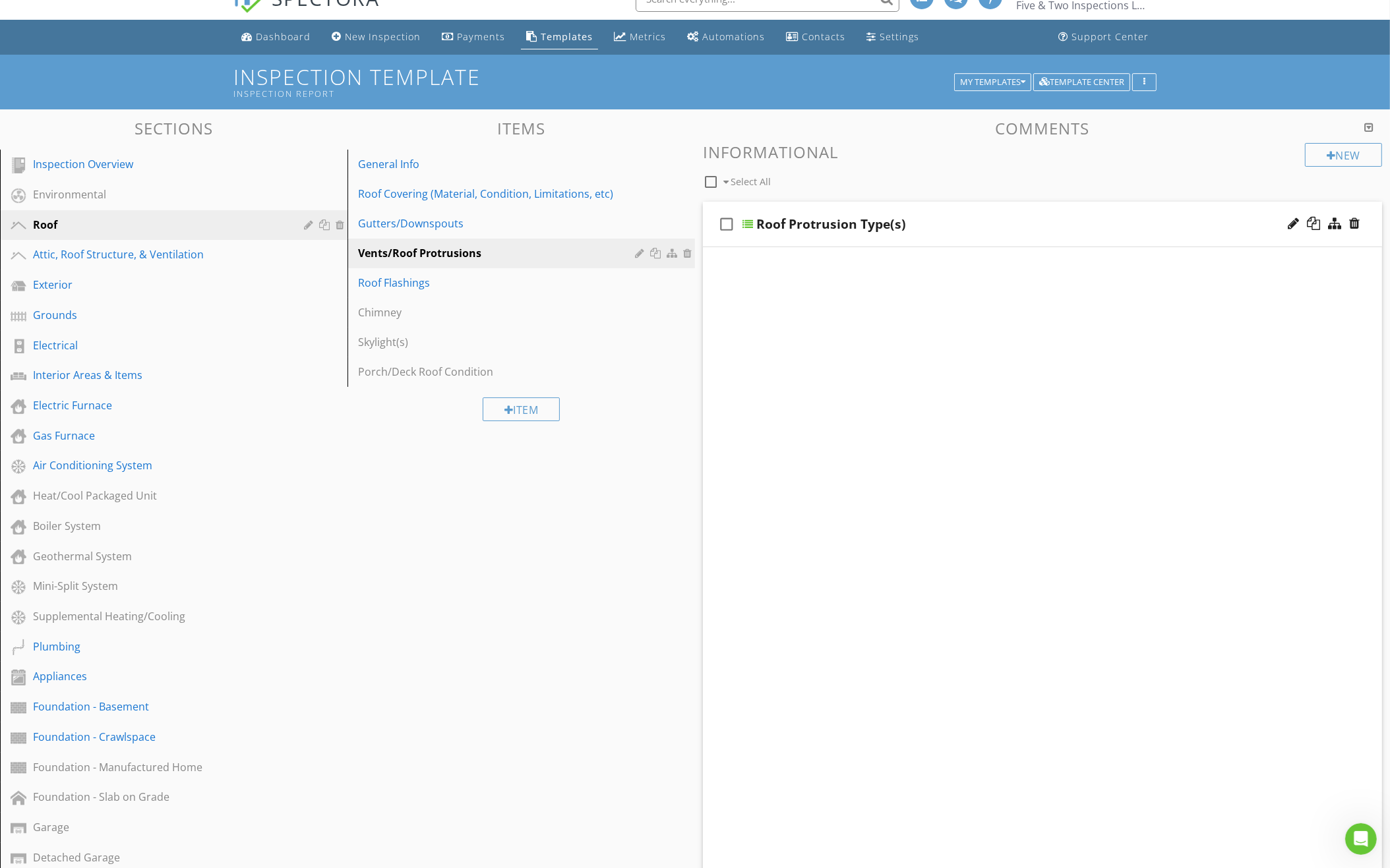 scroll, scrollTop: 21, scrollLeft: 0, axis: vertical 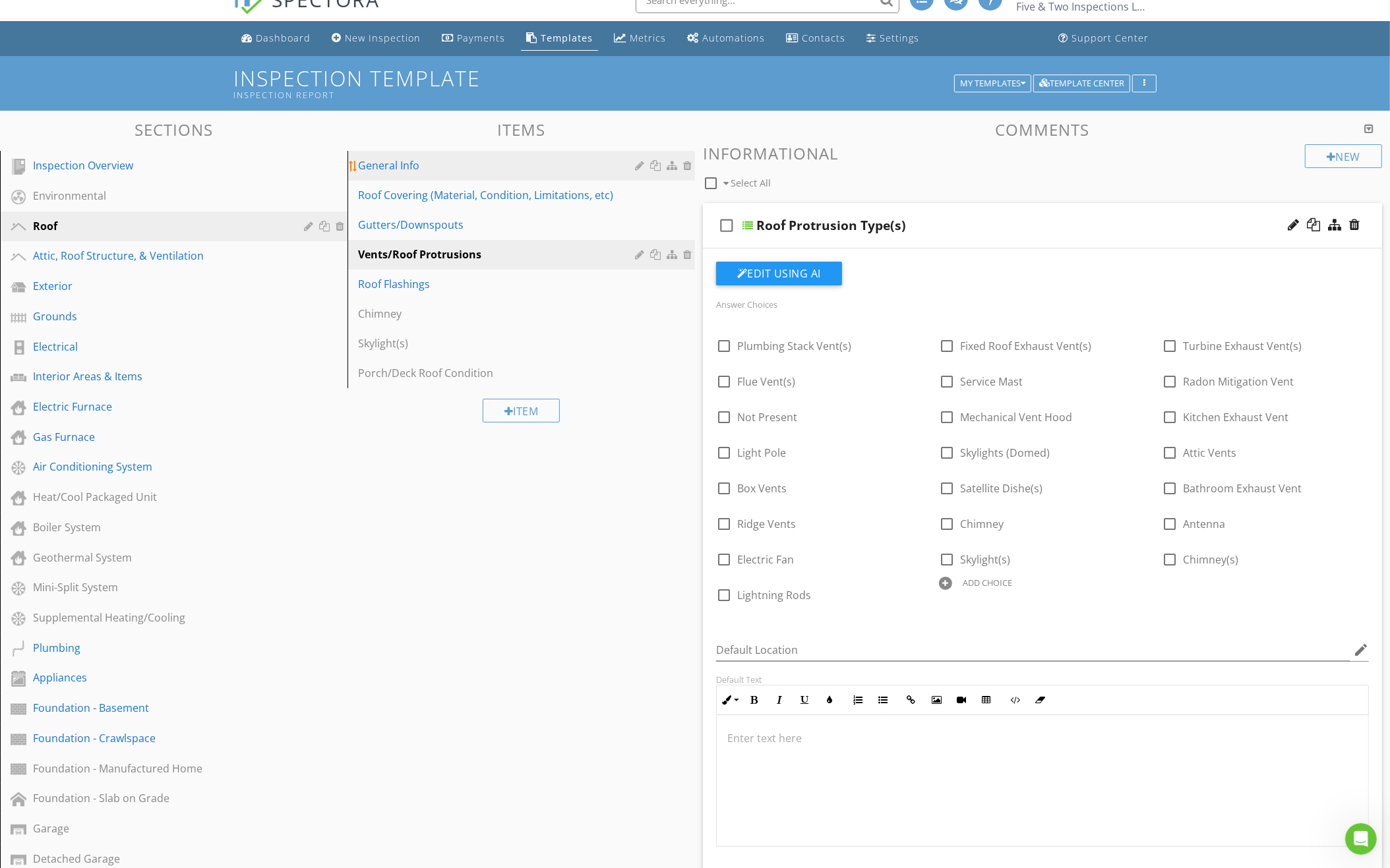 click on "General Info" at bounding box center (499, 165) 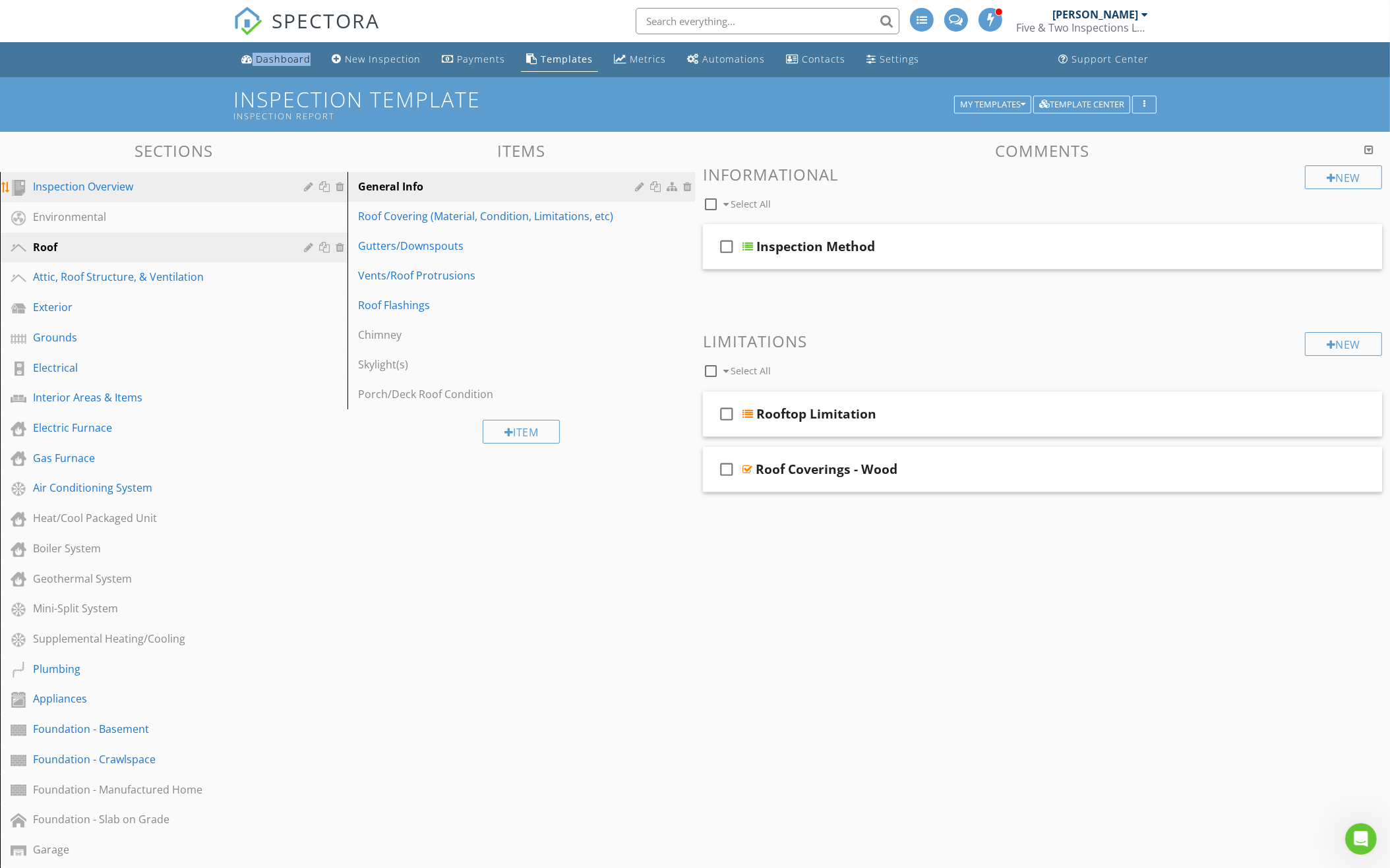 scroll, scrollTop: 0, scrollLeft: 0, axis: both 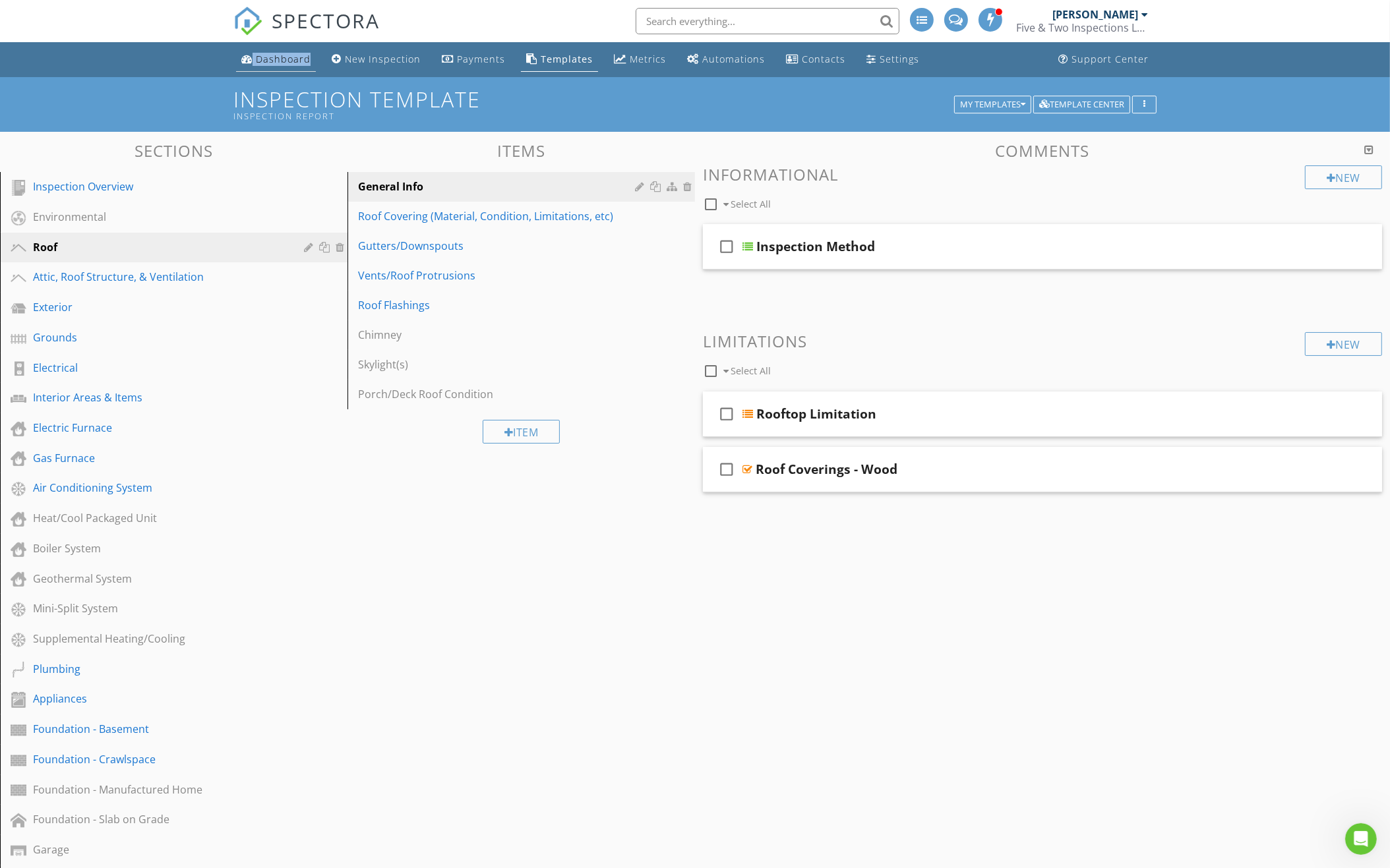 click on "Dashboard" at bounding box center (283, 59) 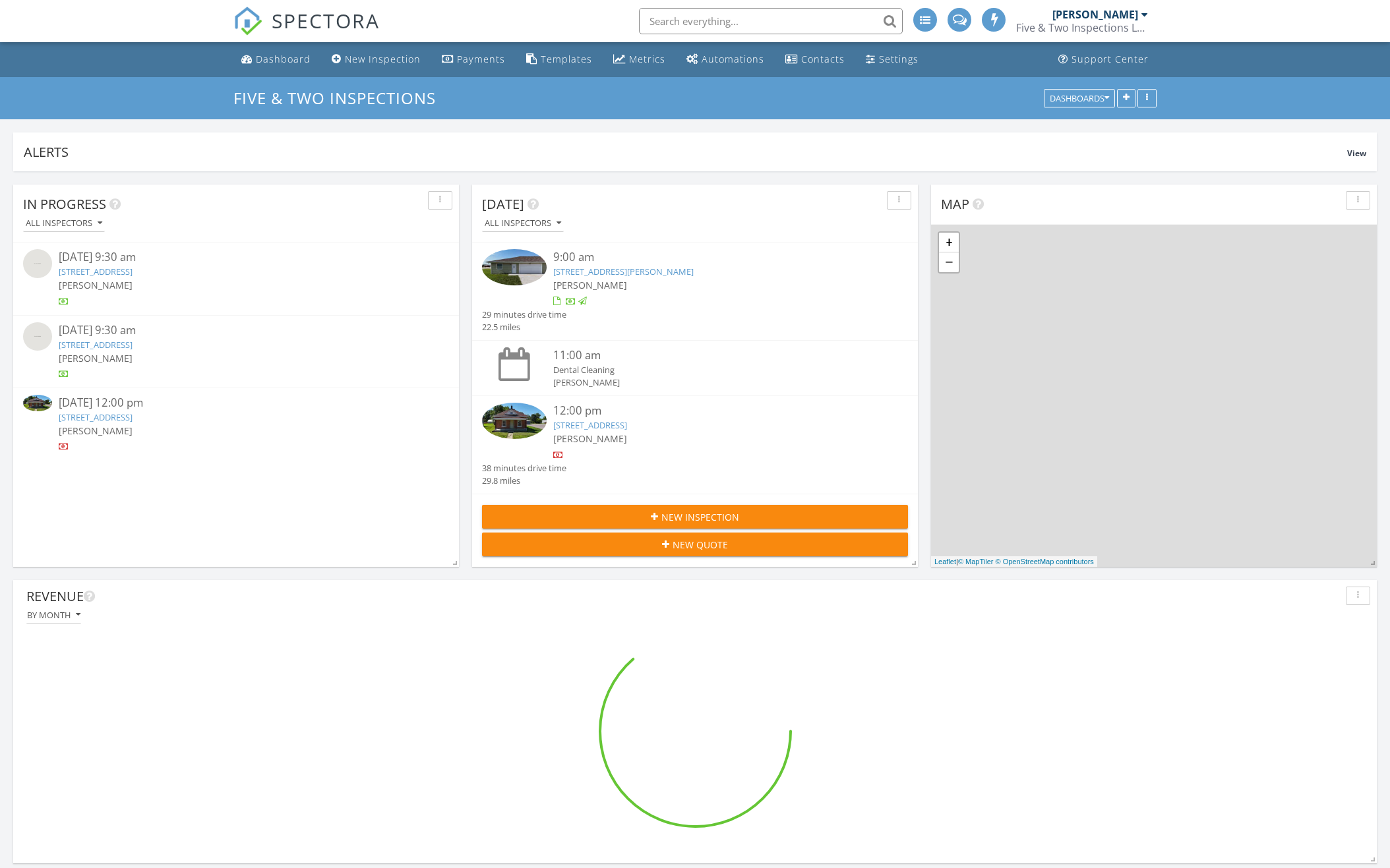 scroll, scrollTop: 0, scrollLeft: 0, axis: both 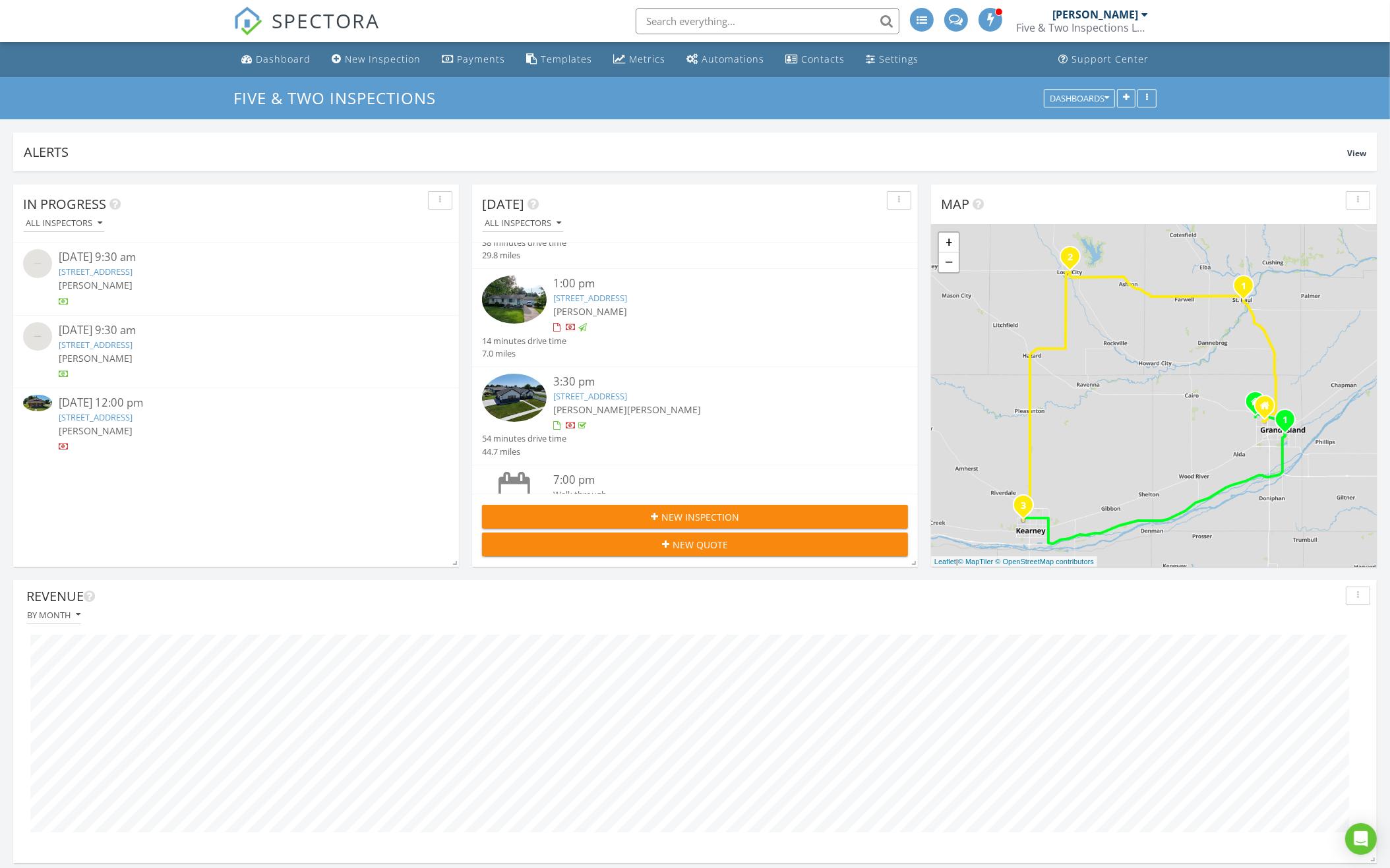 click on "1606 W 50th St, Kearney, NE 68845" at bounding box center [590, 396] 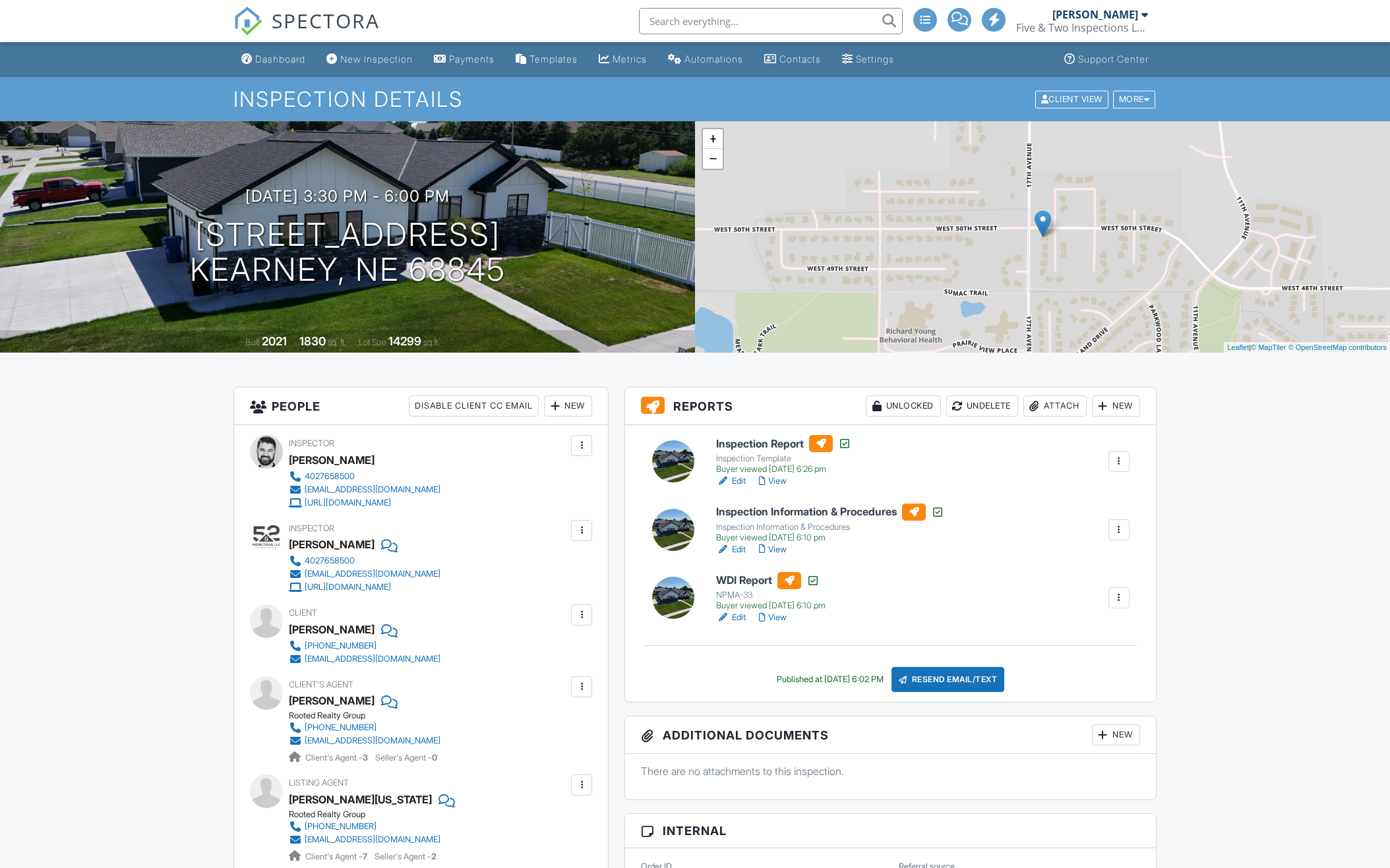 click on "Inspection Report" at bounding box center [783, 444] 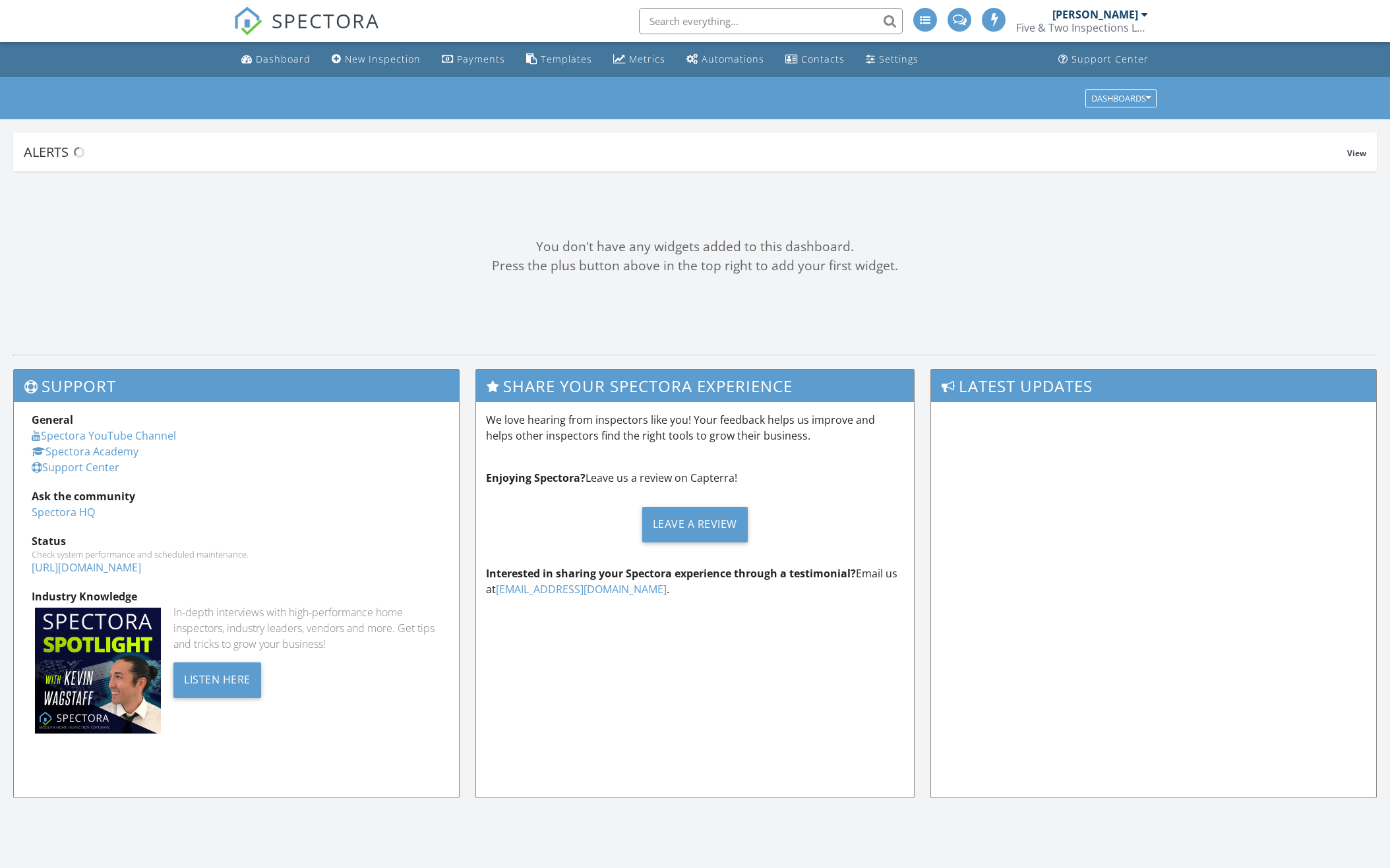 scroll, scrollTop: 0, scrollLeft: 0, axis: both 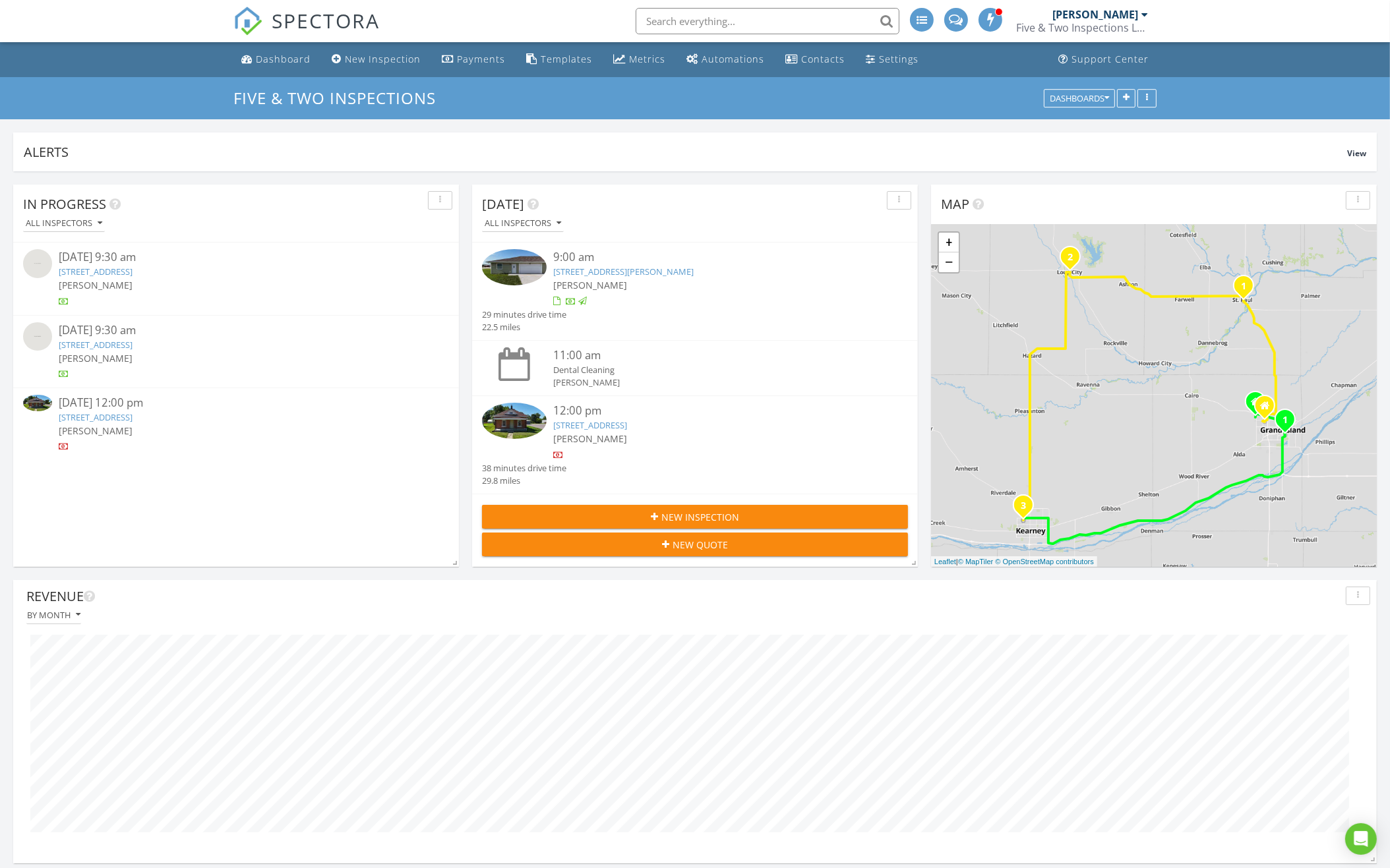 click at bounding box center [768, 21] 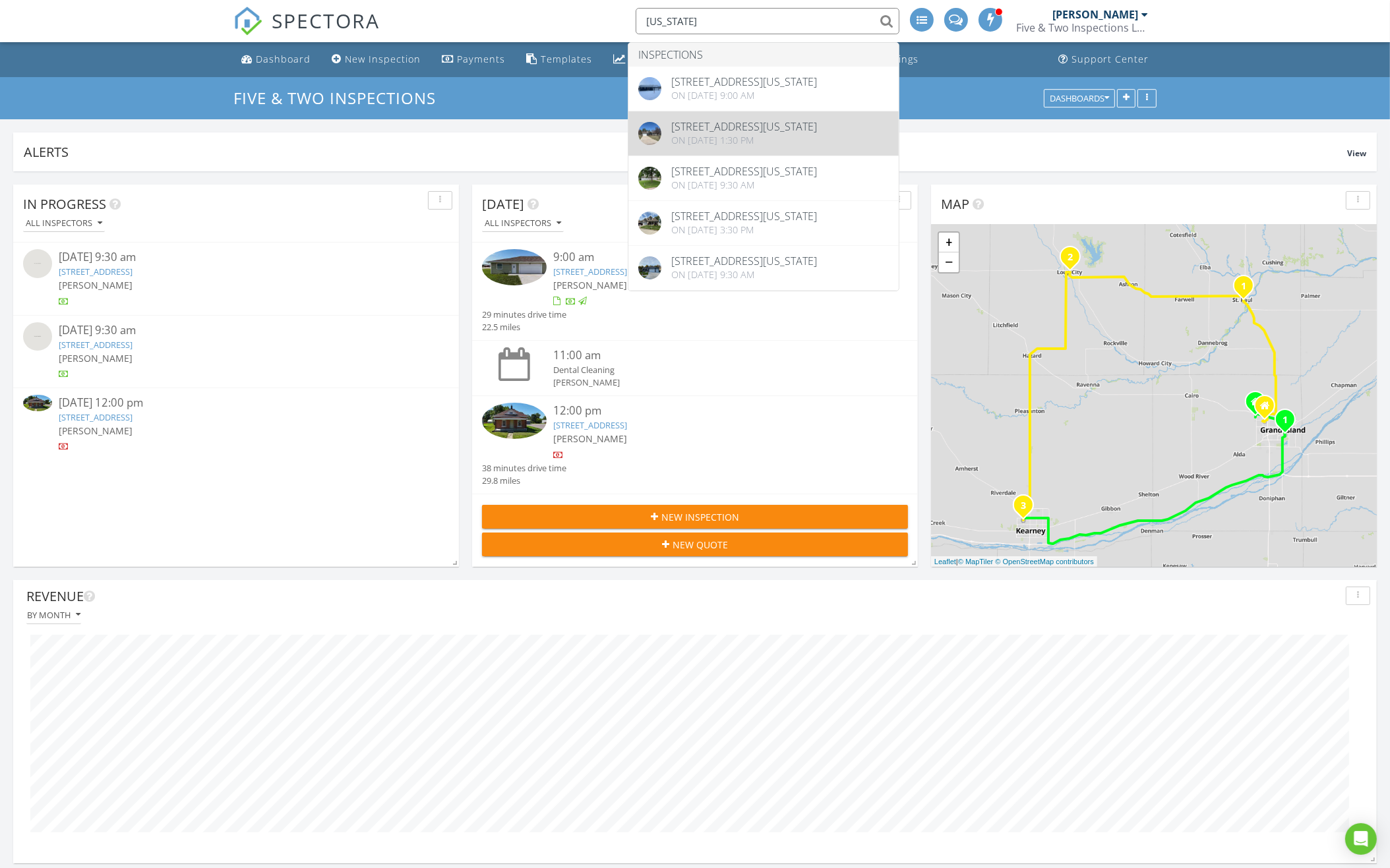type on "[US_STATE]" 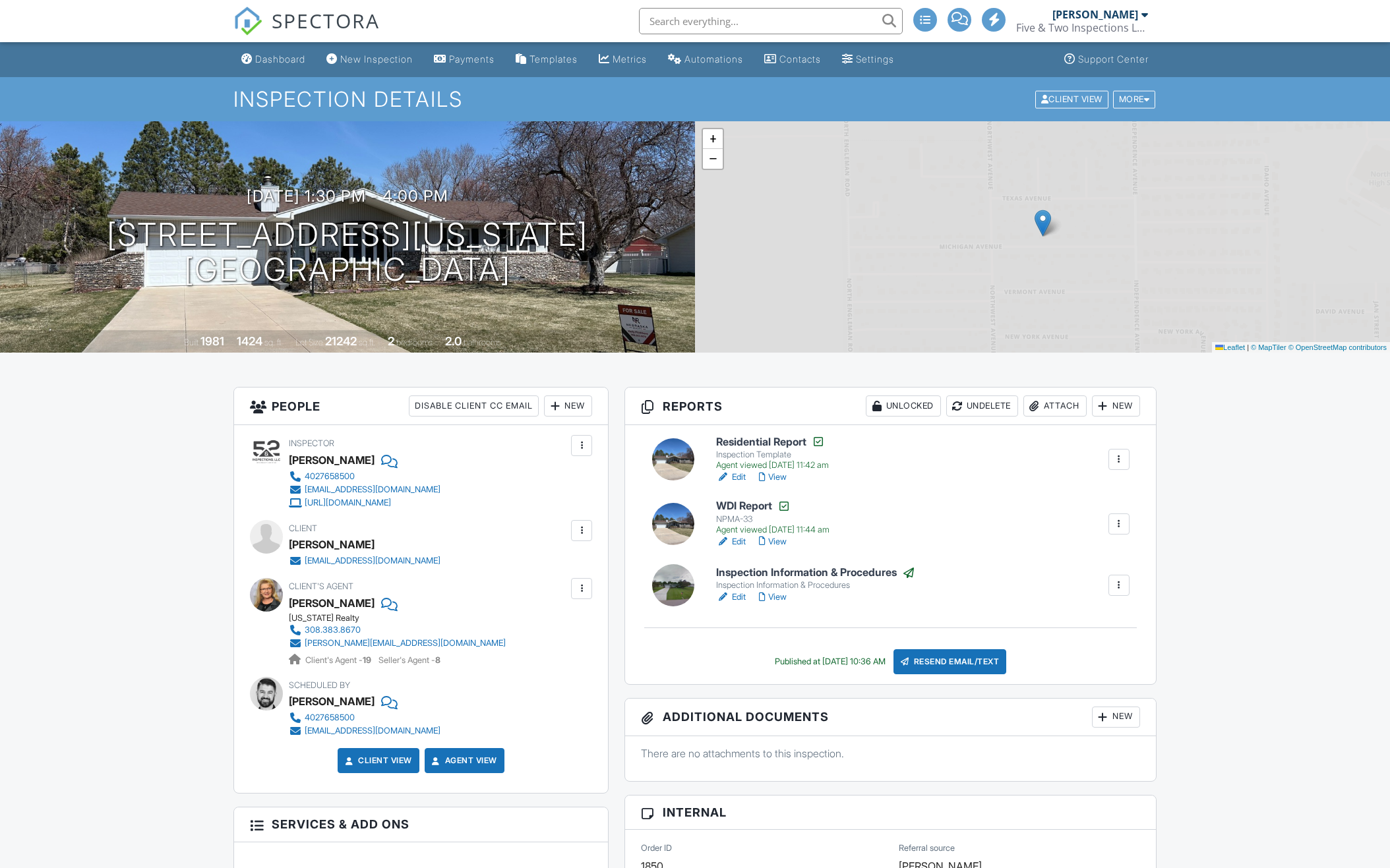 scroll, scrollTop: 0, scrollLeft: 0, axis: both 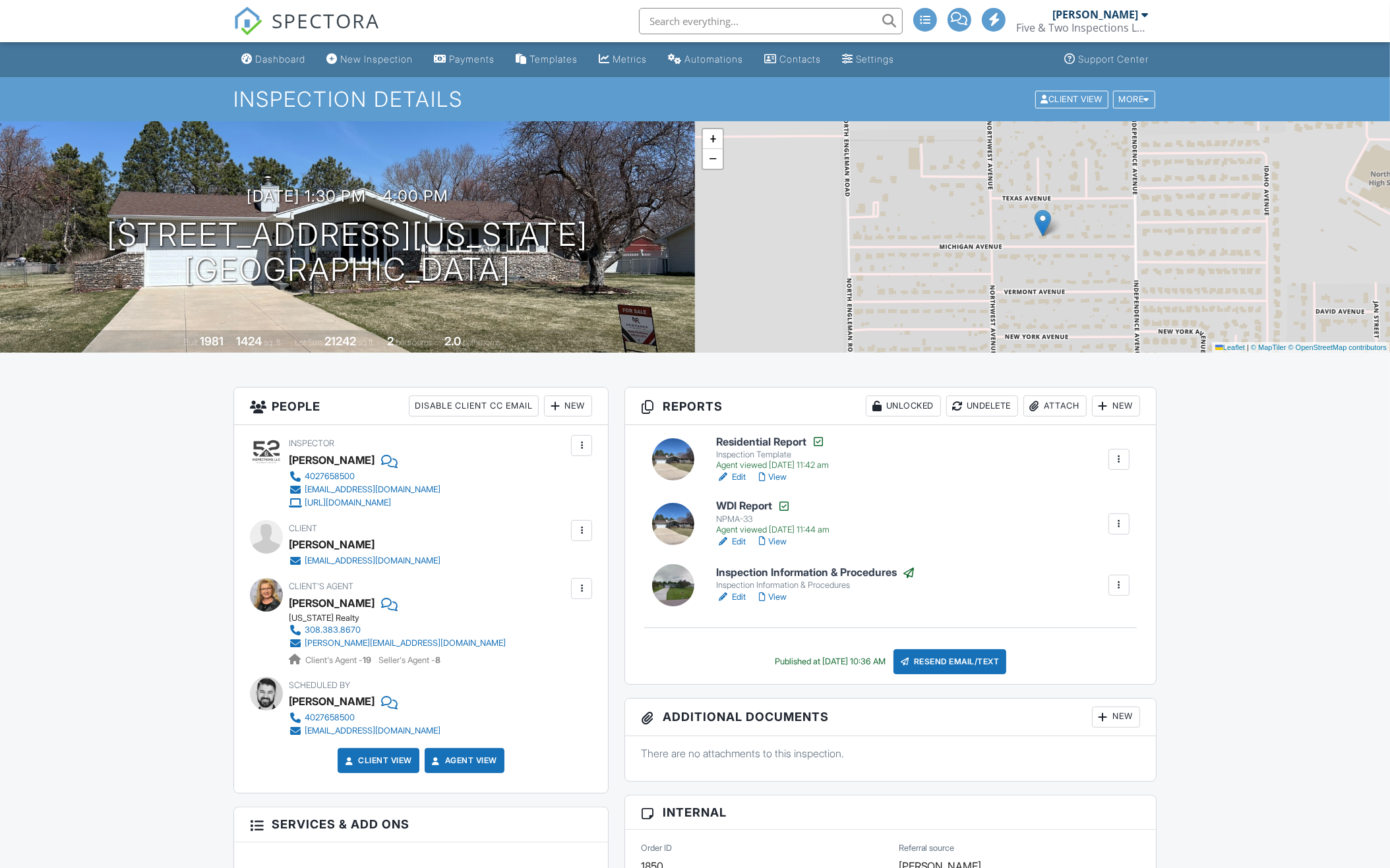 click at bounding box center [771, 21] 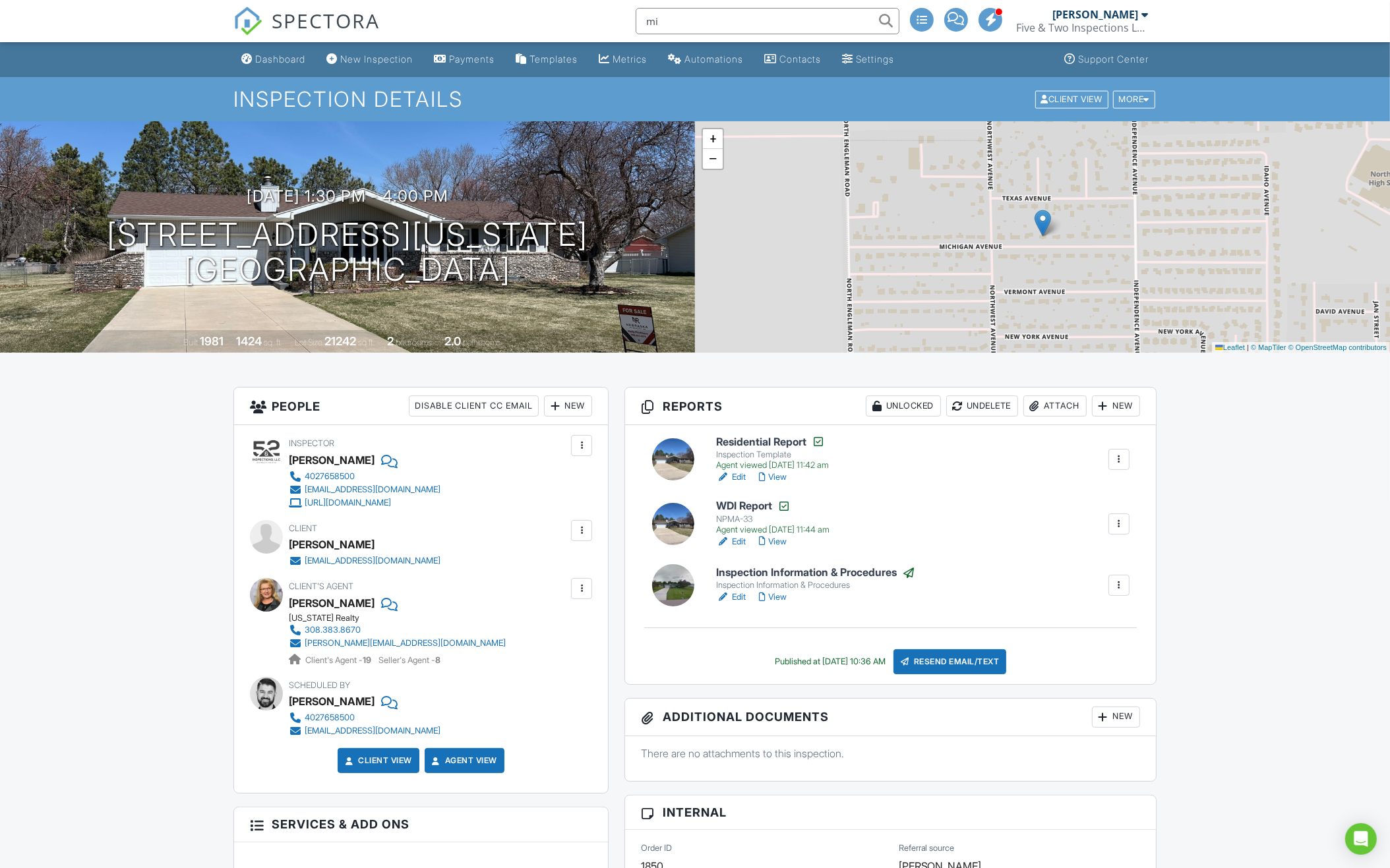scroll, scrollTop: 0, scrollLeft: 0, axis: both 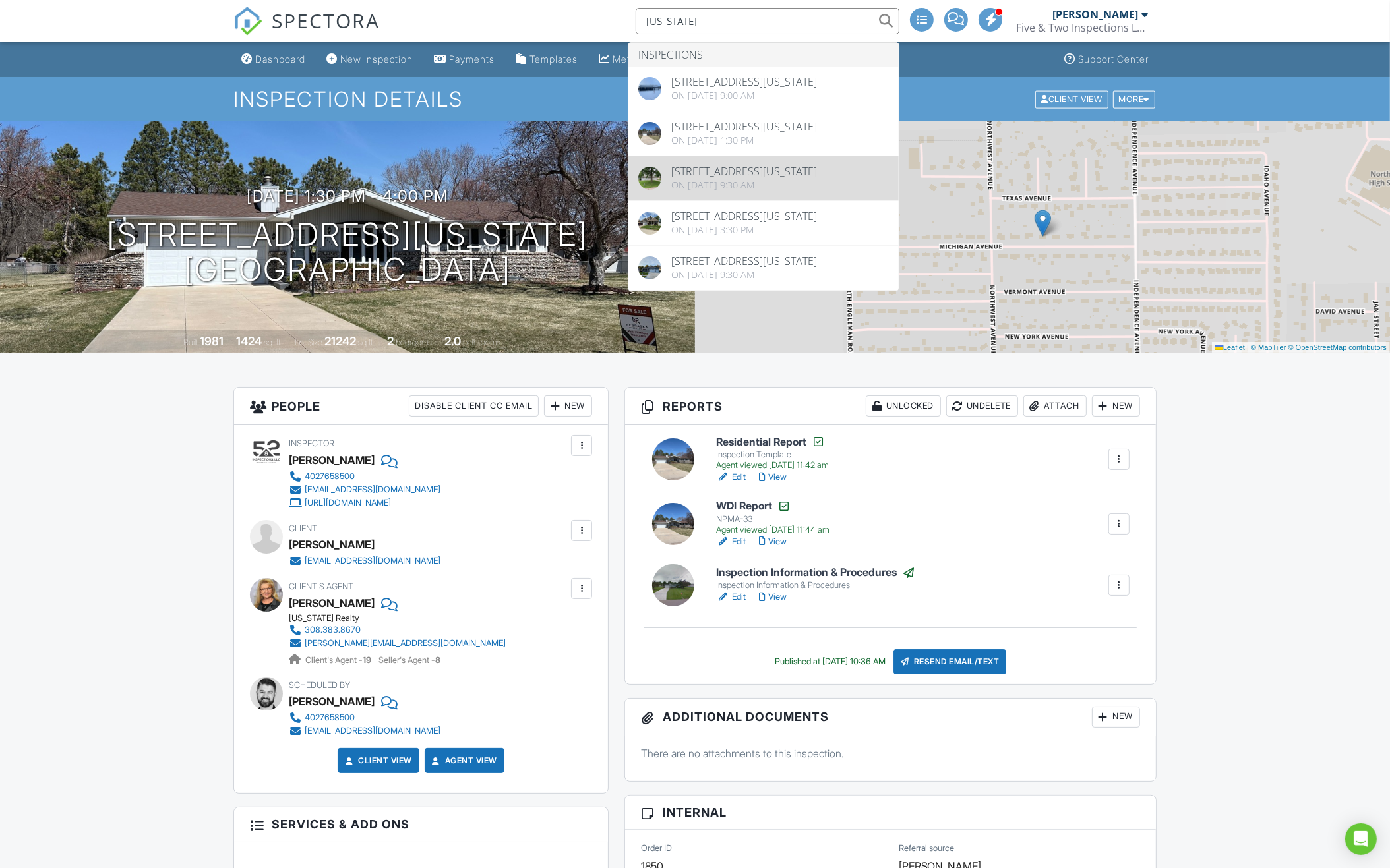 type on "[US_STATE]" 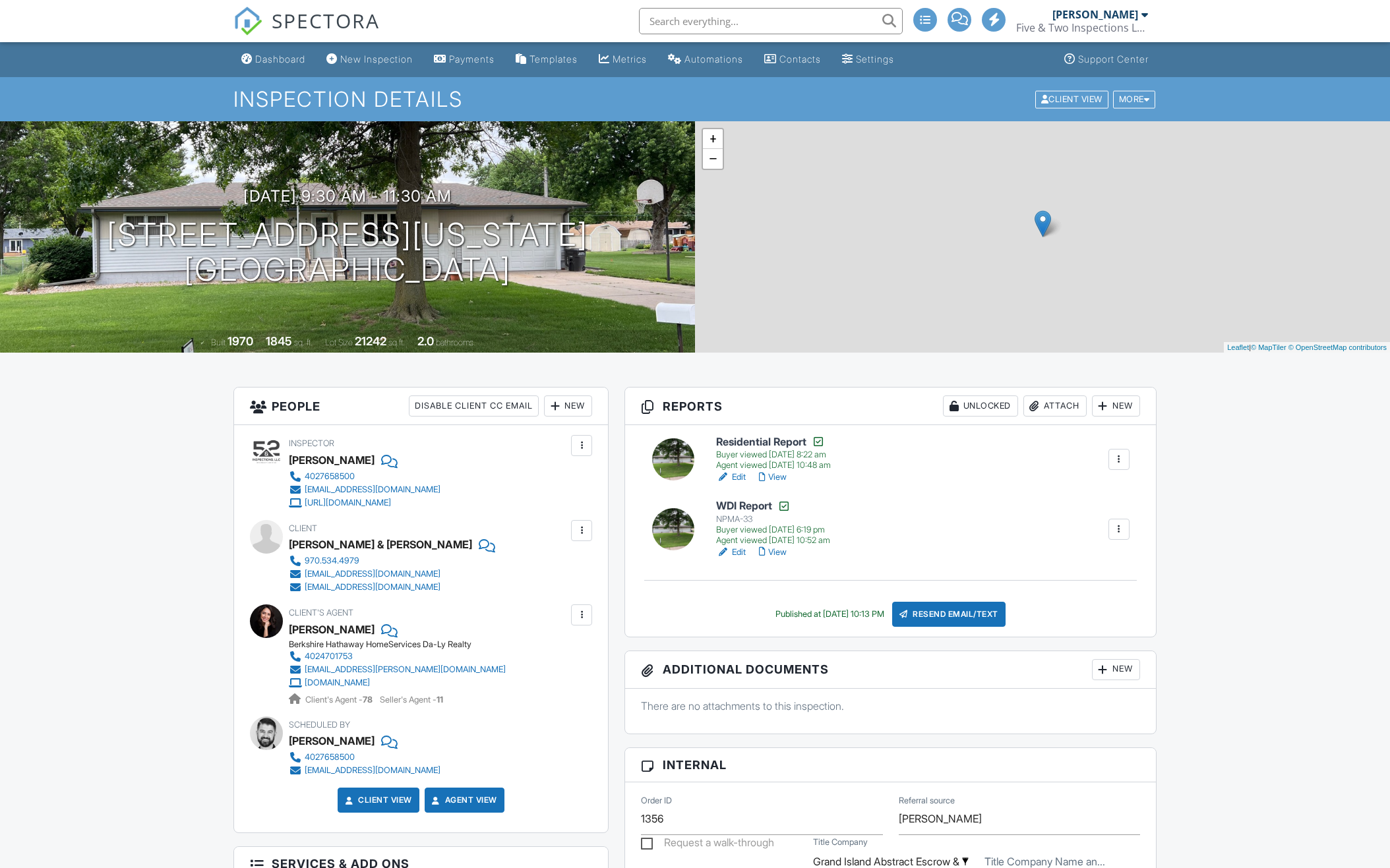 scroll, scrollTop: 0, scrollLeft: 0, axis: both 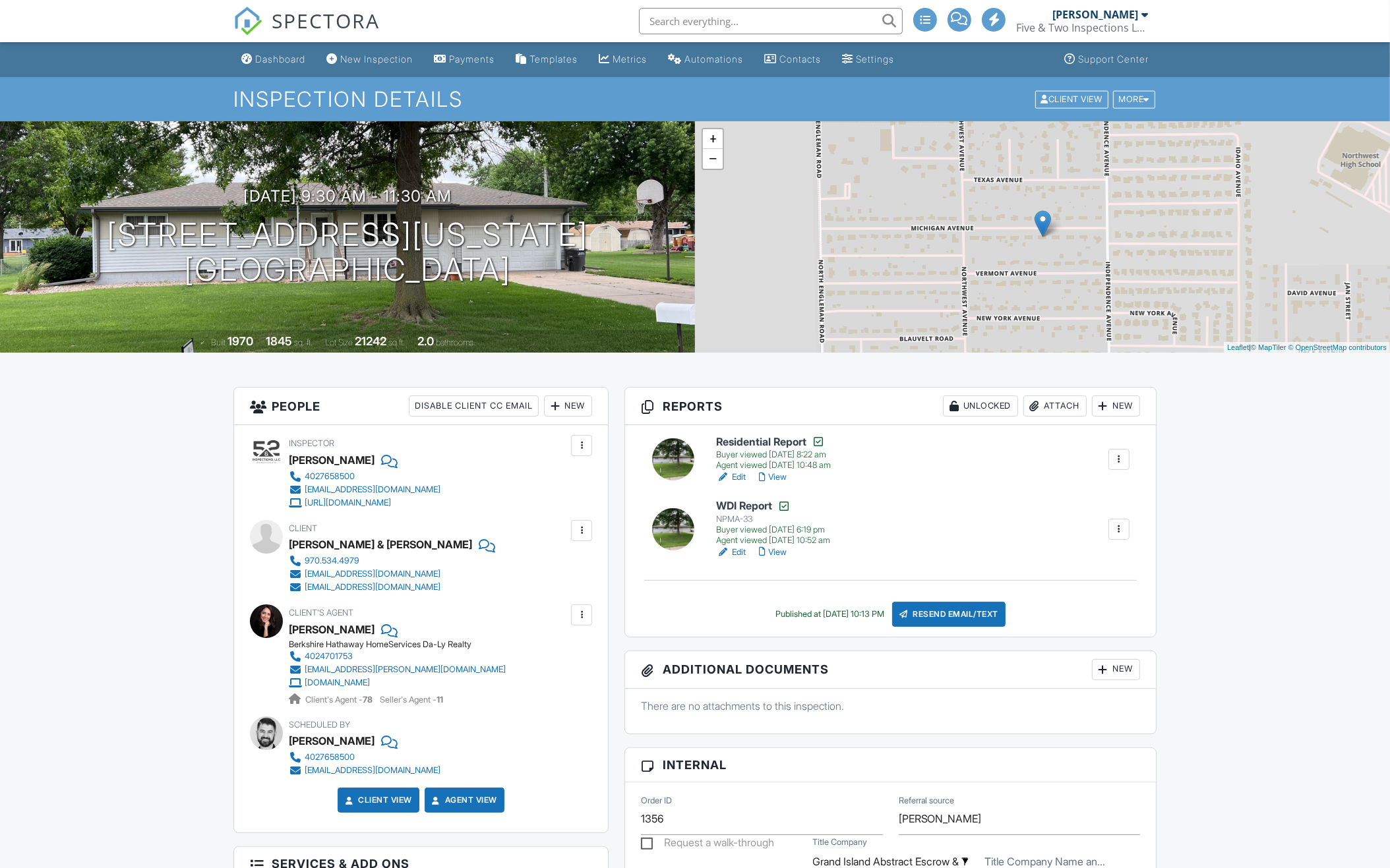 click at bounding box center [771, 21] 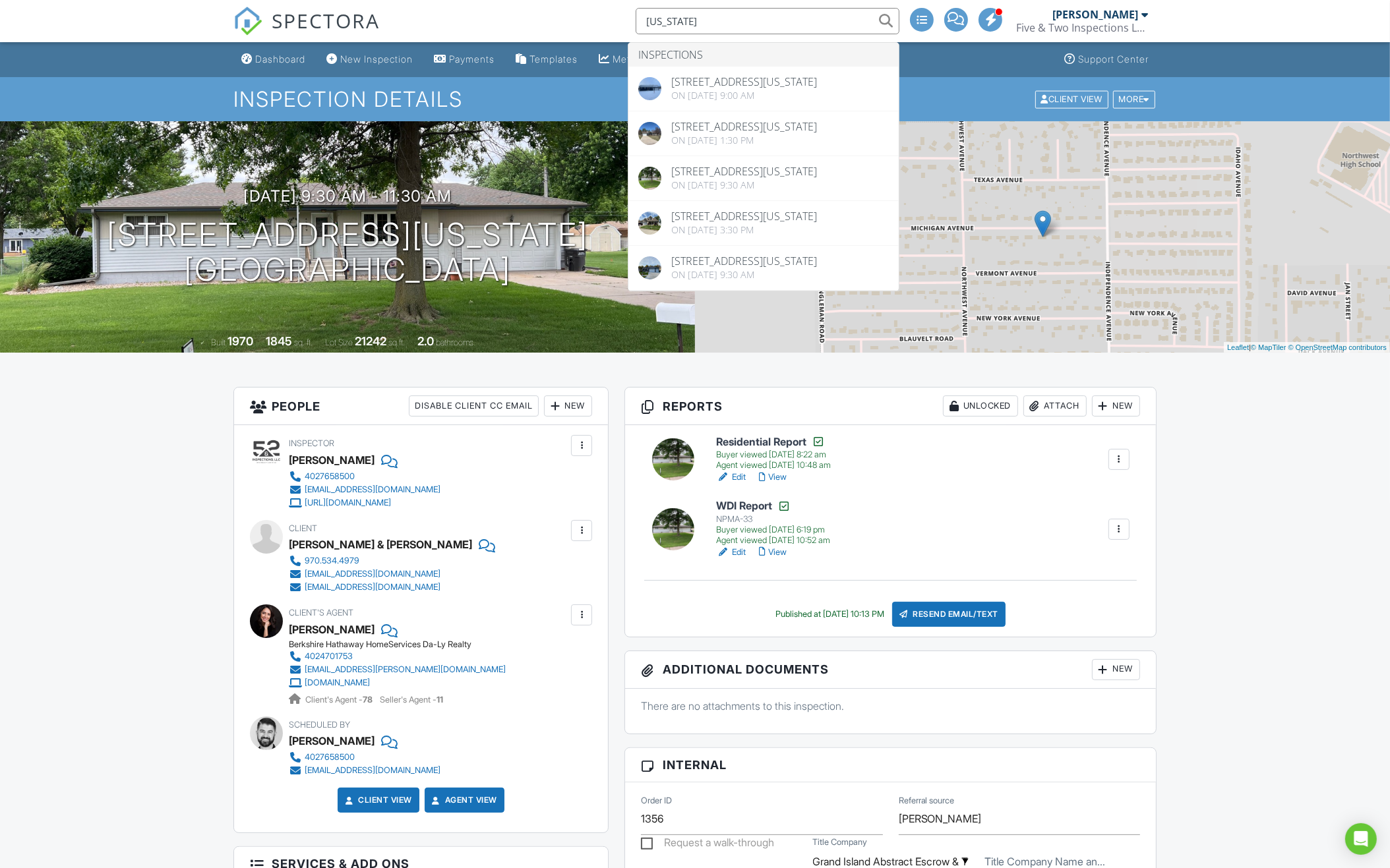 scroll, scrollTop: 0, scrollLeft: 0, axis: both 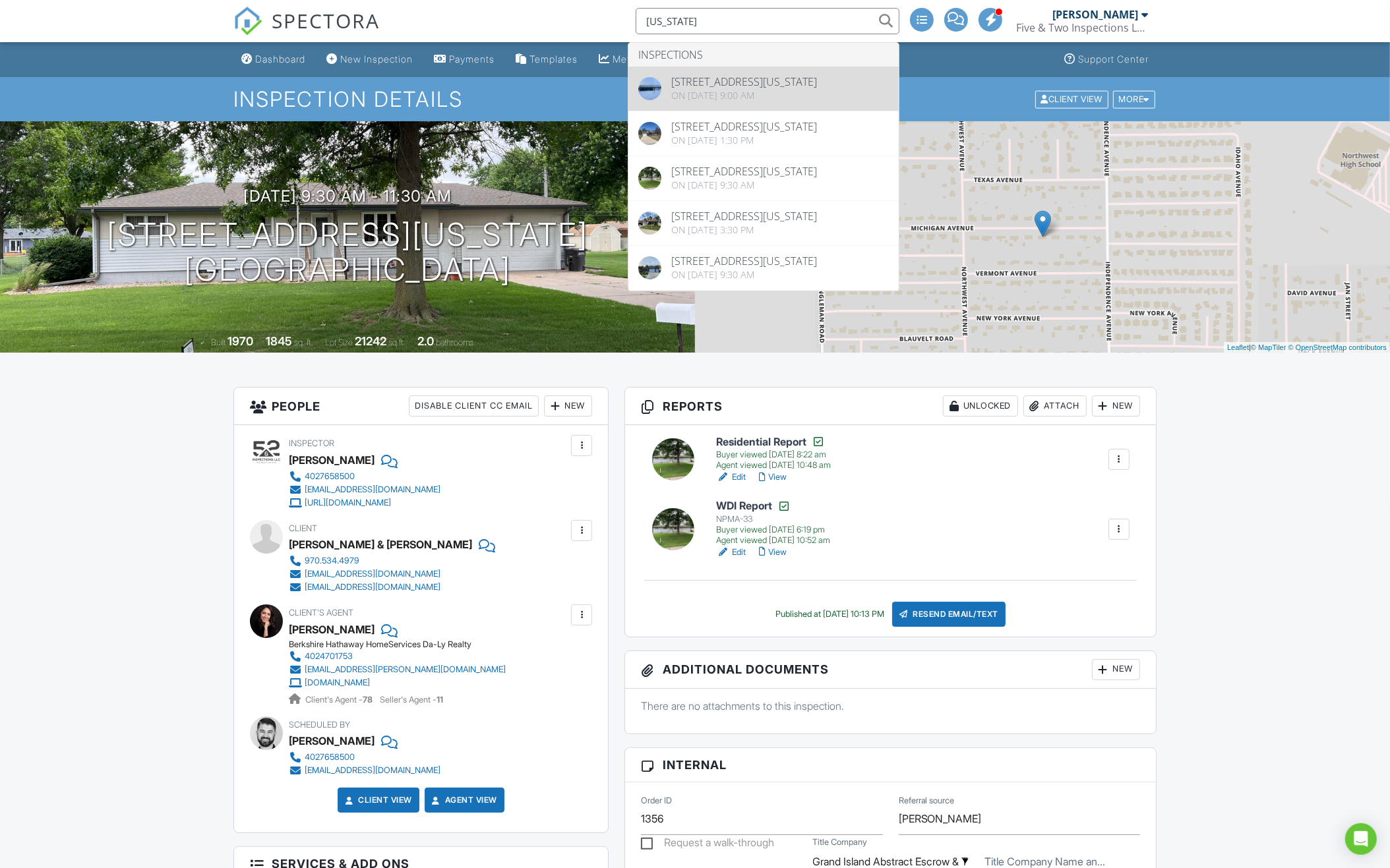 type on "michigan" 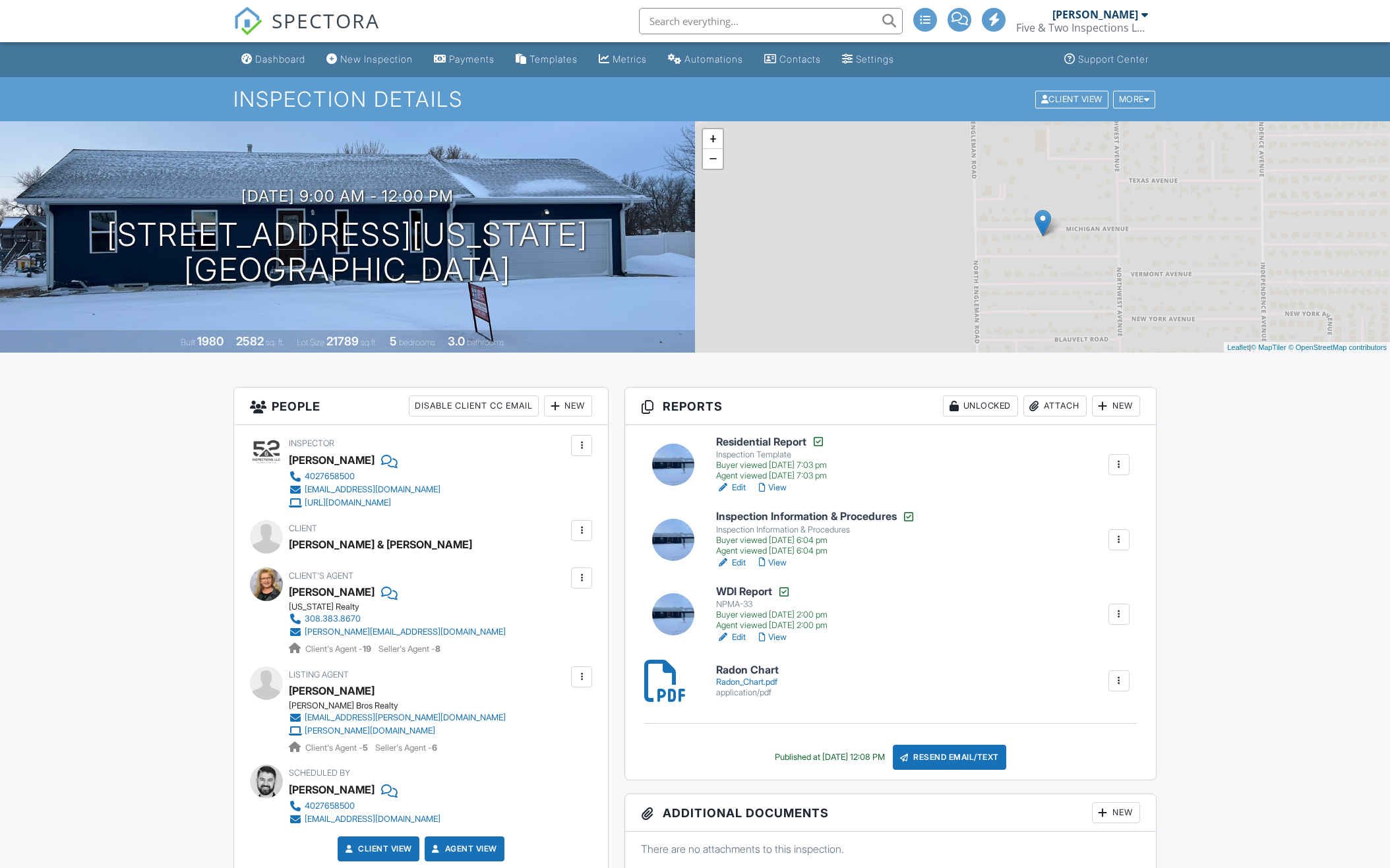 scroll, scrollTop: 0, scrollLeft: 0, axis: both 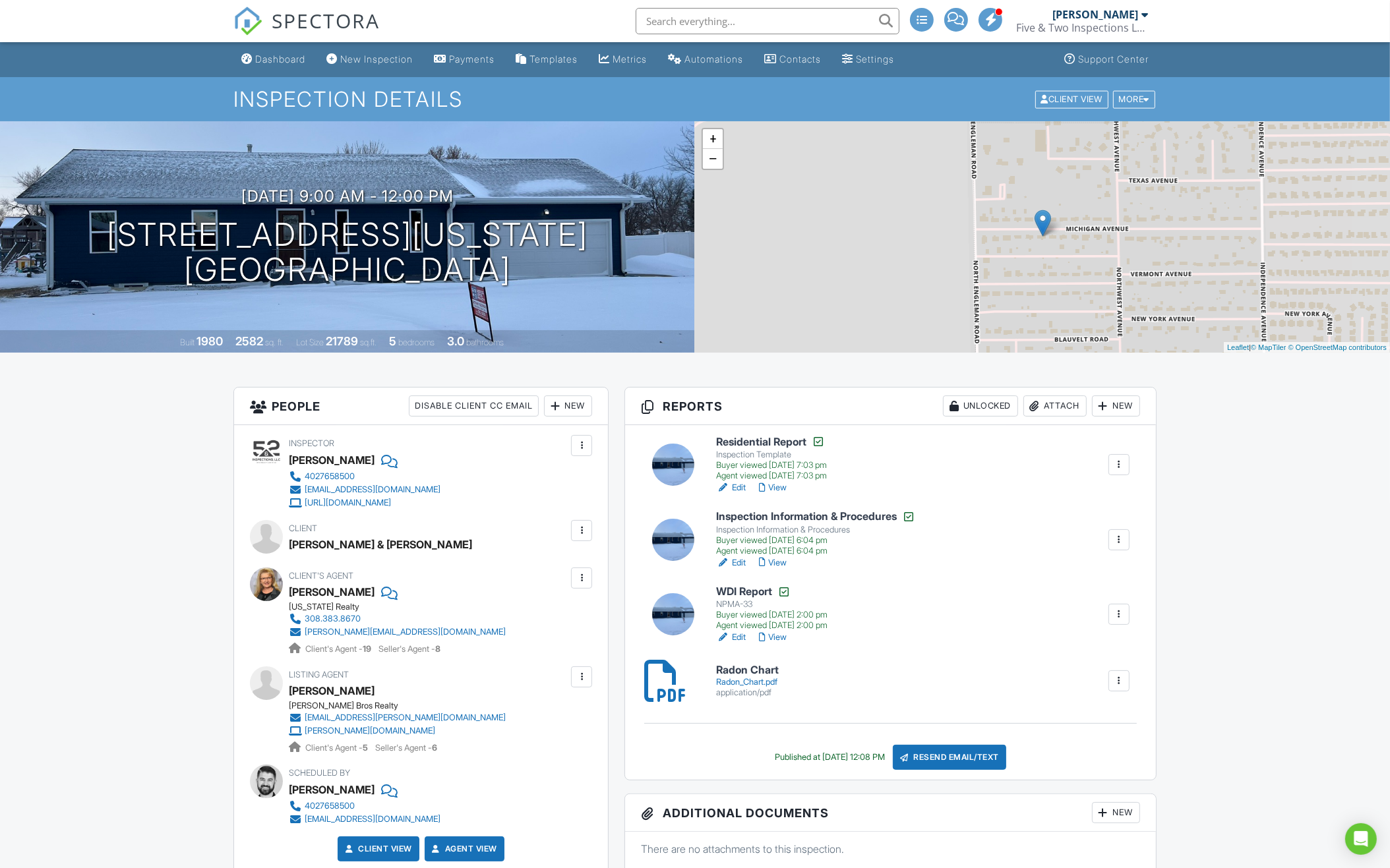 click on "Residential Report" at bounding box center (771, 442) 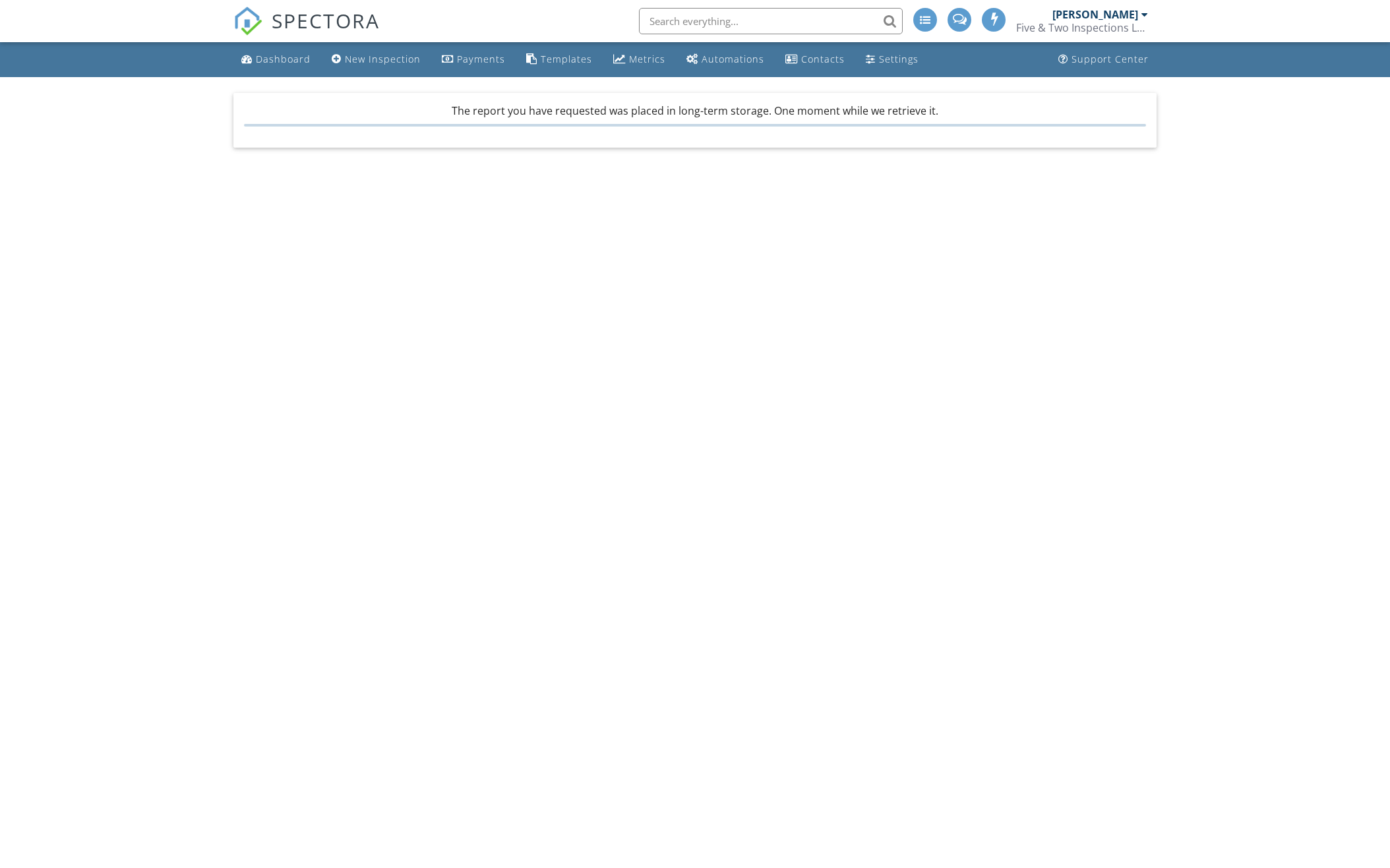 scroll, scrollTop: 0, scrollLeft: 0, axis: both 